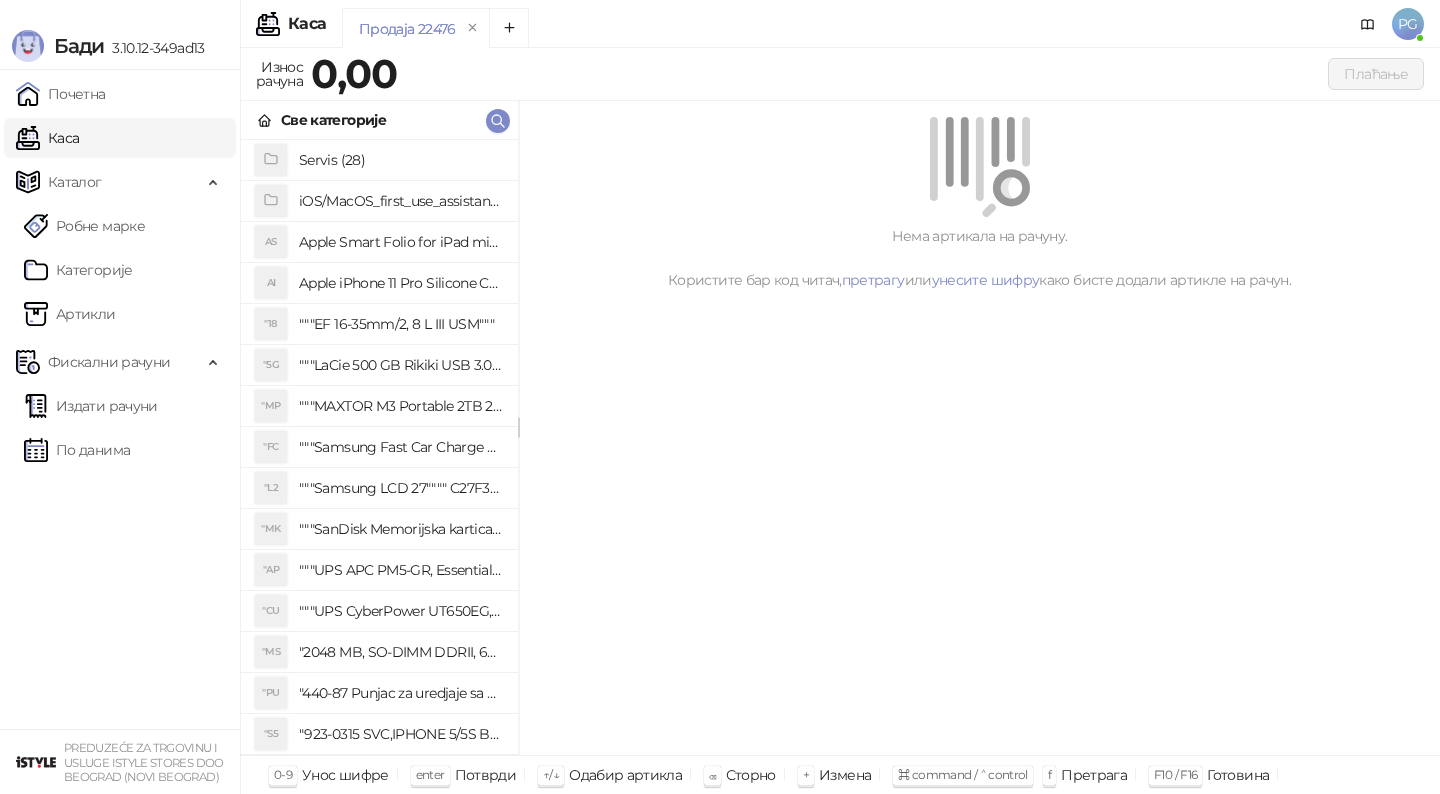 scroll, scrollTop: 0, scrollLeft: 0, axis: both 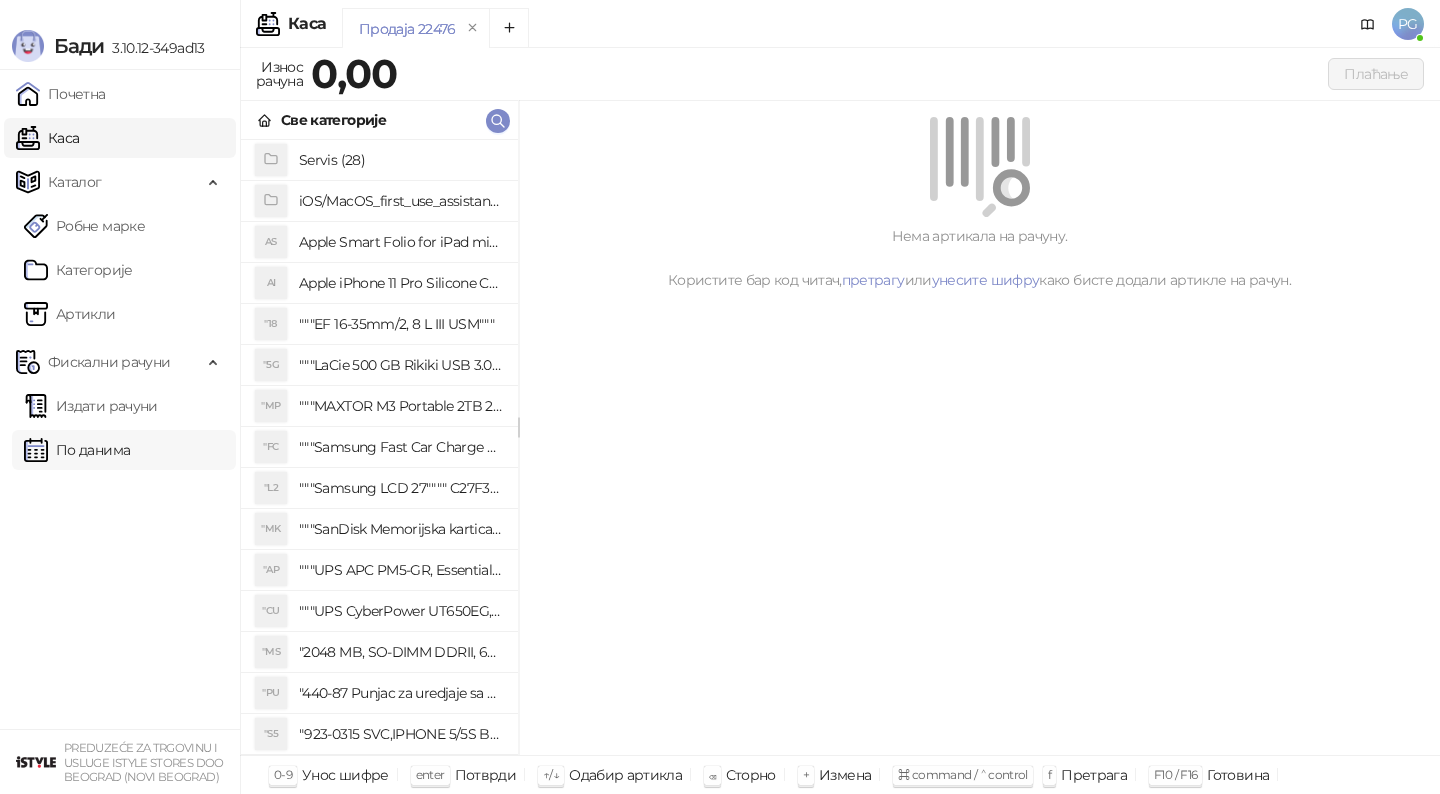 click on "По данима" at bounding box center [77, 450] 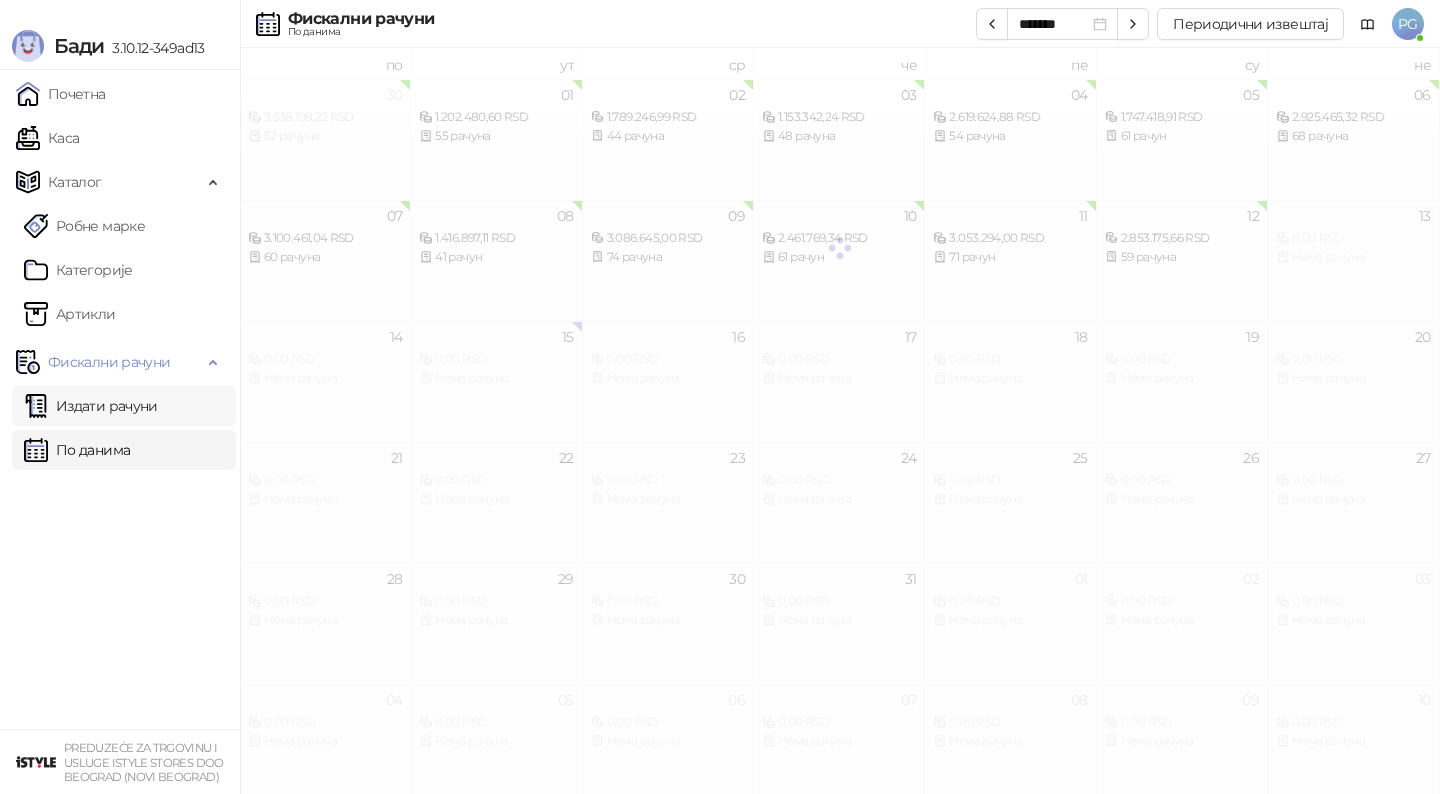 click on "Издати рачуни" at bounding box center [91, 406] 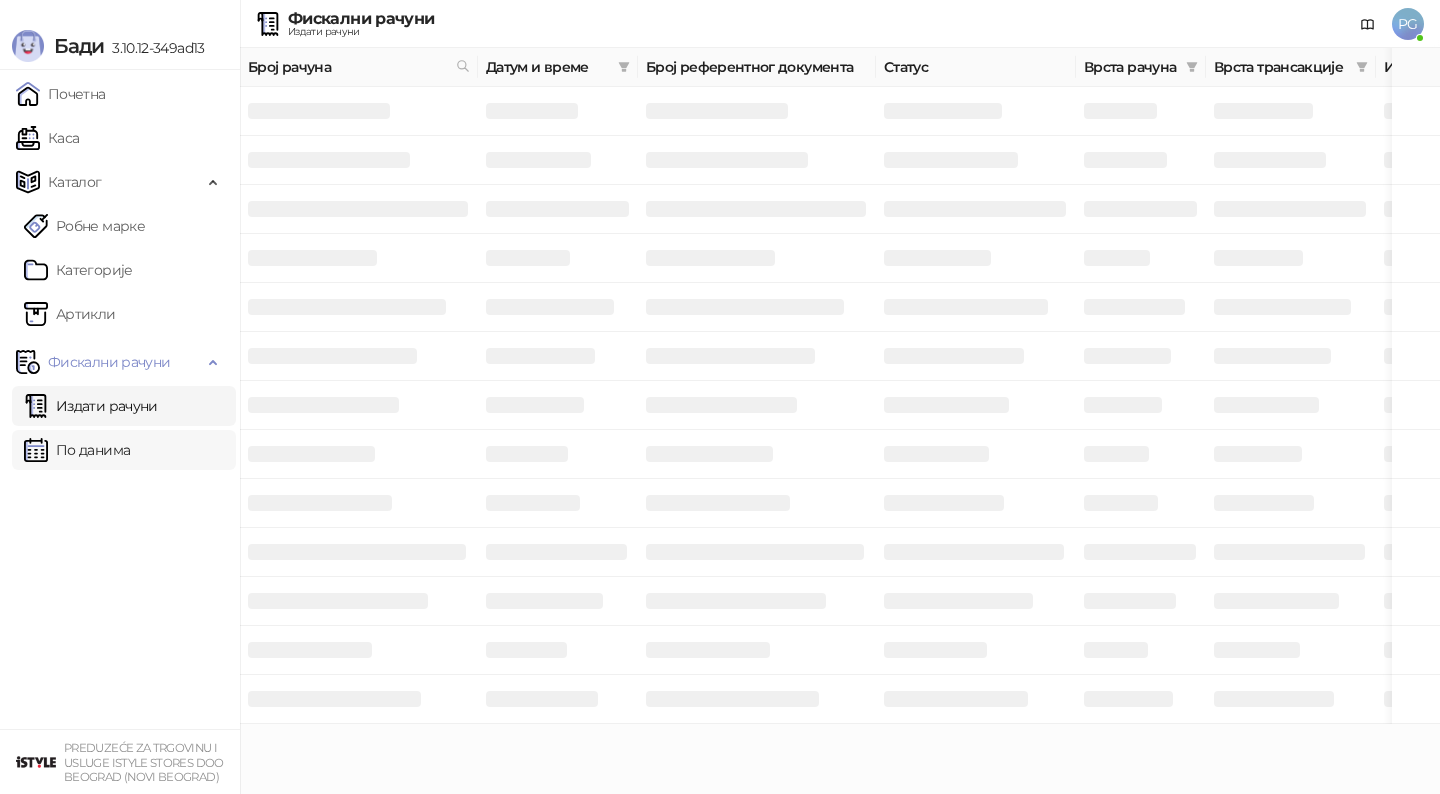 click on "По данима" at bounding box center [77, 450] 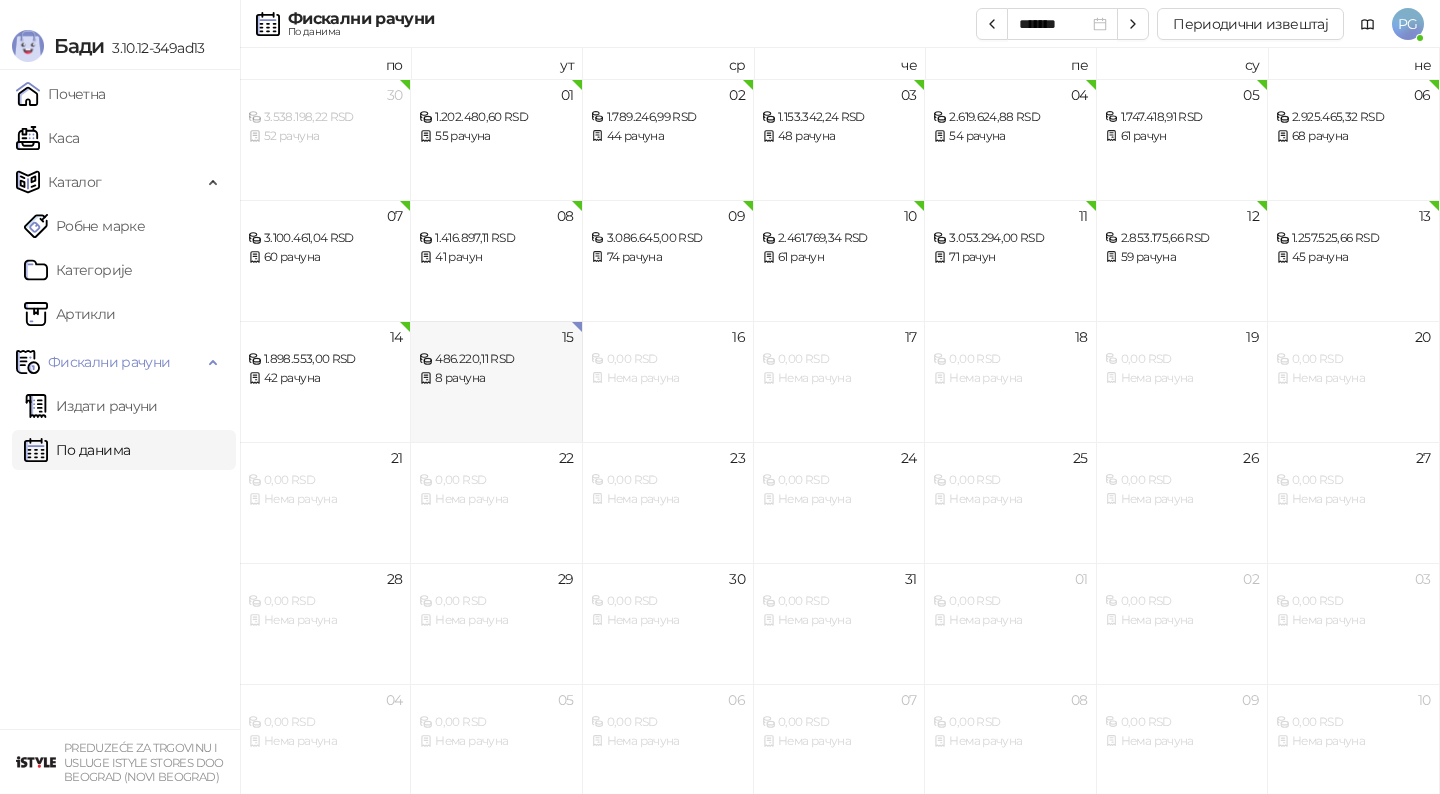 click on "8 рачуна" at bounding box center [496, 378] 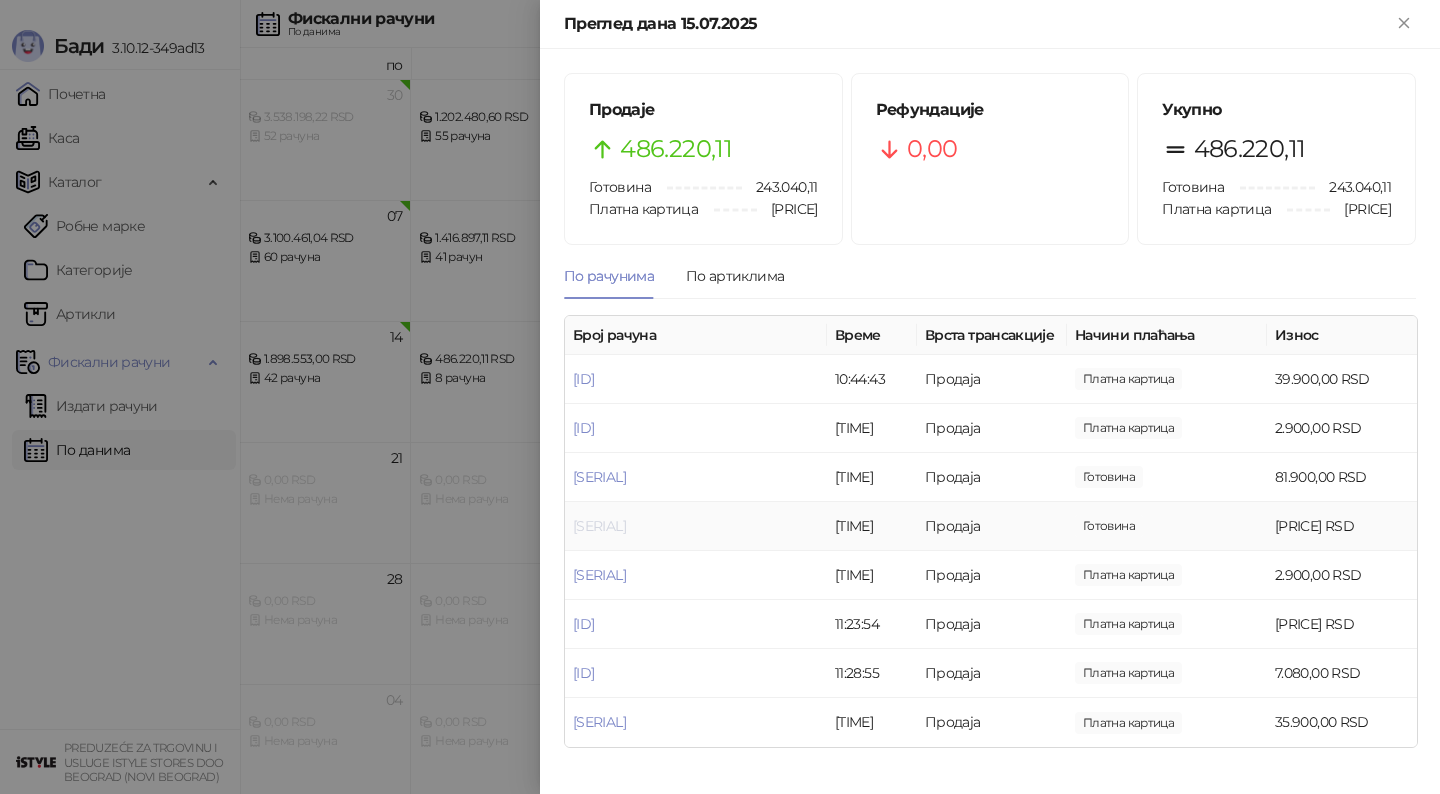 click on "[SERIAL]" at bounding box center (599, 526) 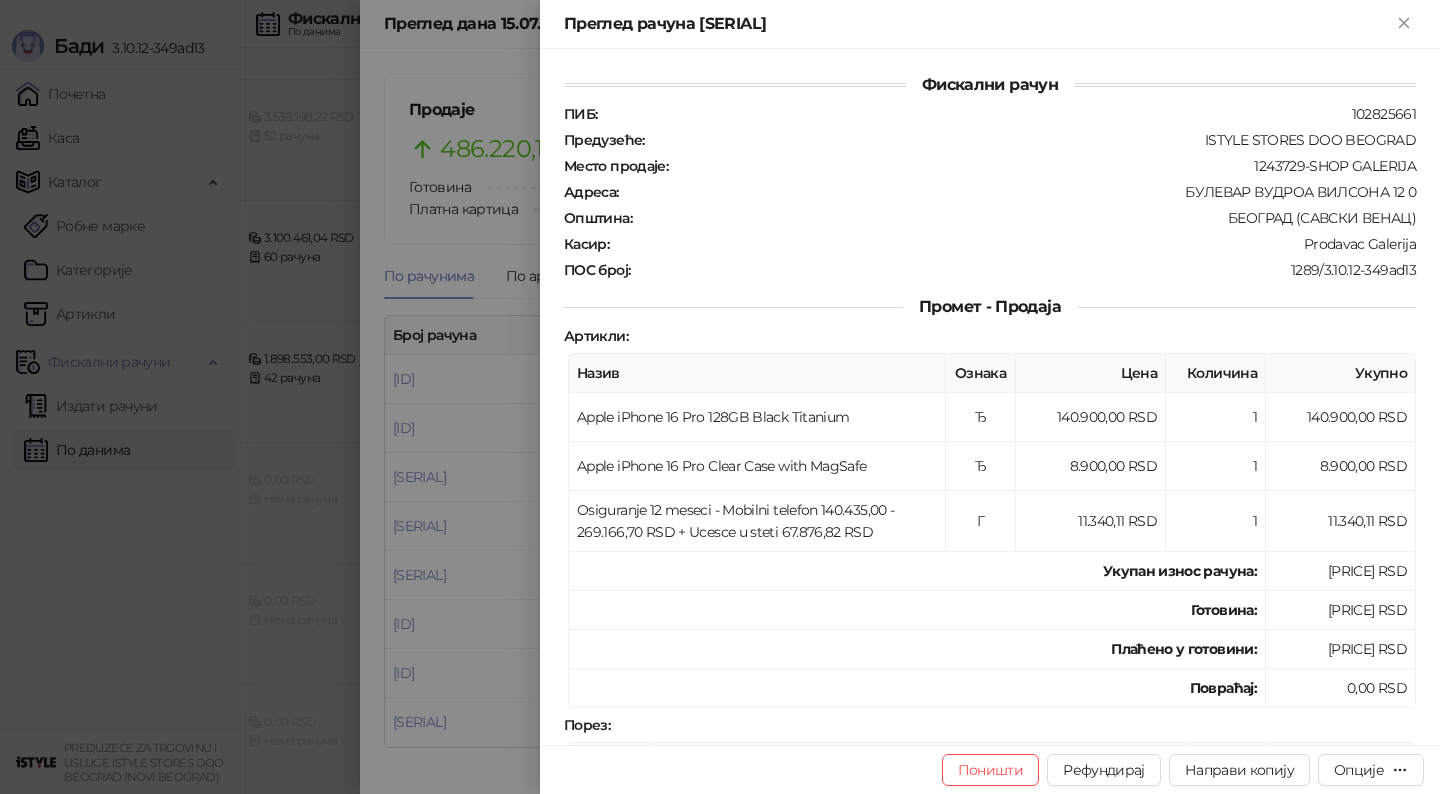 click on "Фискални рачун ПИБ : [PIB] Предузеће : ISTYLE STORES DOO BEOGRAD Место продаје : [SHOP_ID] Адреса : БУЛЕВАР ВУДРОА ВИЛСОНА 12  0  Општина : [CITY] ([BOROUGH]) Касир : Prodavac Galerija ПОС број : [POS_NUMBER] Промет   -   Продаја Артикли : Назив Ознака Цена Количина Укупно           Apple iPhone 16 Pro 128GB Black Titanium Ђ 140.900,00 RSD 1  140.900,00 RSD Apple iPhone 16 Pro Clear Case with MagSafe Ђ 8.900,00 RSD 1  8.900,00 RSD Osiguranje 12 meseci - Mobilni telefon 140.435,00 - 269.166,70 RSD + Ucesce u steti 67.876,82 RSD Г 11.340,11 RSD 1  11.340,11 RSD Укупан износ рачуна : 161.140,11 RSD Готовина : 161.140,11 RSD Плаћено у готовини: 161.140,11 RSD Повраћај: 0,00 RSD Порез : Ознака Име Стопа Порез         Ђ О-ПДВ 20,00% Г 0,00% :" at bounding box center (990, 397) 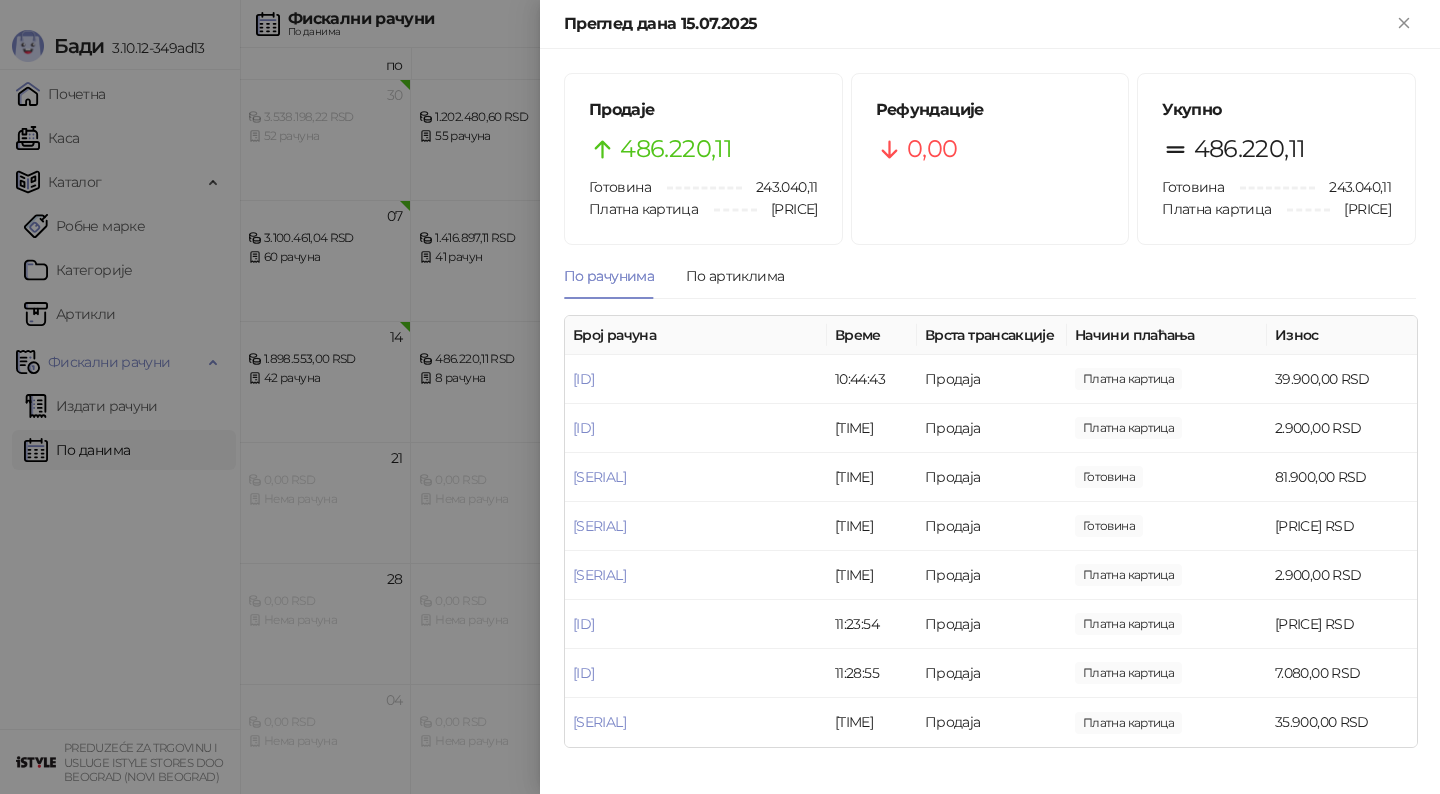 click at bounding box center (720, 397) 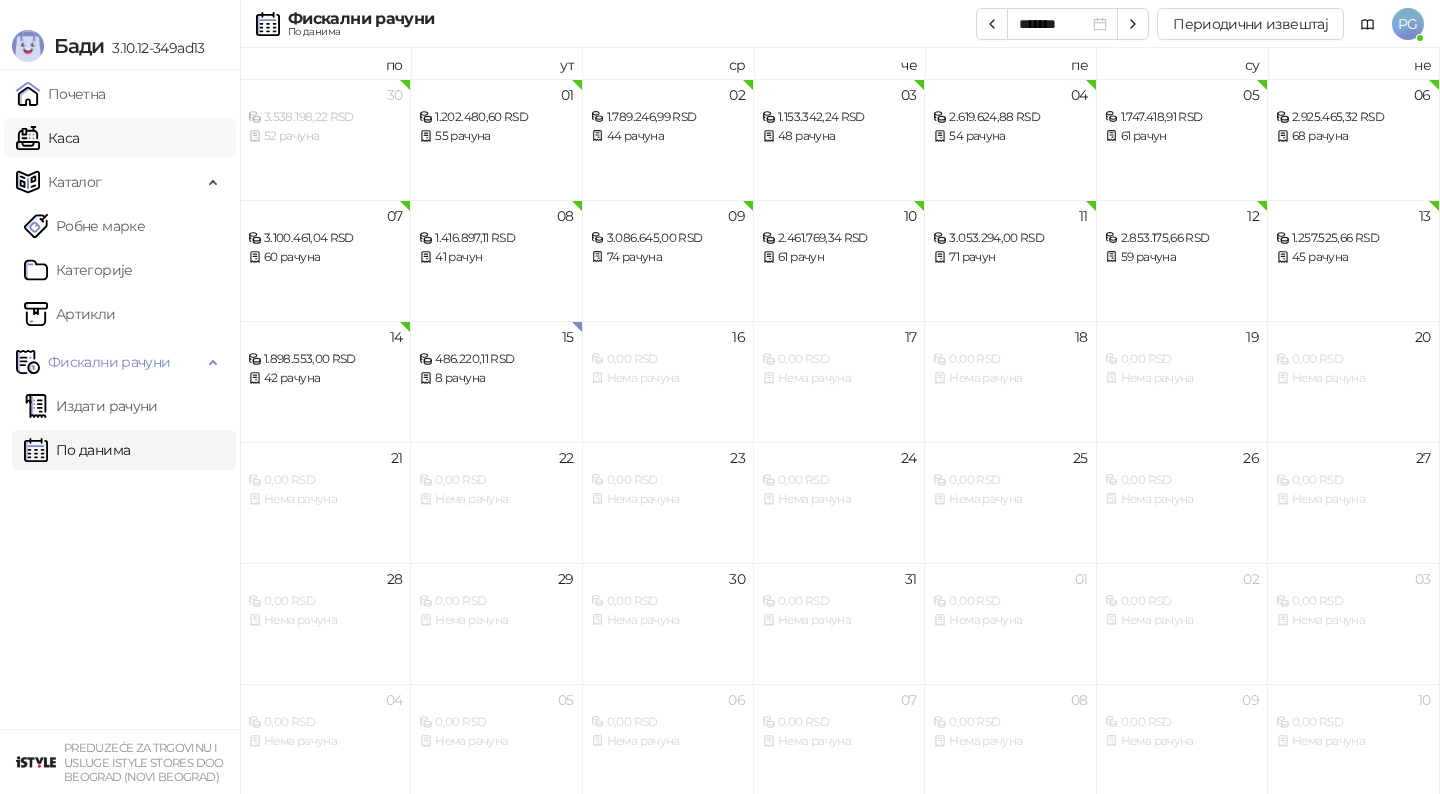 click on "Каса" at bounding box center [47, 138] 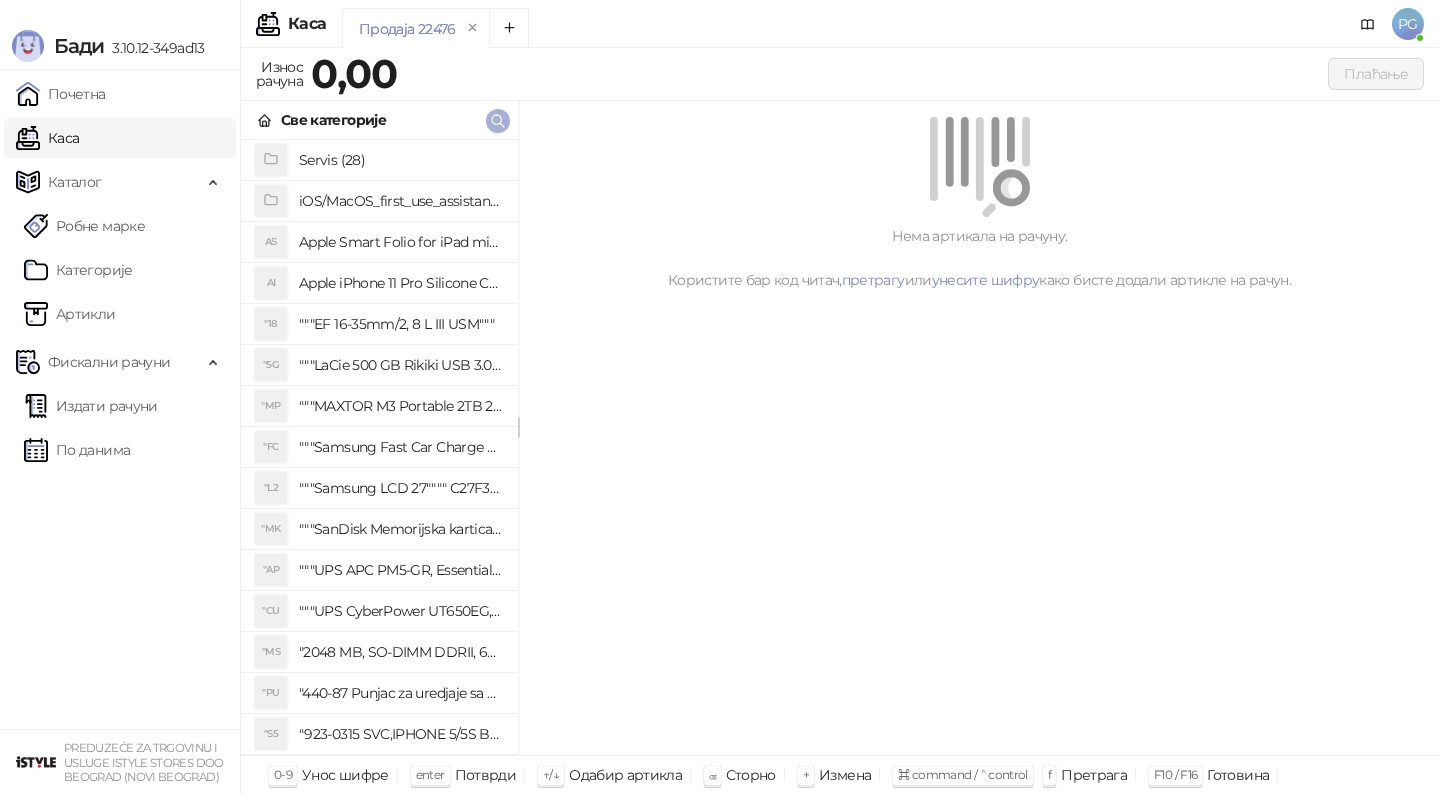 click 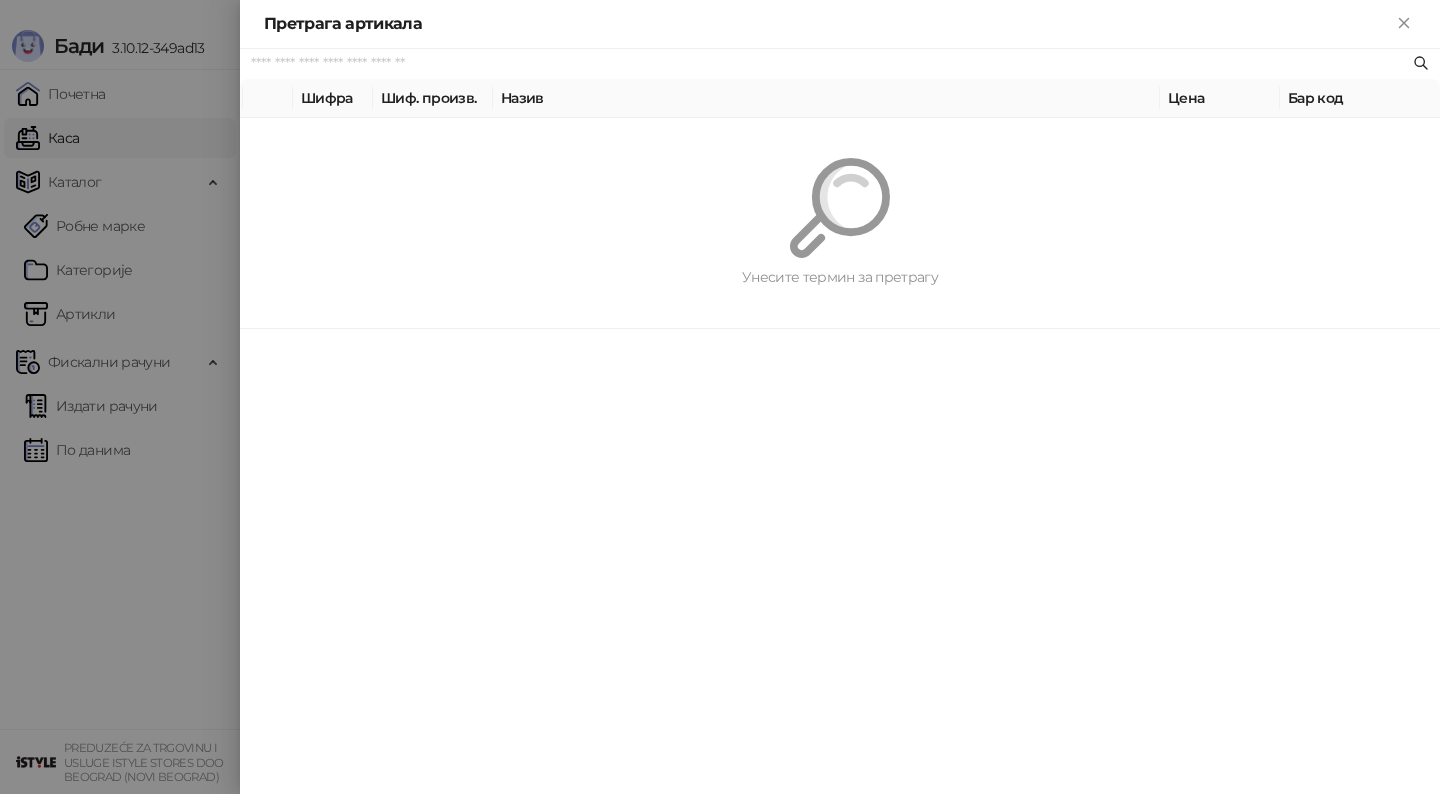 paste on "*********" 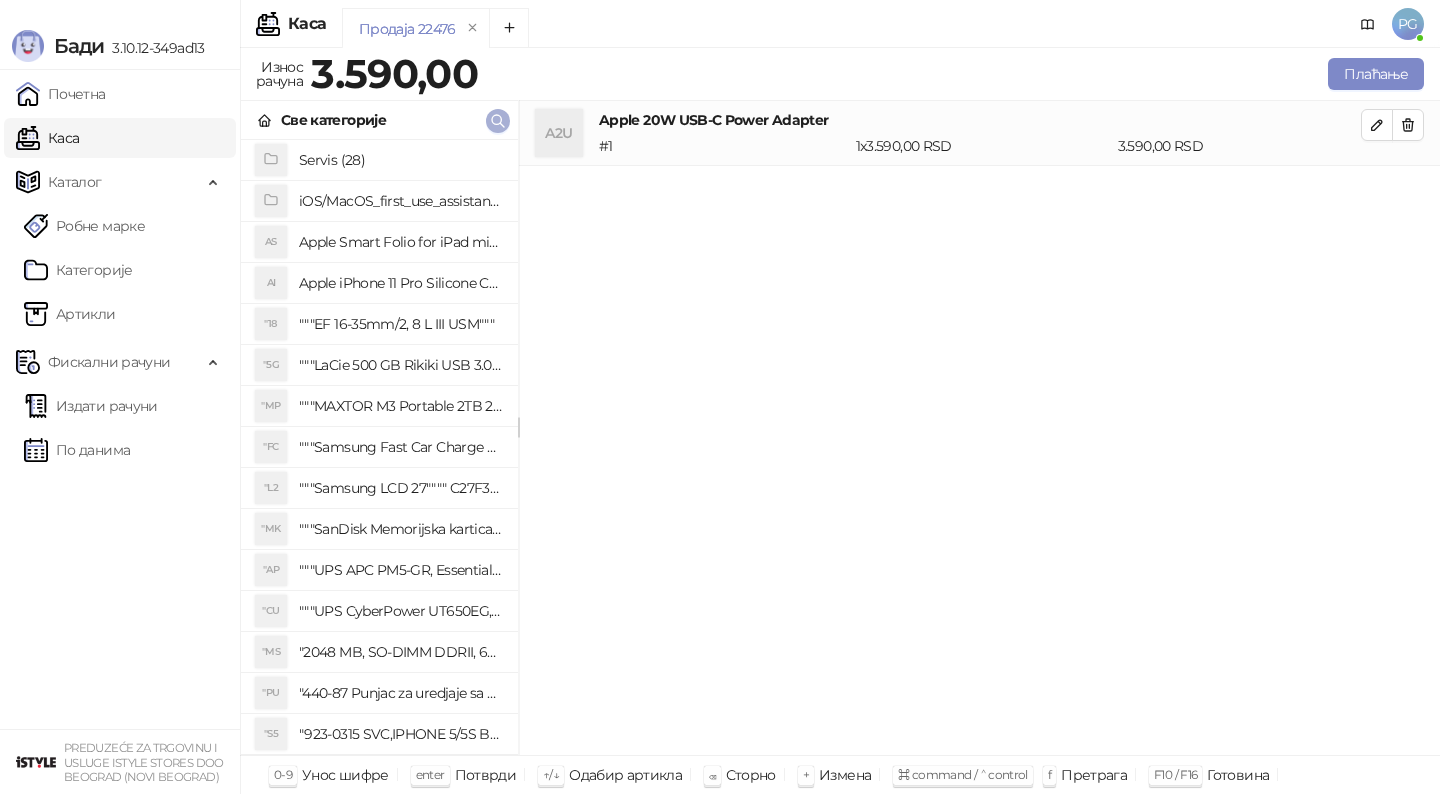 click 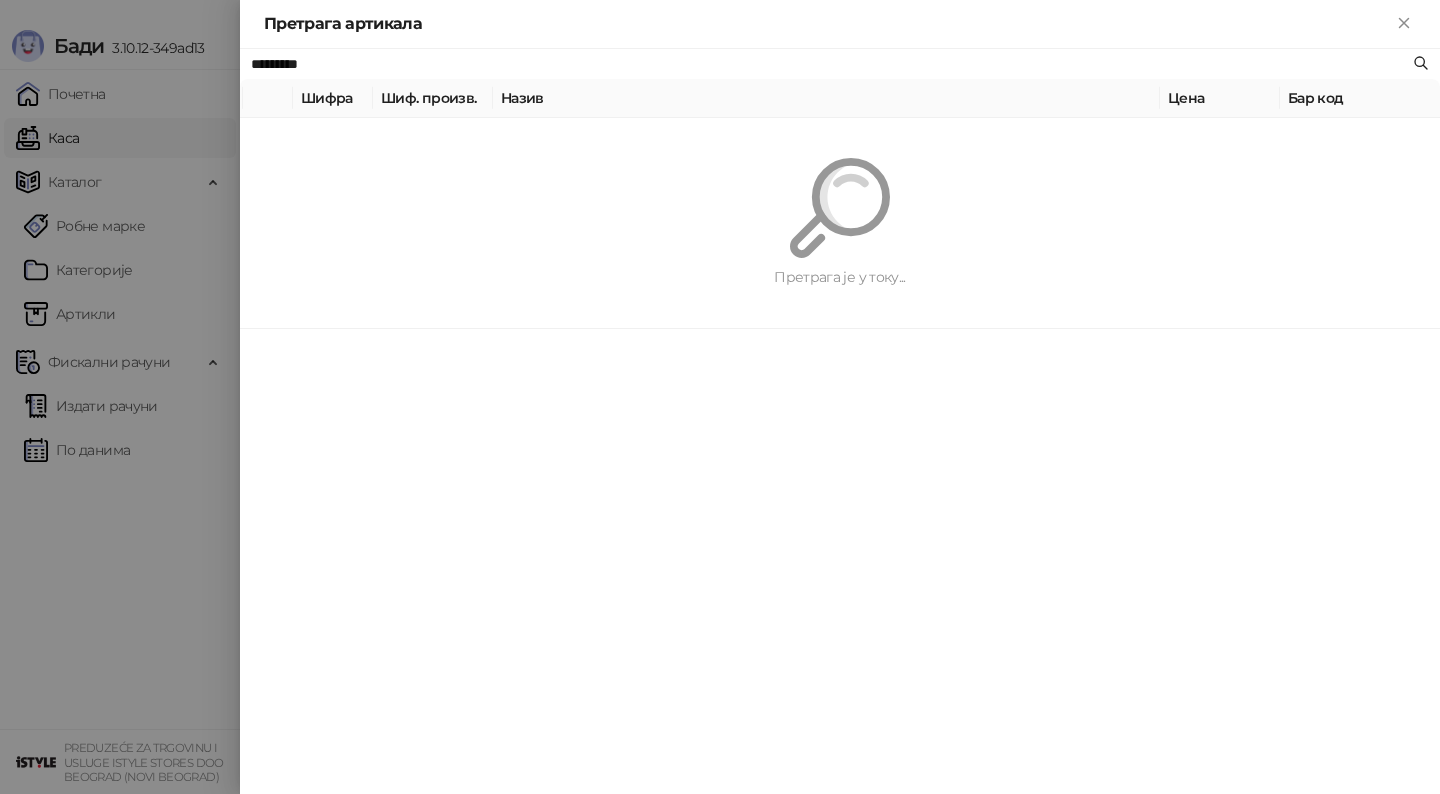 paste 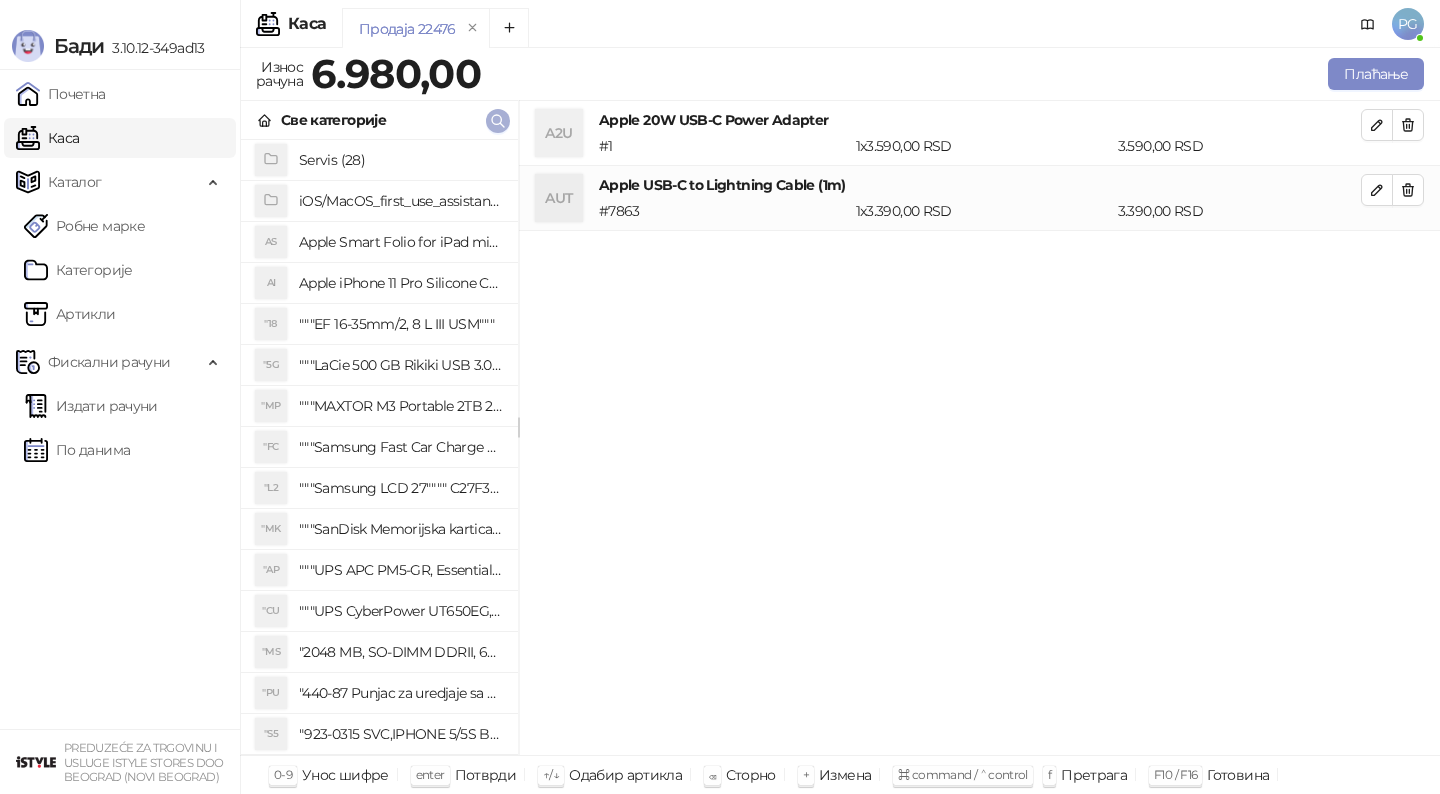 click 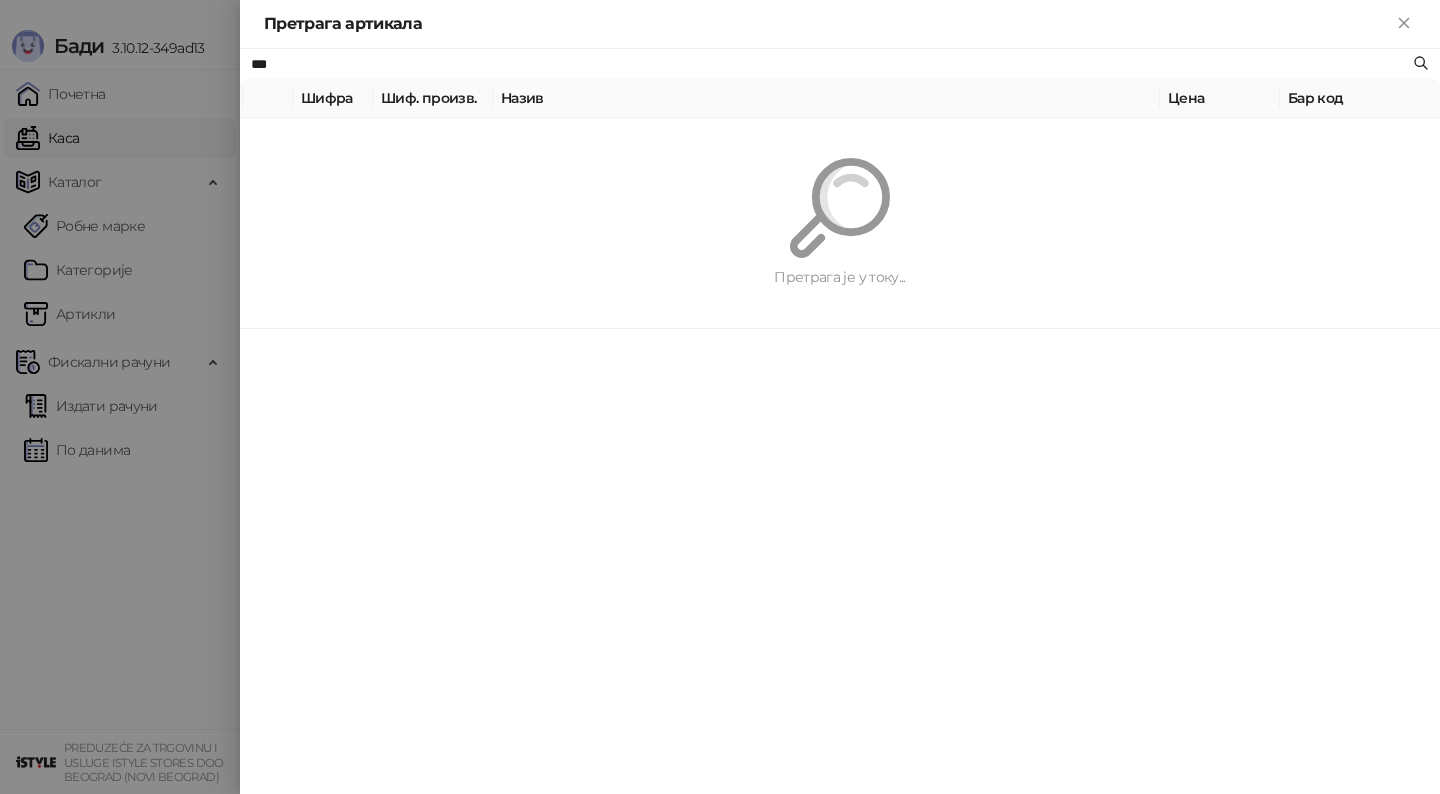 type on "***" 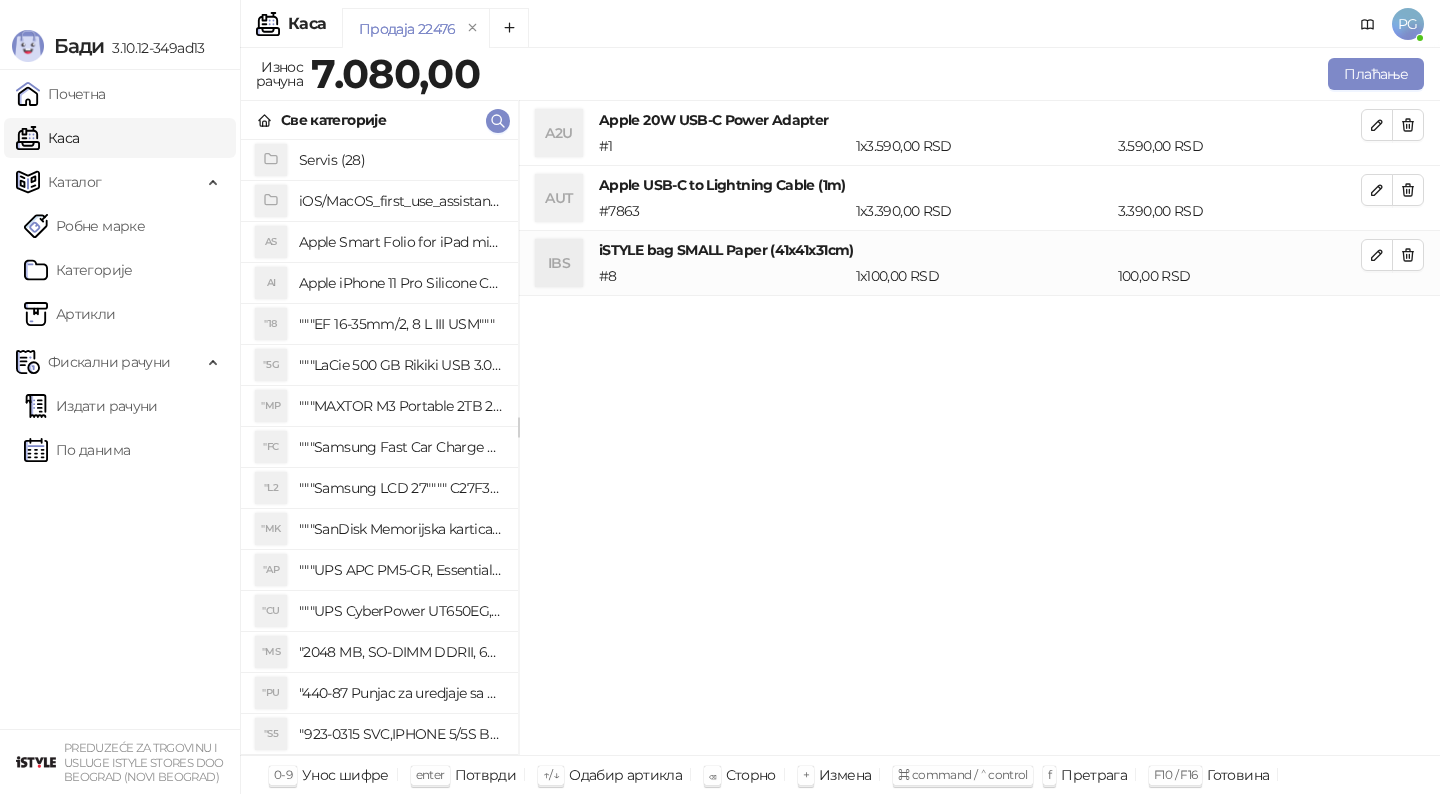 click on "Apple 20W USB-C Power Adapter" at bounding box center (980, 120) 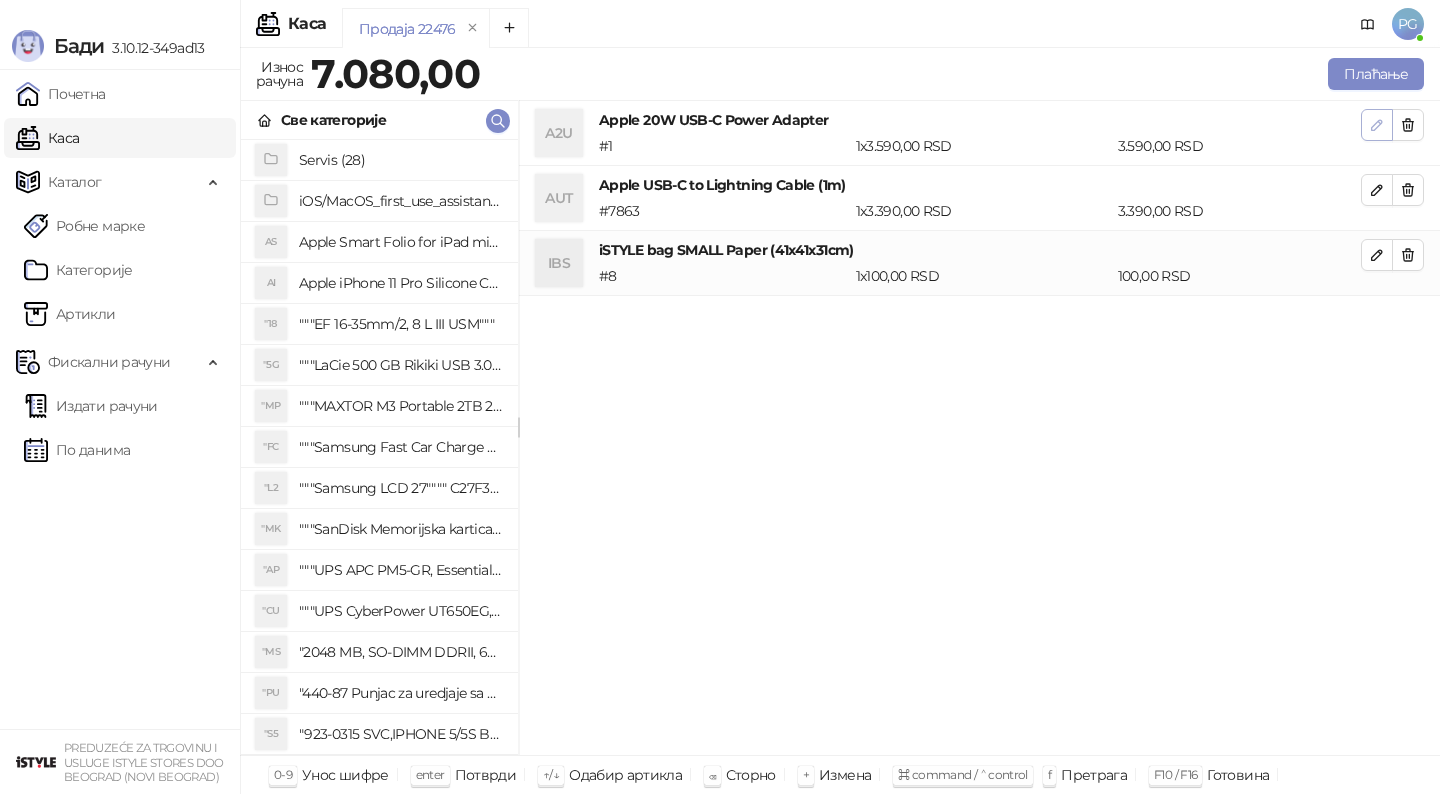 click 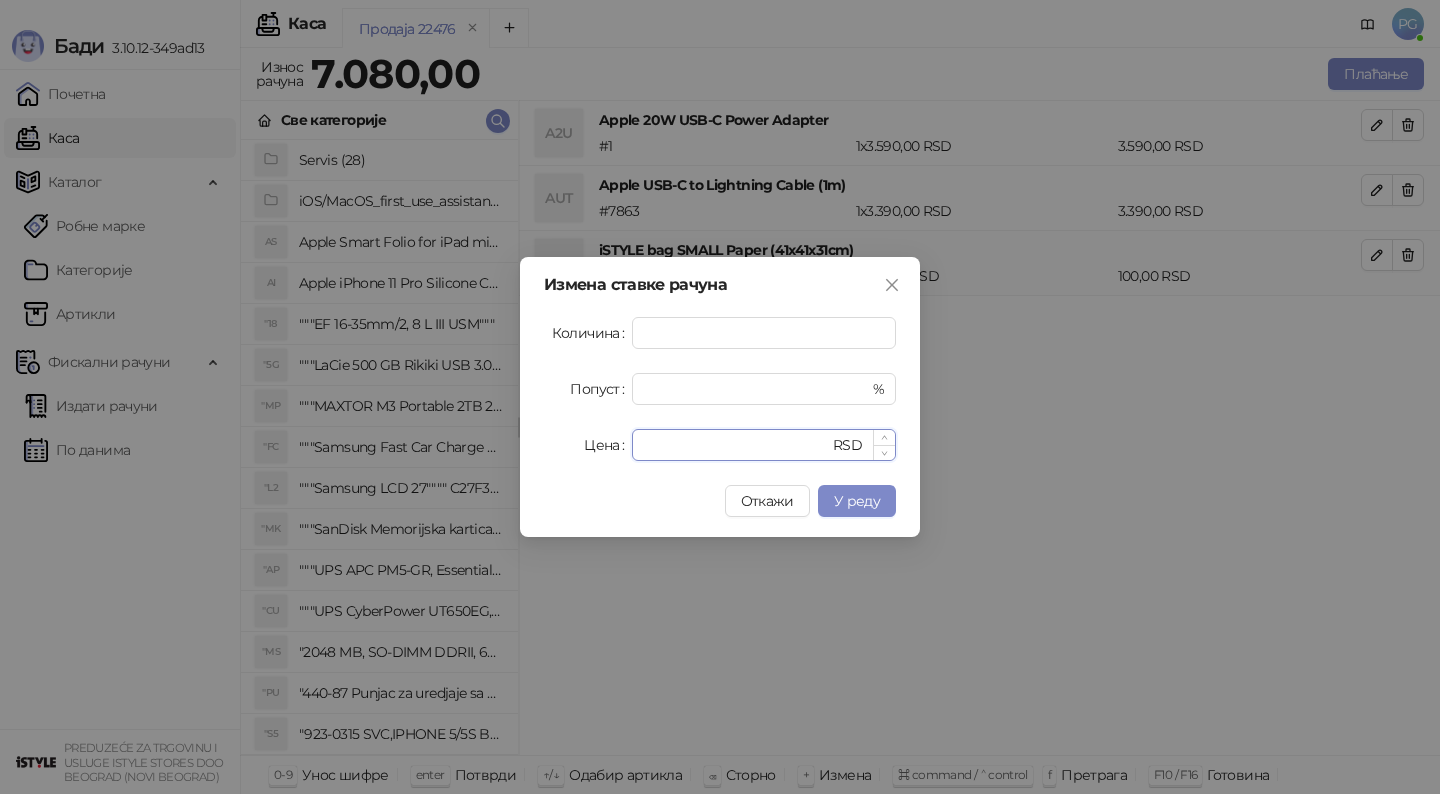 click on "****" at bounding box center [736, 445] 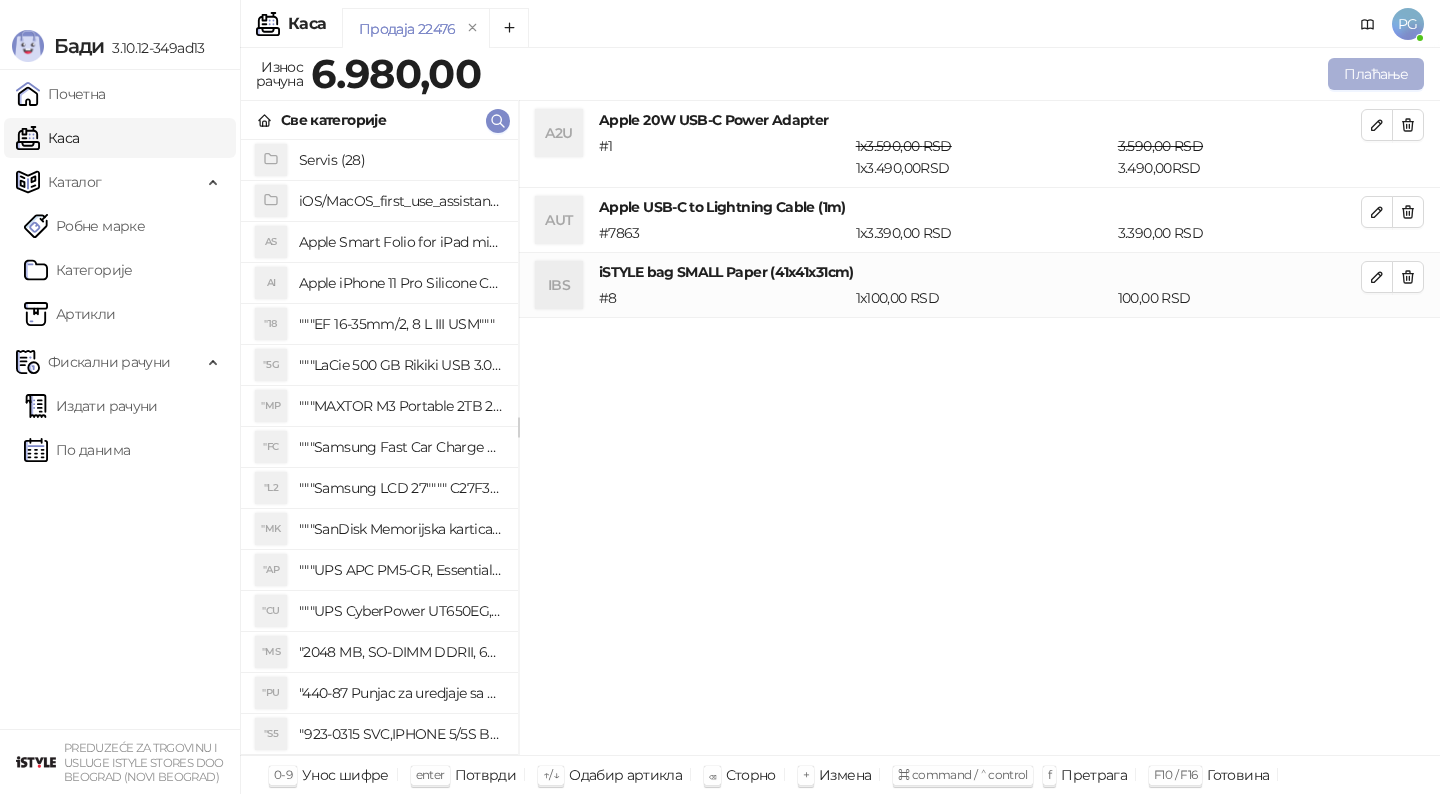 click on "Плаћање" at bounding box center [1376, 74] 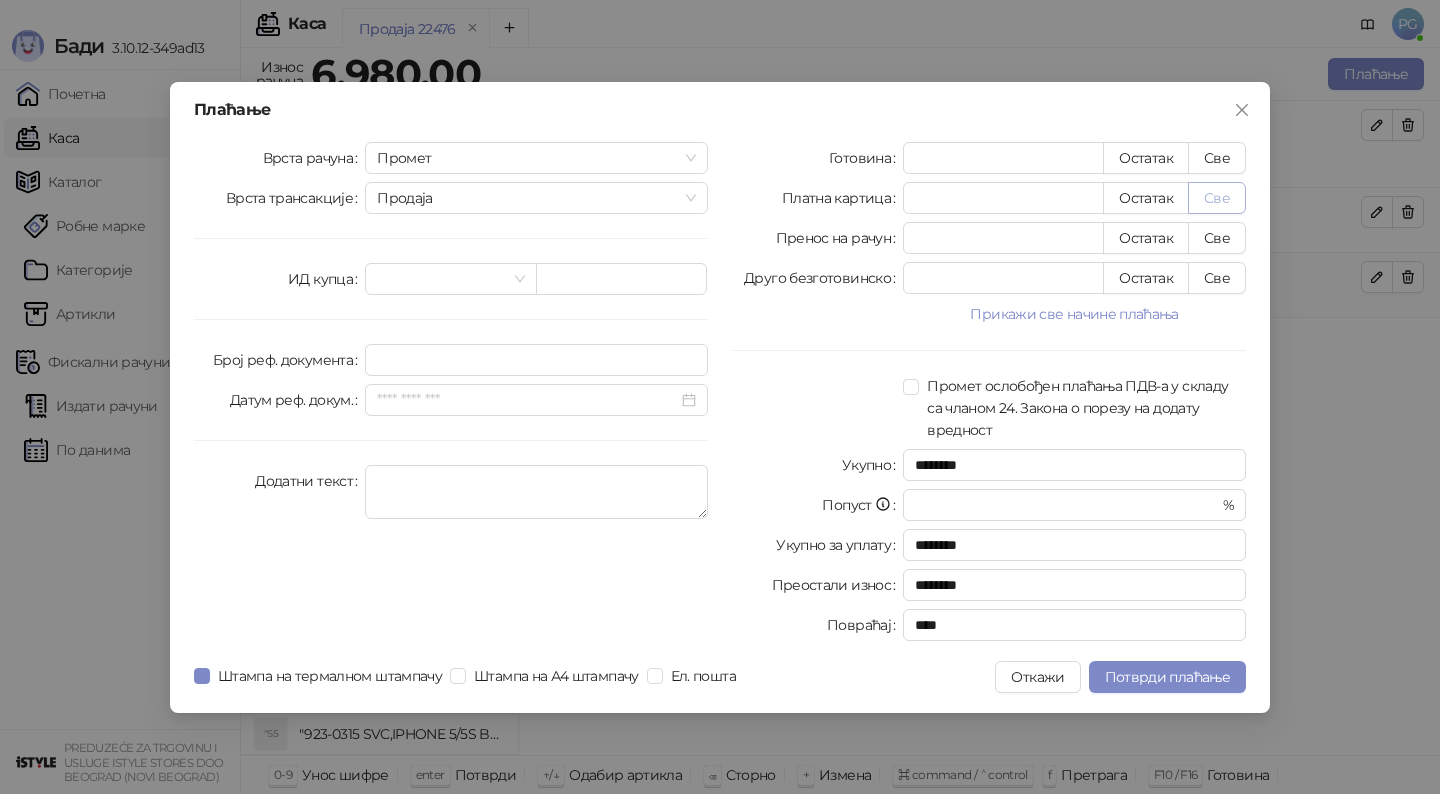 click on "Све" at bounding box center [1217, 198] 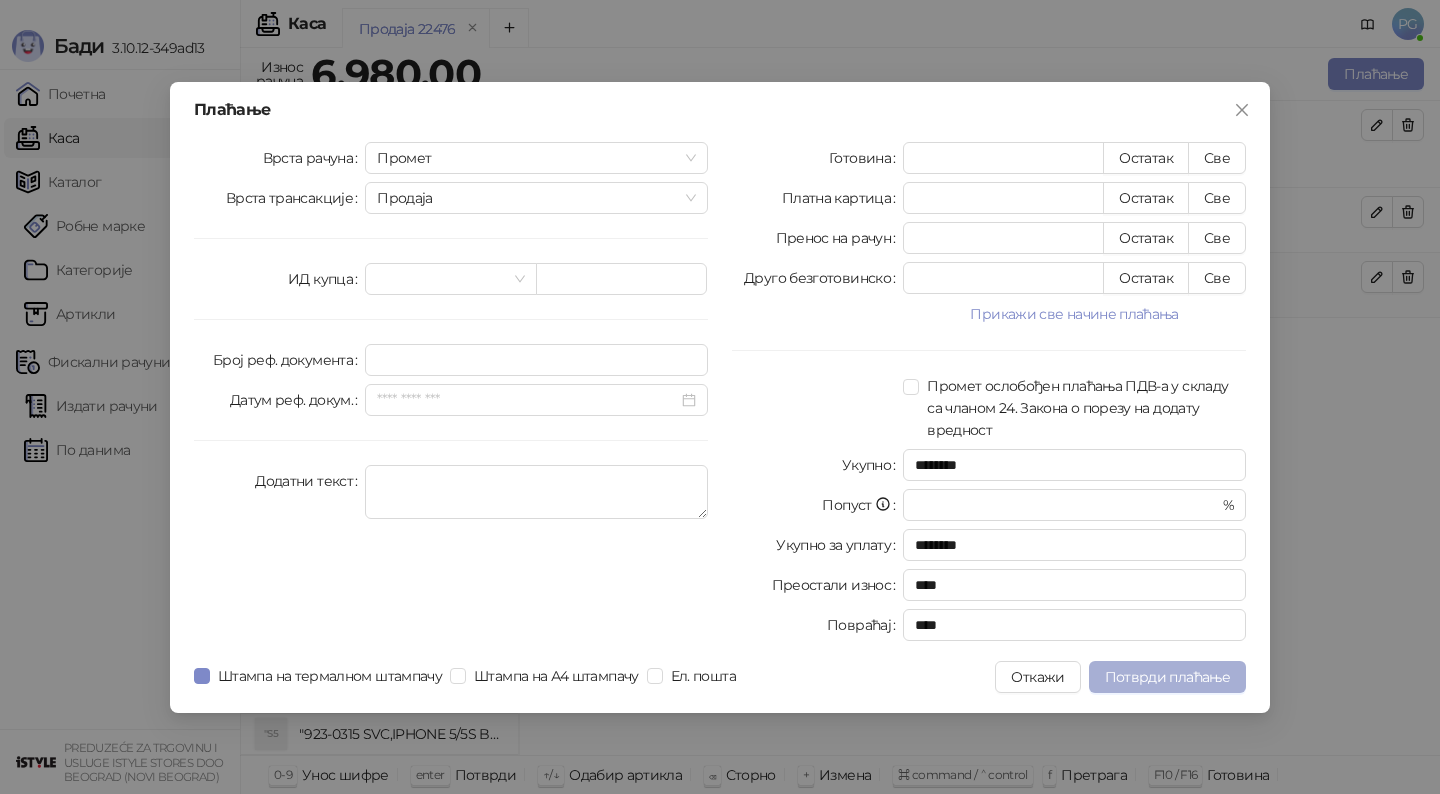 click on "Потврди плаћање" at bounding box center (1167, 677) 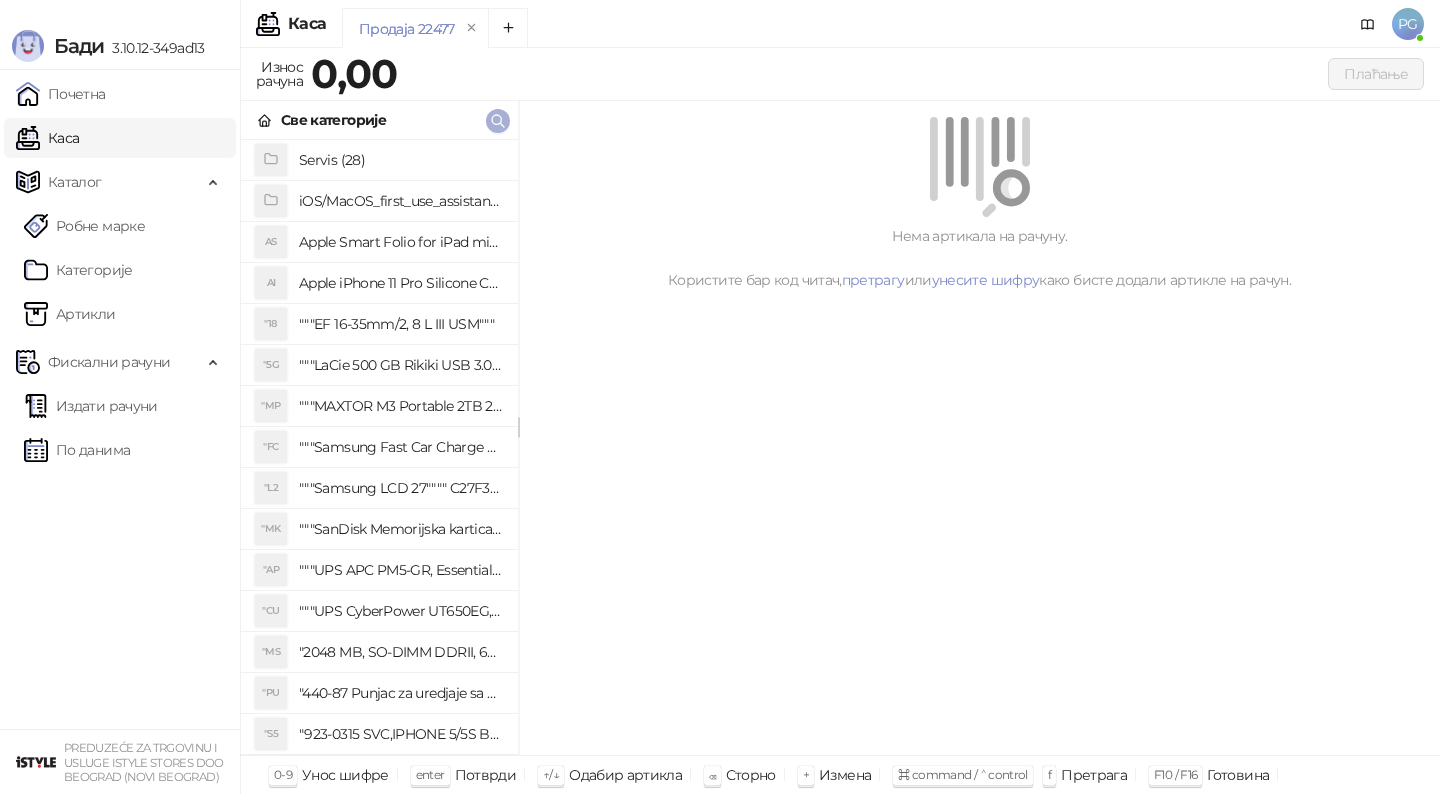 click 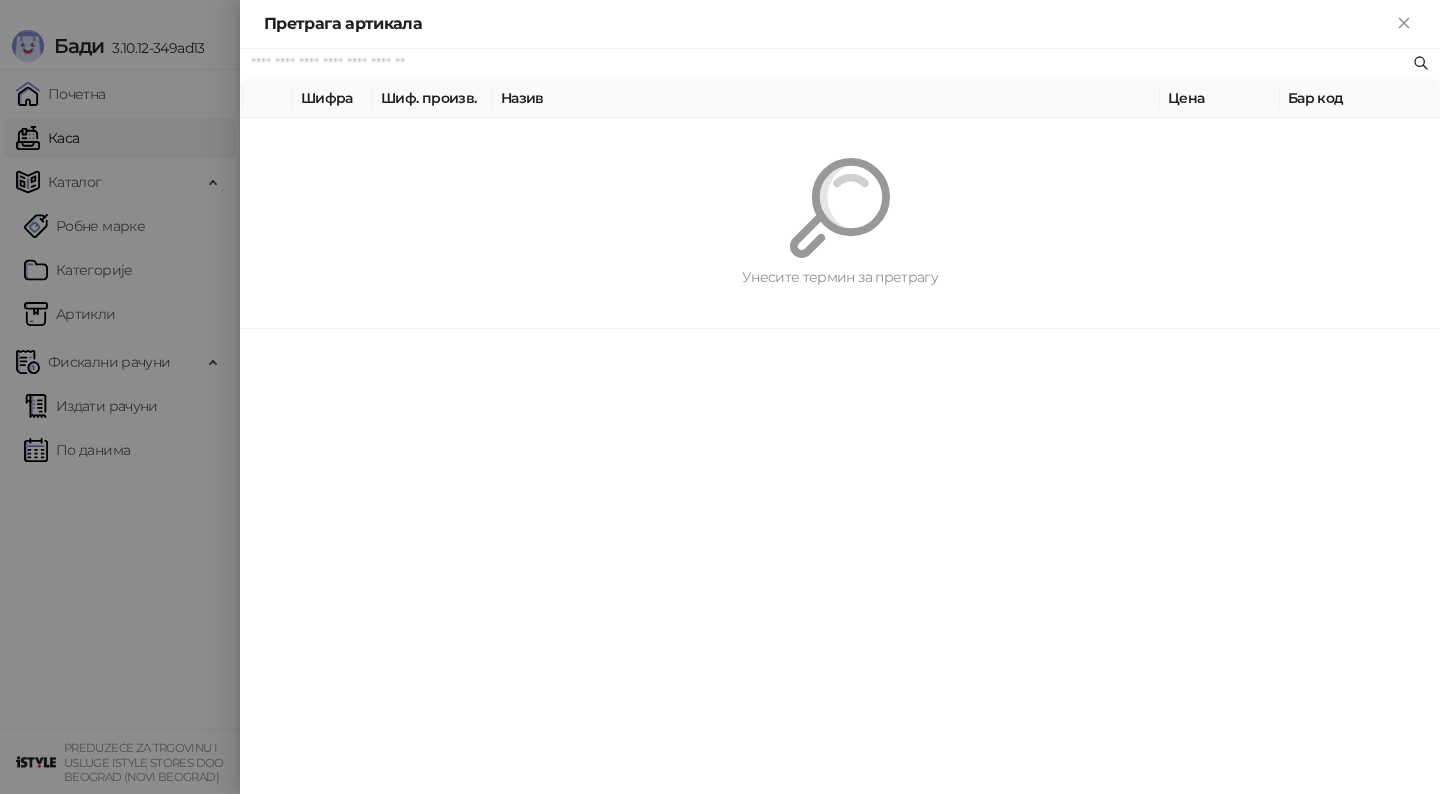 paste on "********" 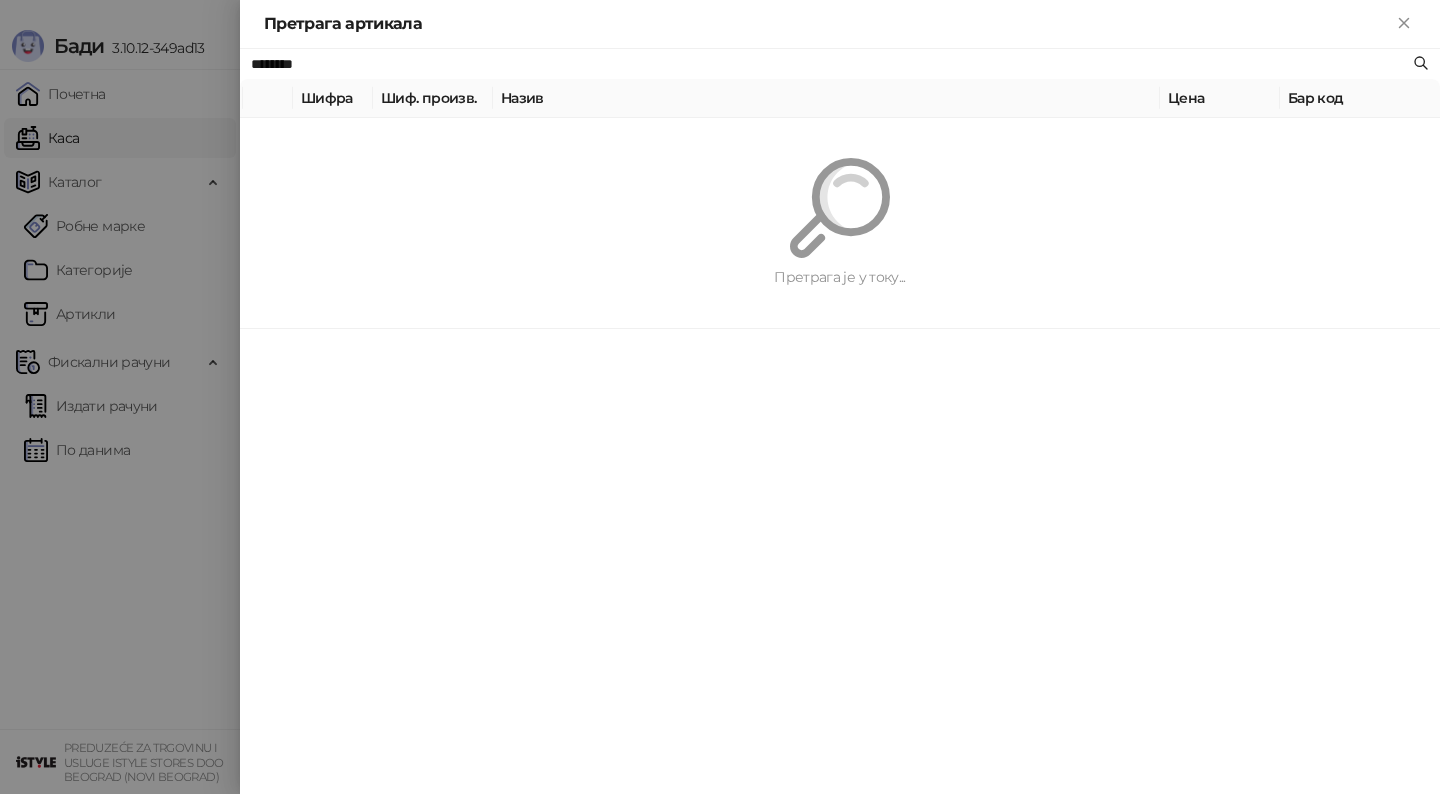 type on "********" 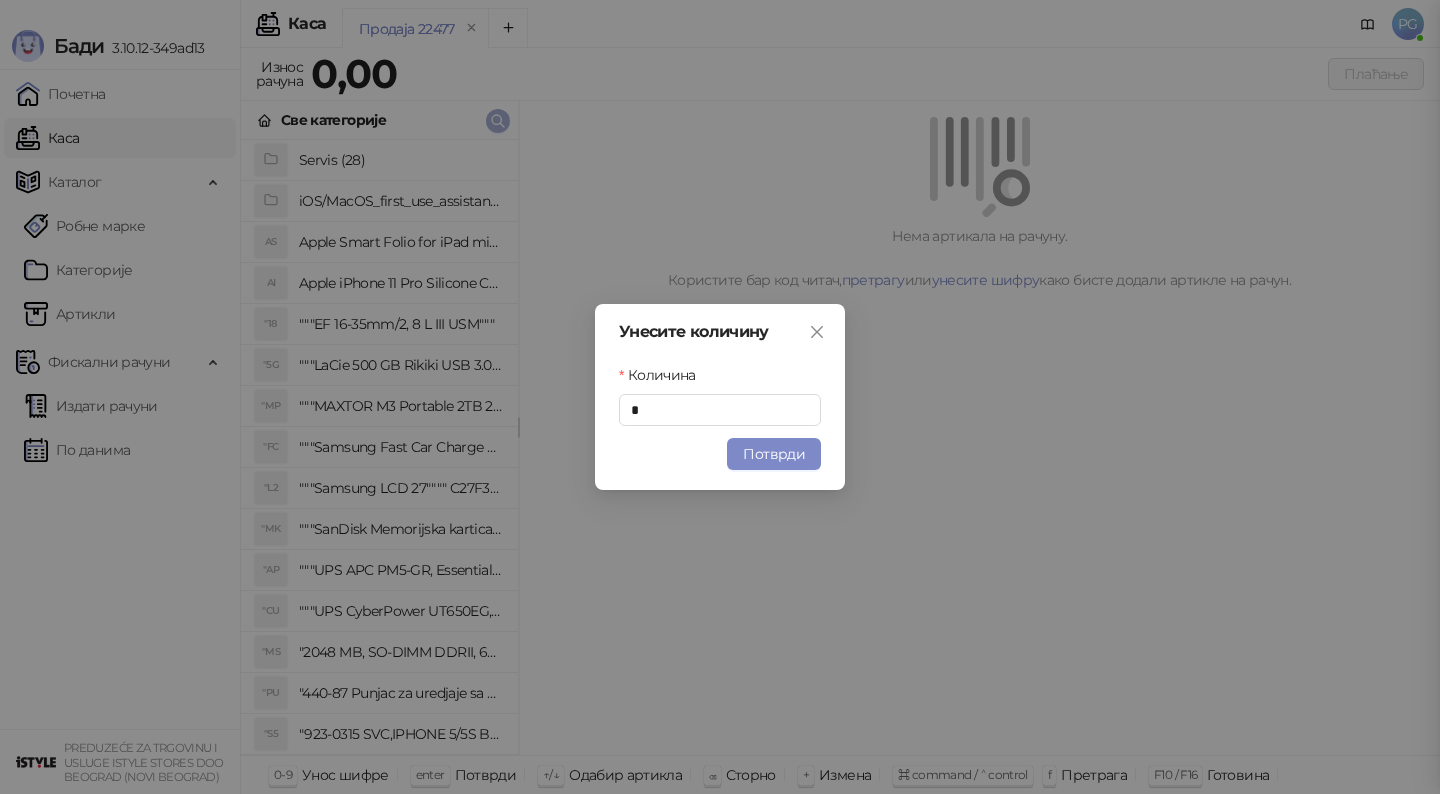 type 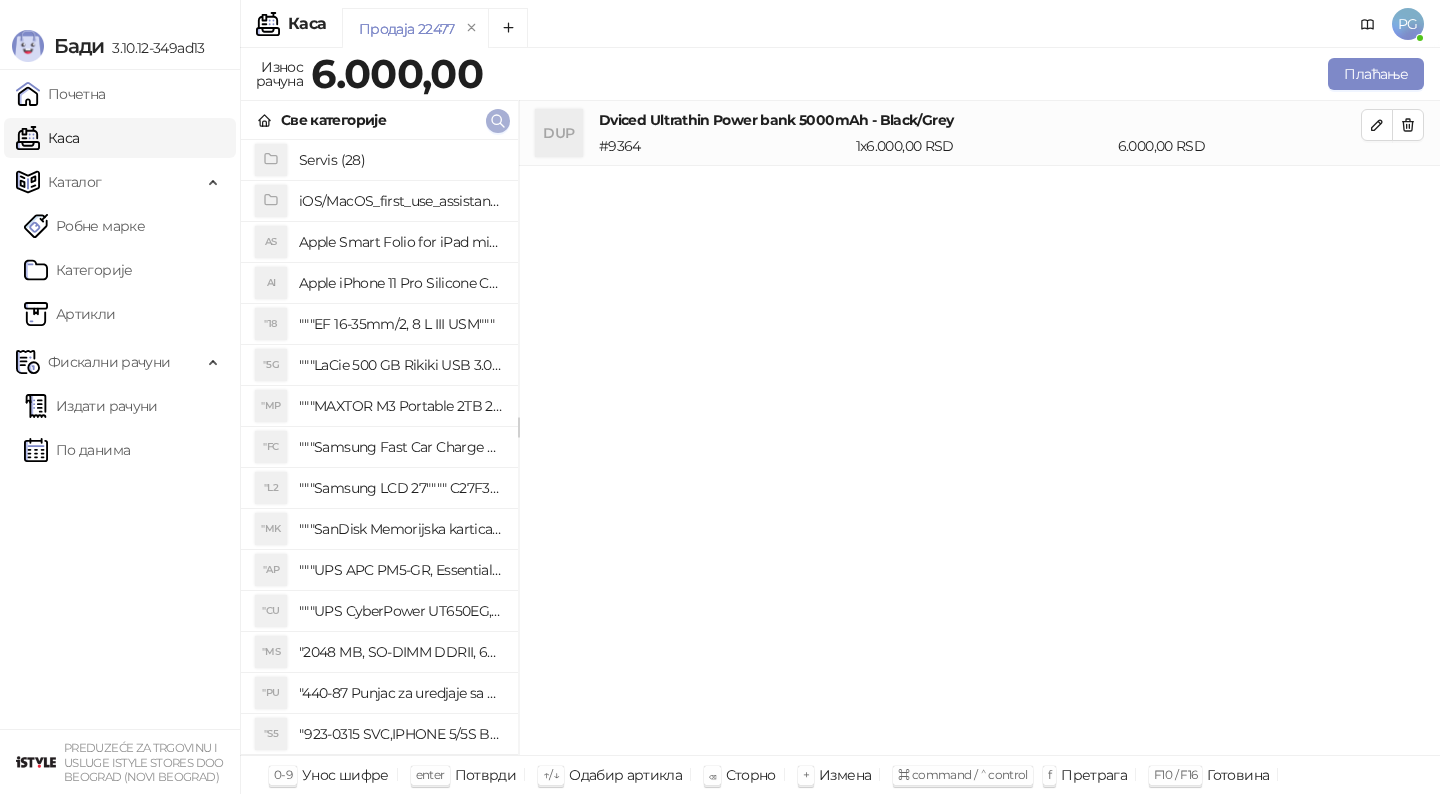 click 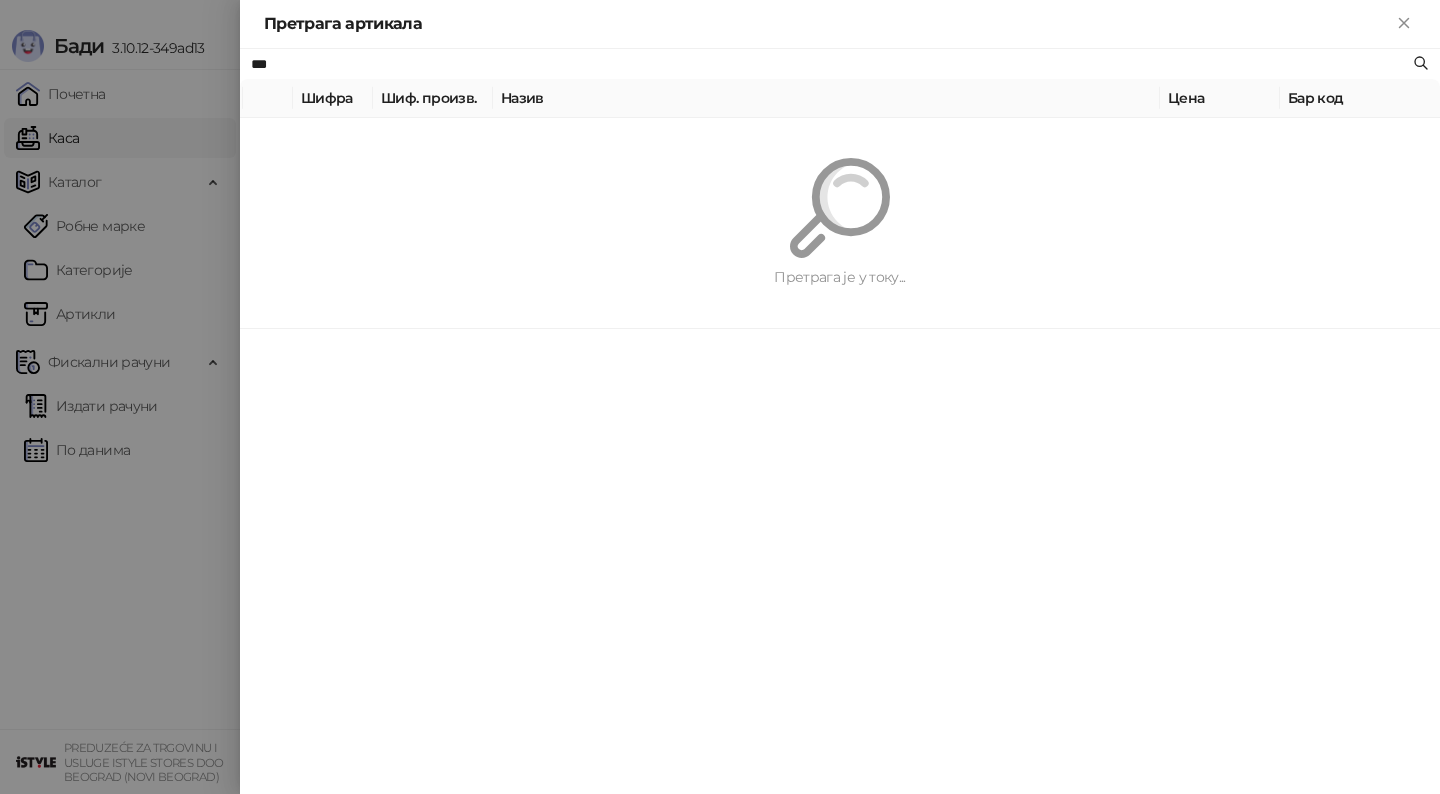 type on "***" 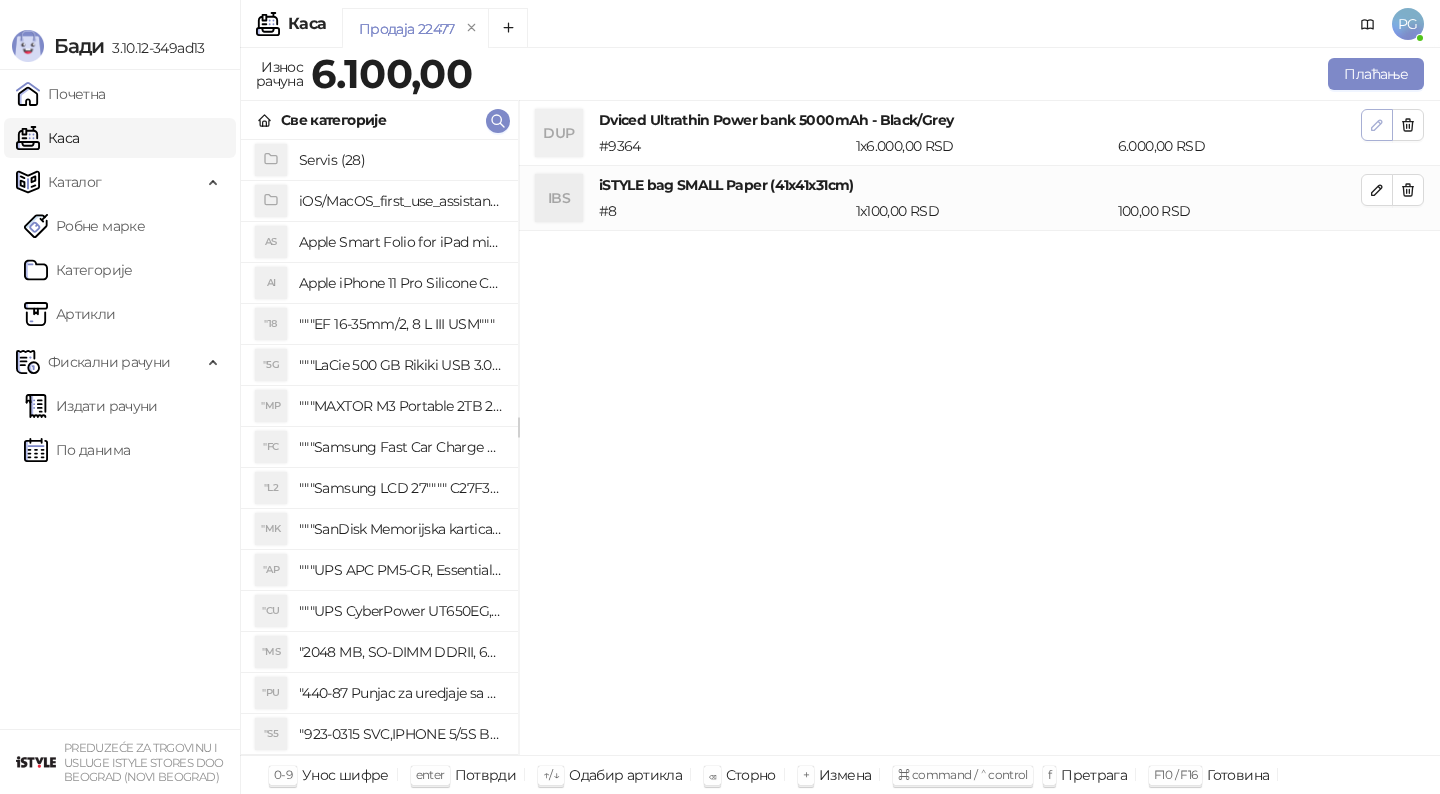 click at bounding box center [1377, 125] 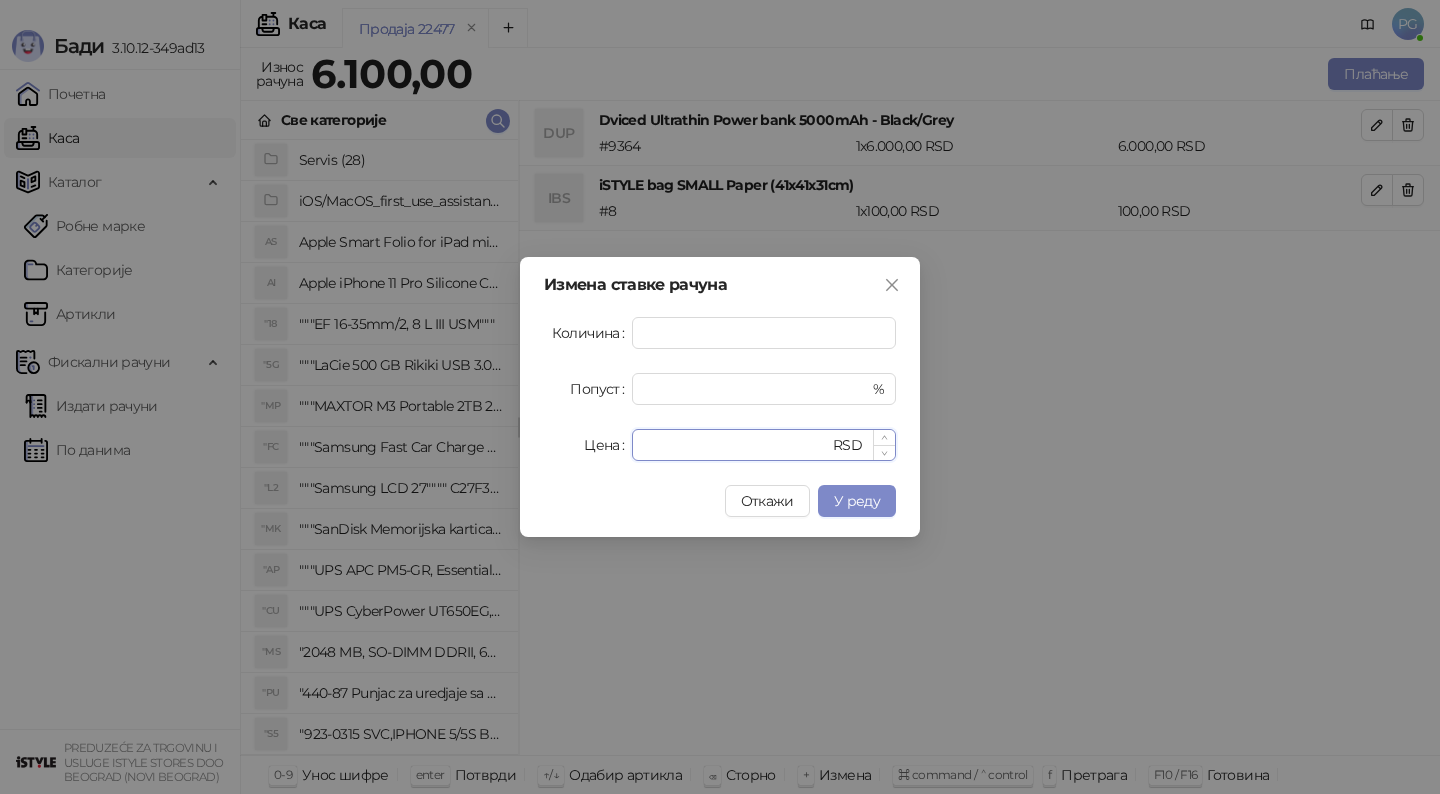 click on "****" at bounding box center (736, 445) 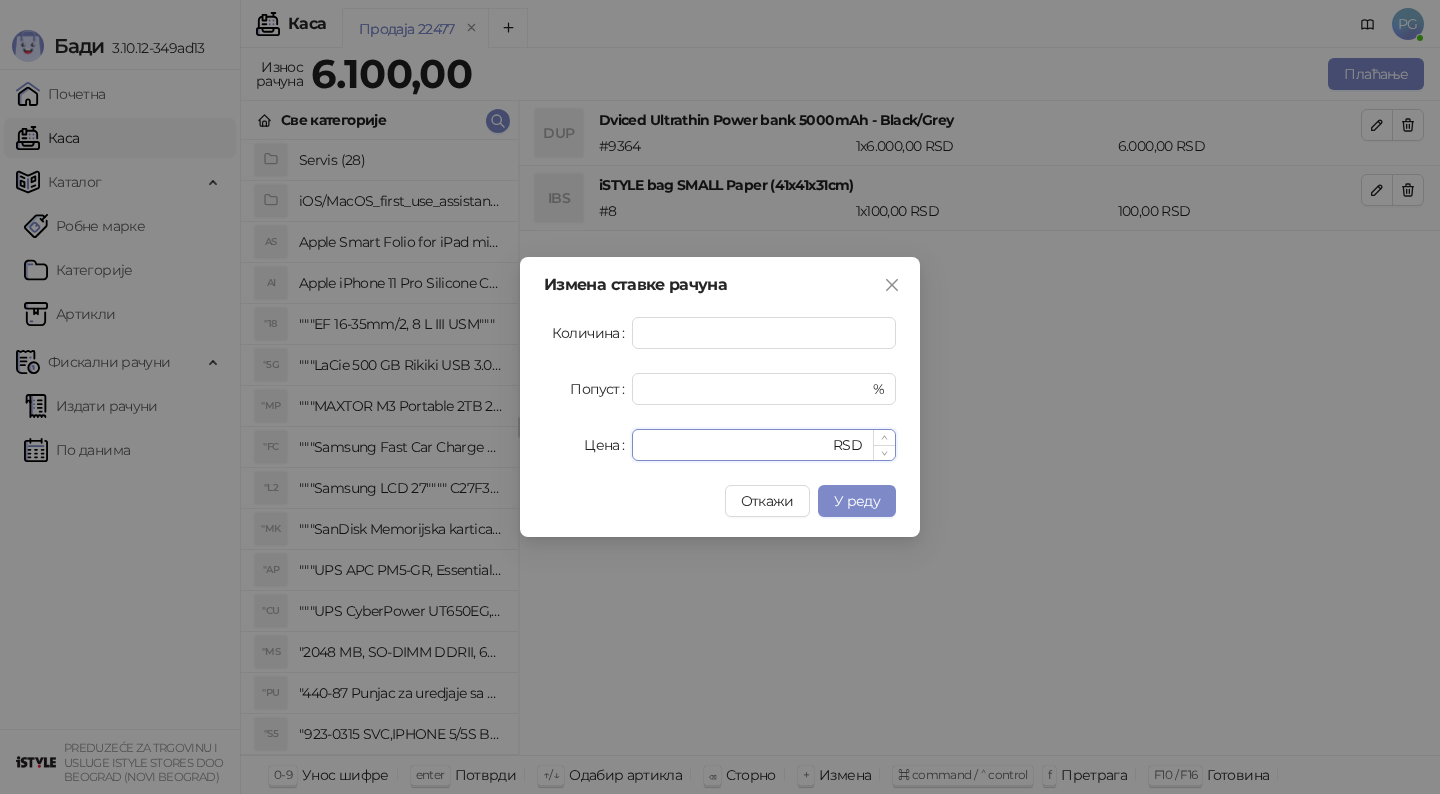 type on "****" 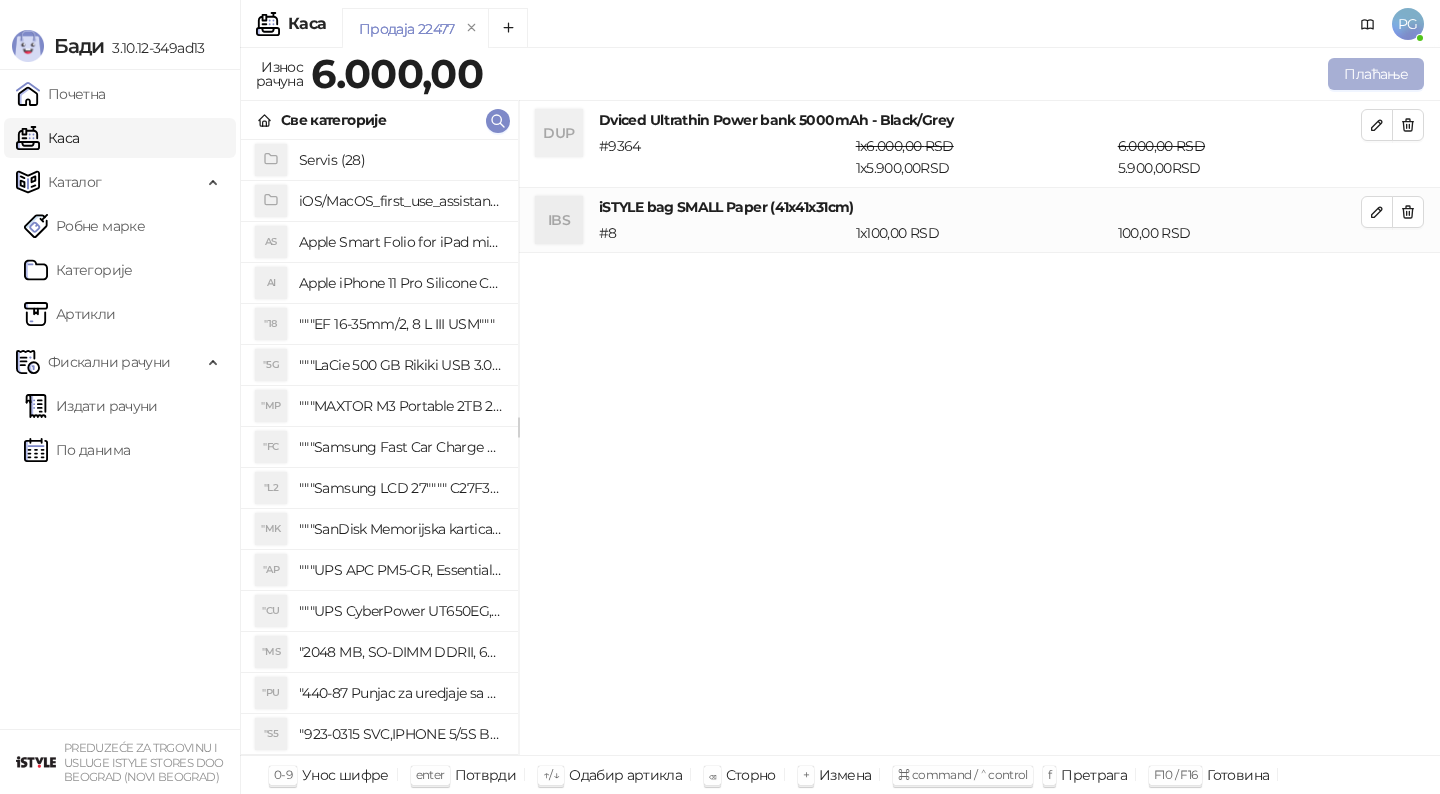 click on "Плаћање" at bounding box center (1376, 74) 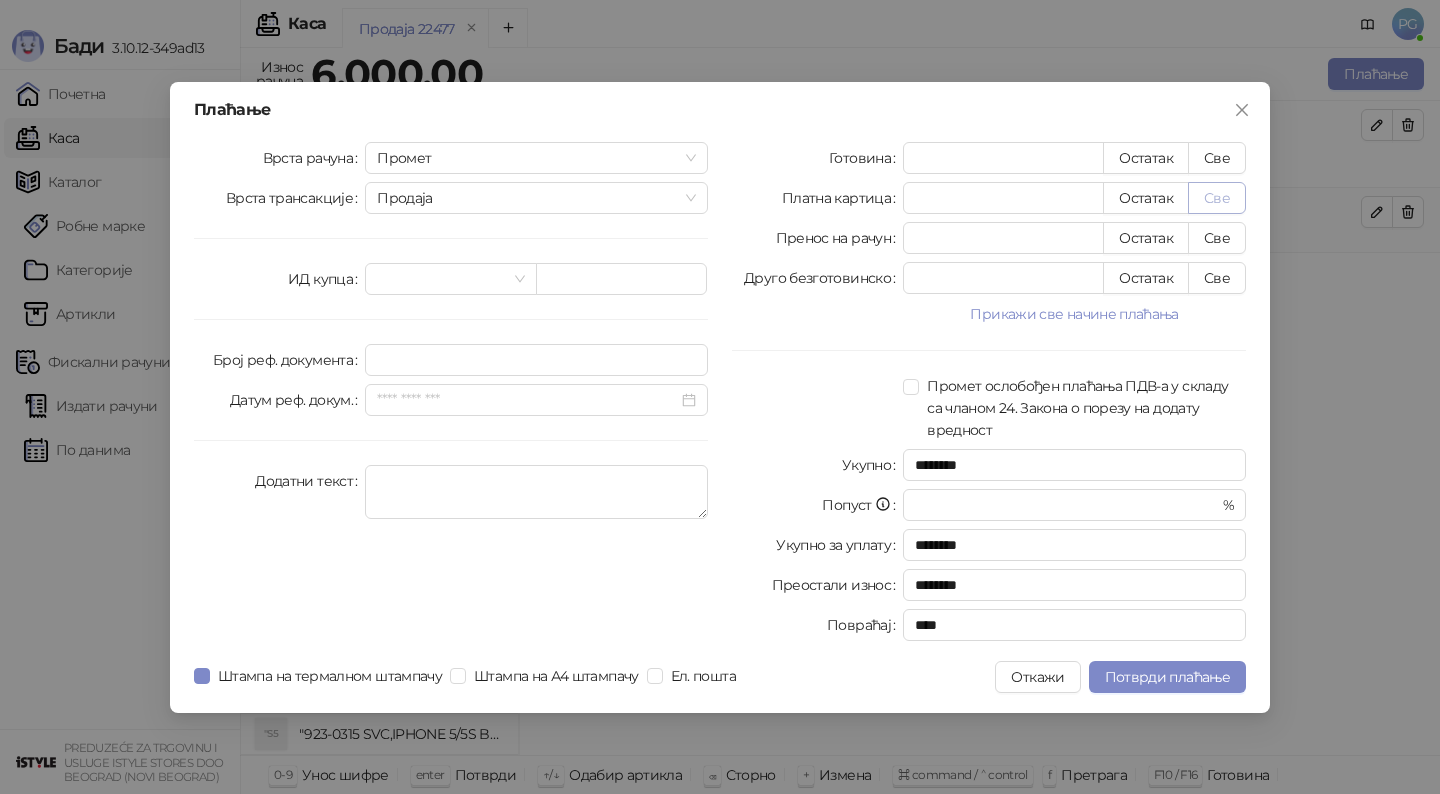 click on "Све" at bounding box center (1217, 198) 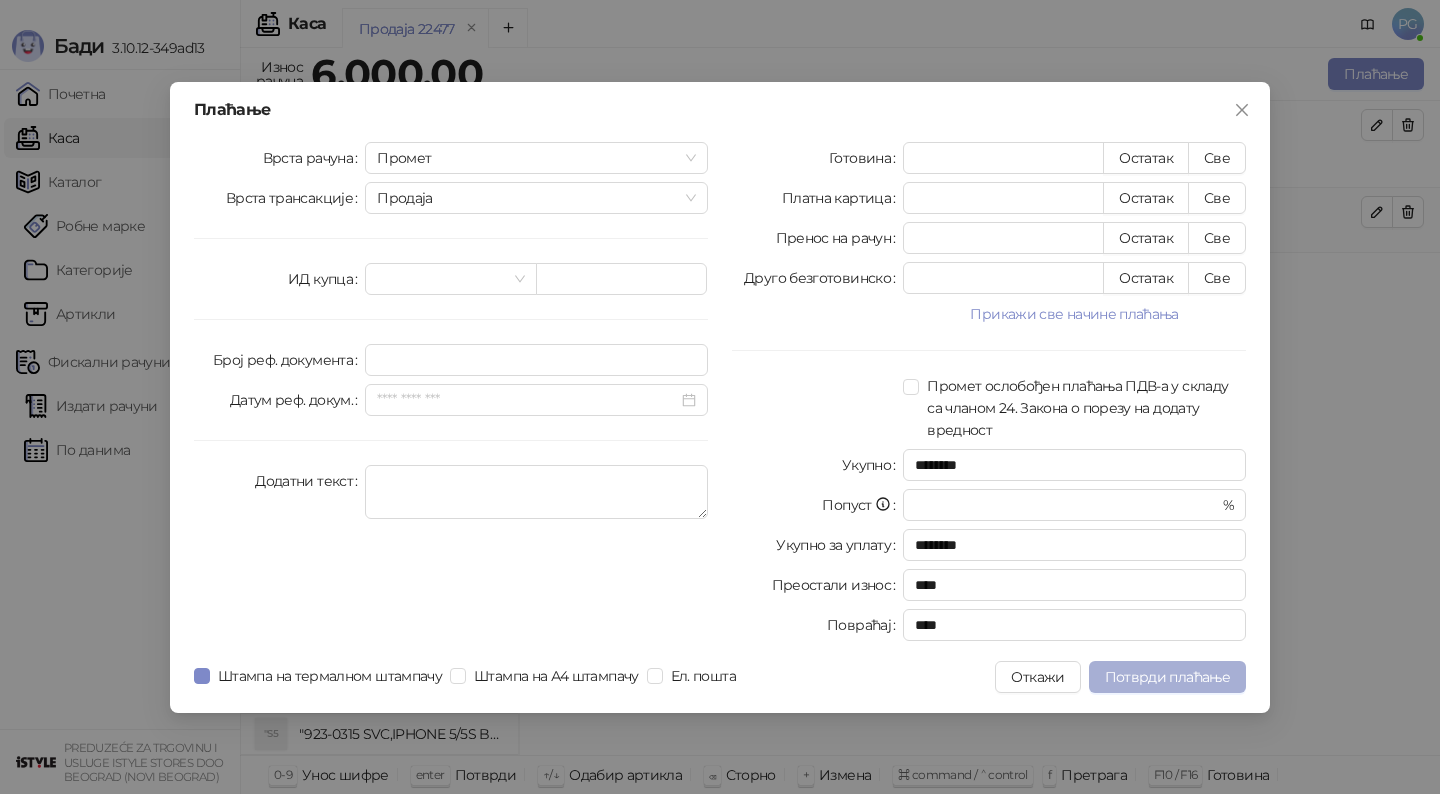 click on "Потврди плаћање" at bounding box center [1167, 677] 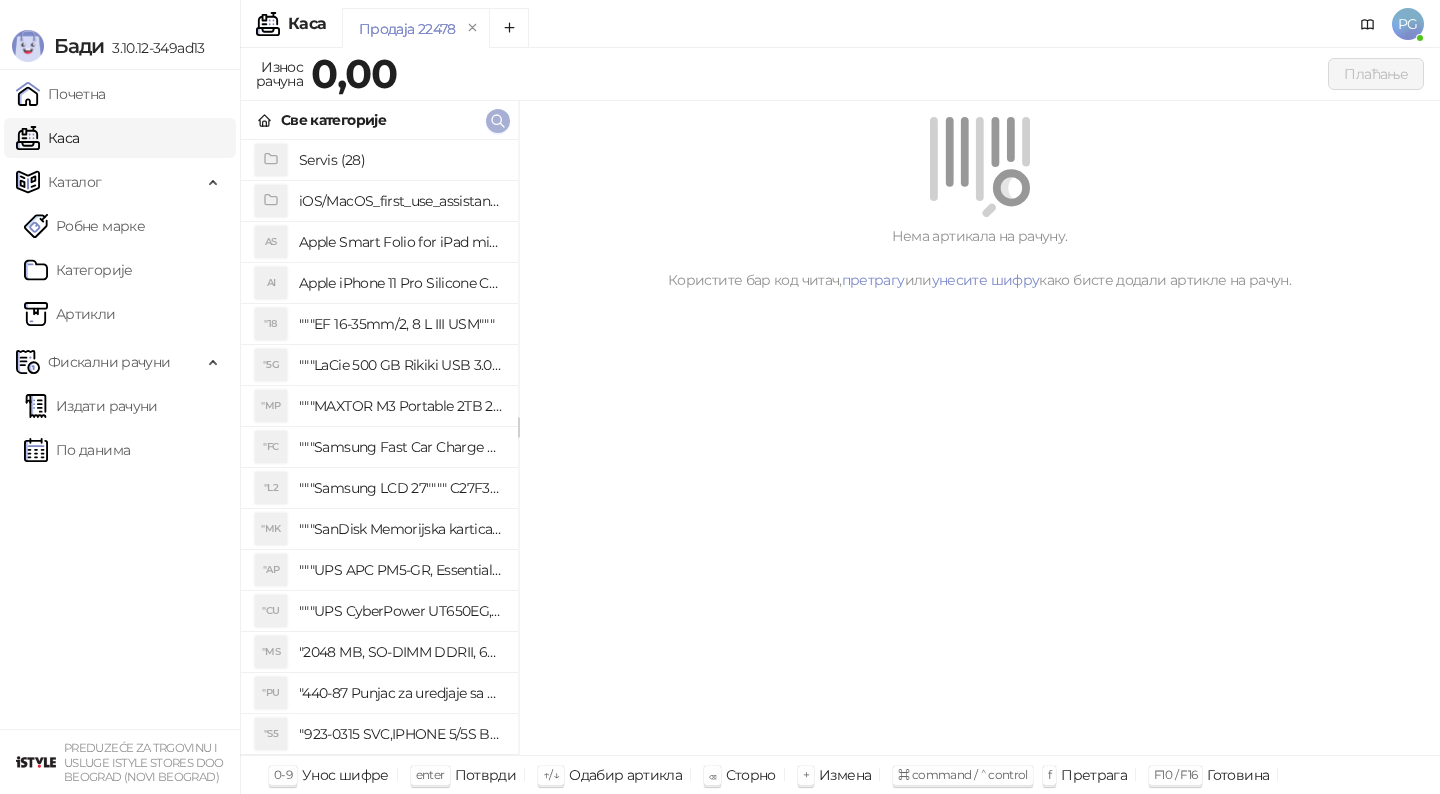 click at bounding box center (498, 121) 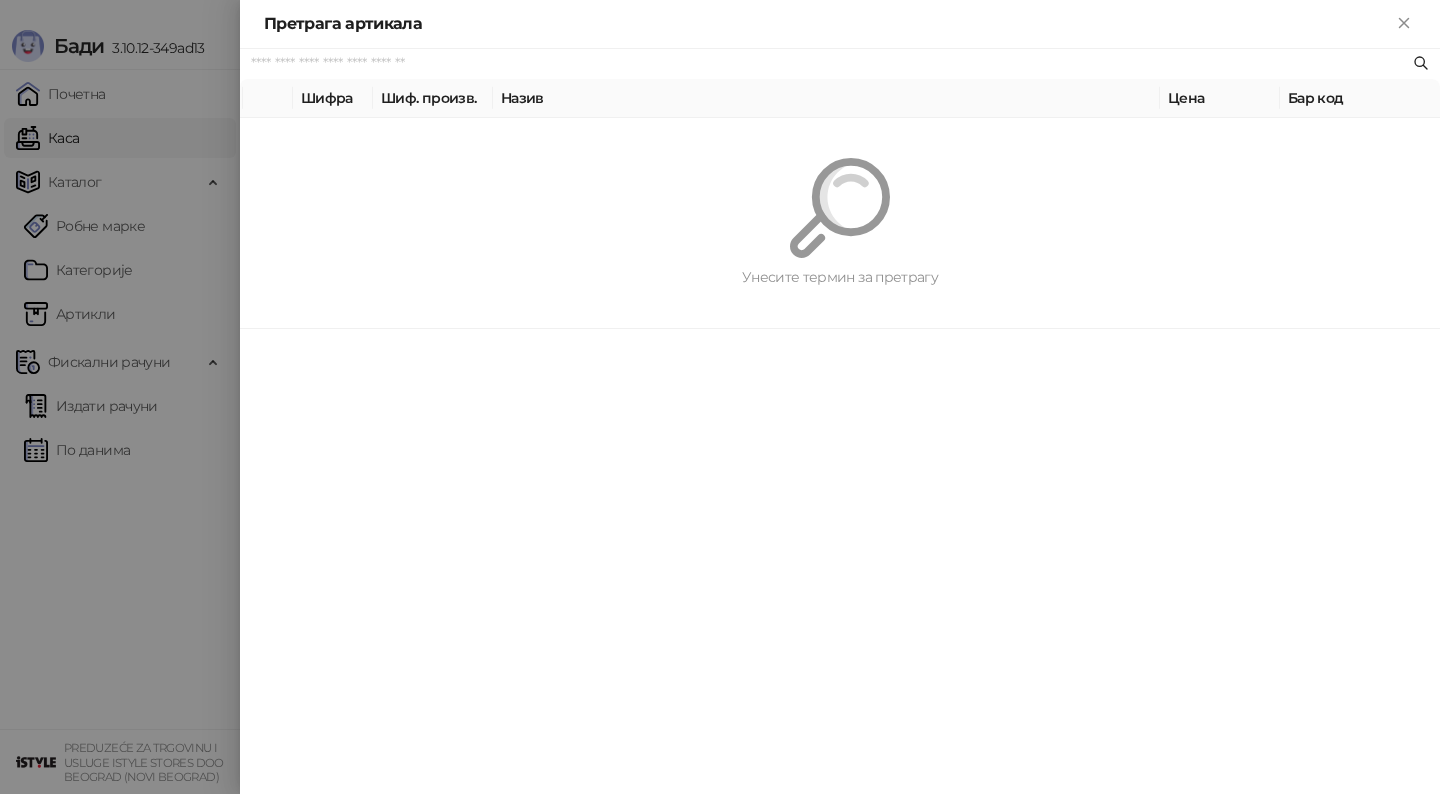paste on "*********" 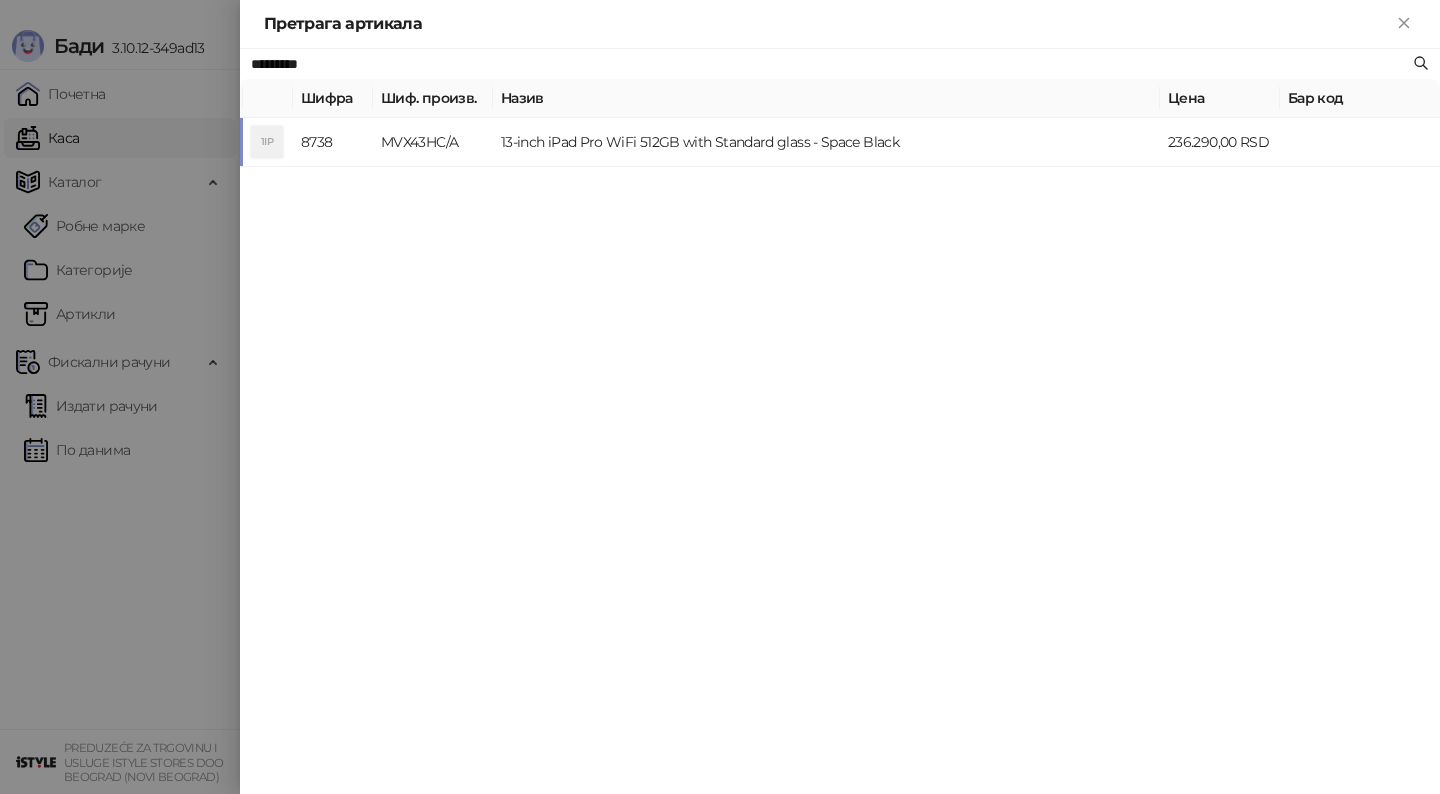 type on "*********" 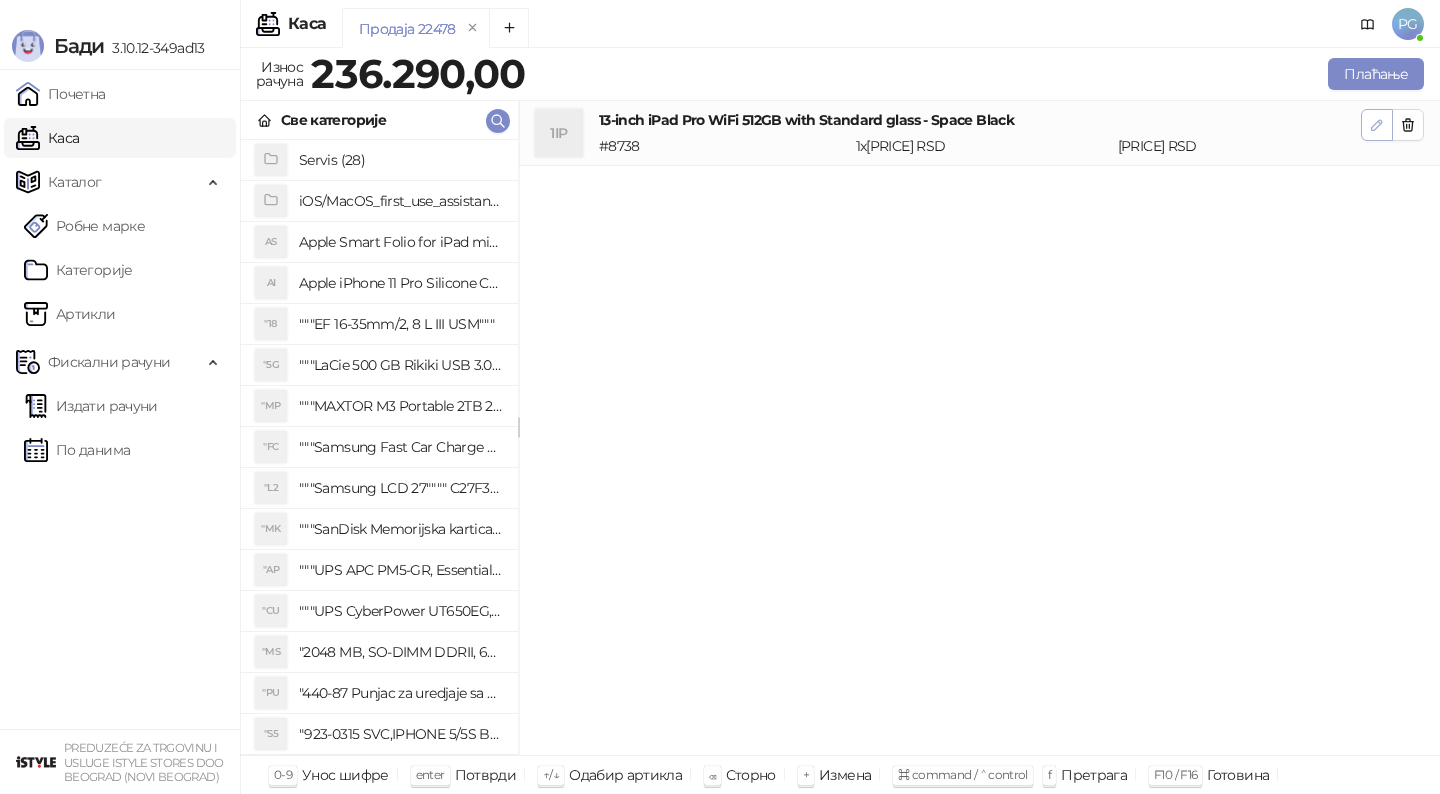 click 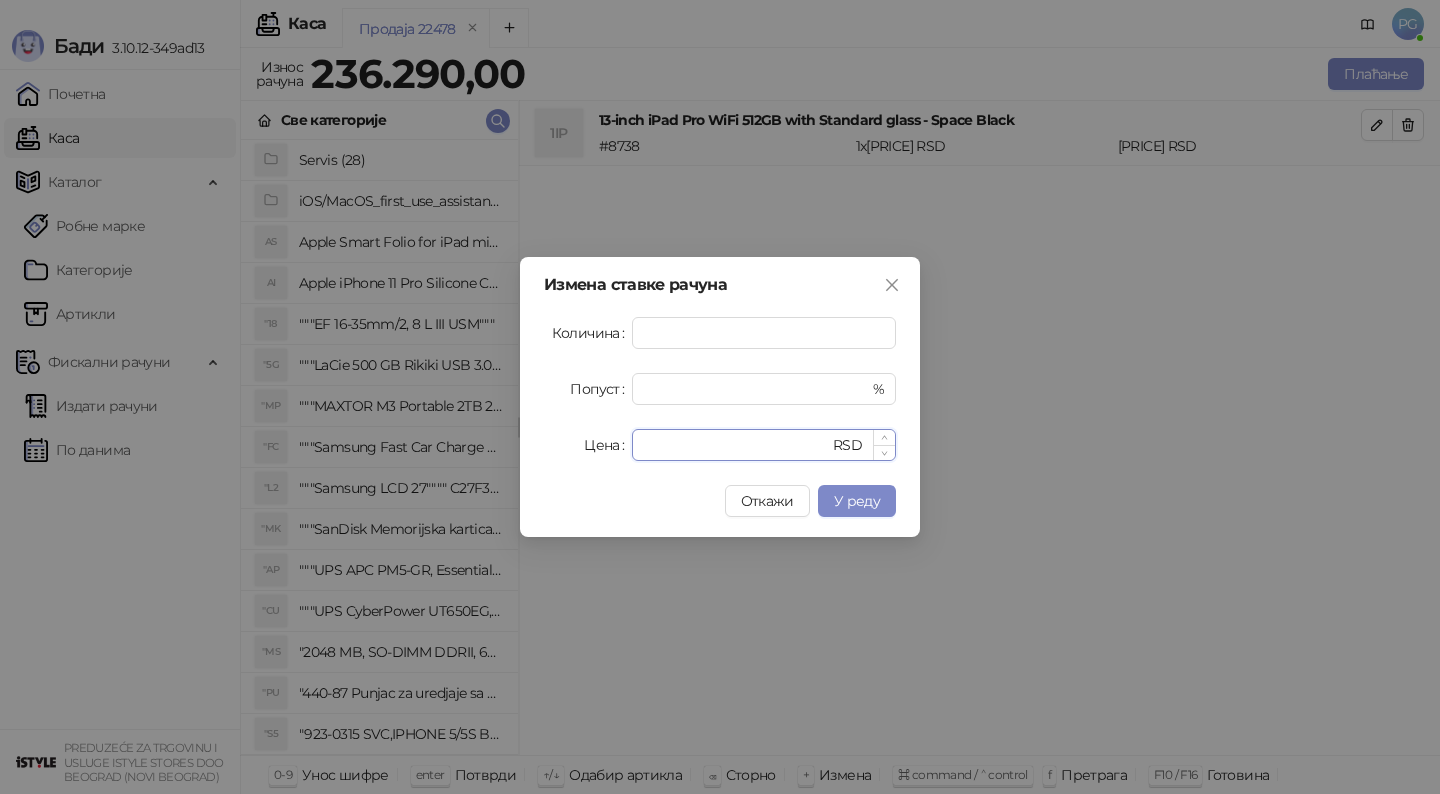 click on "******" at bounding box center [736, 445] 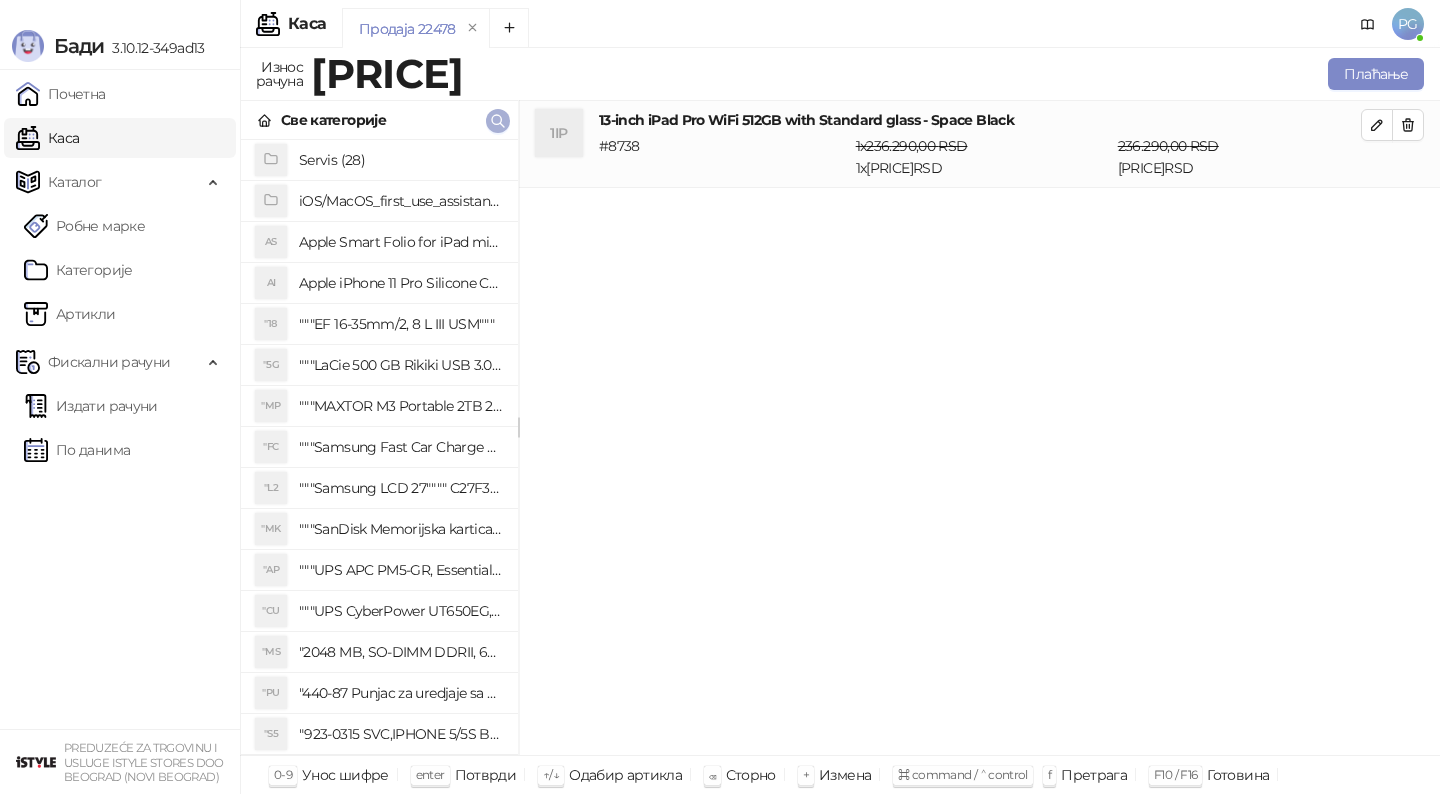 click 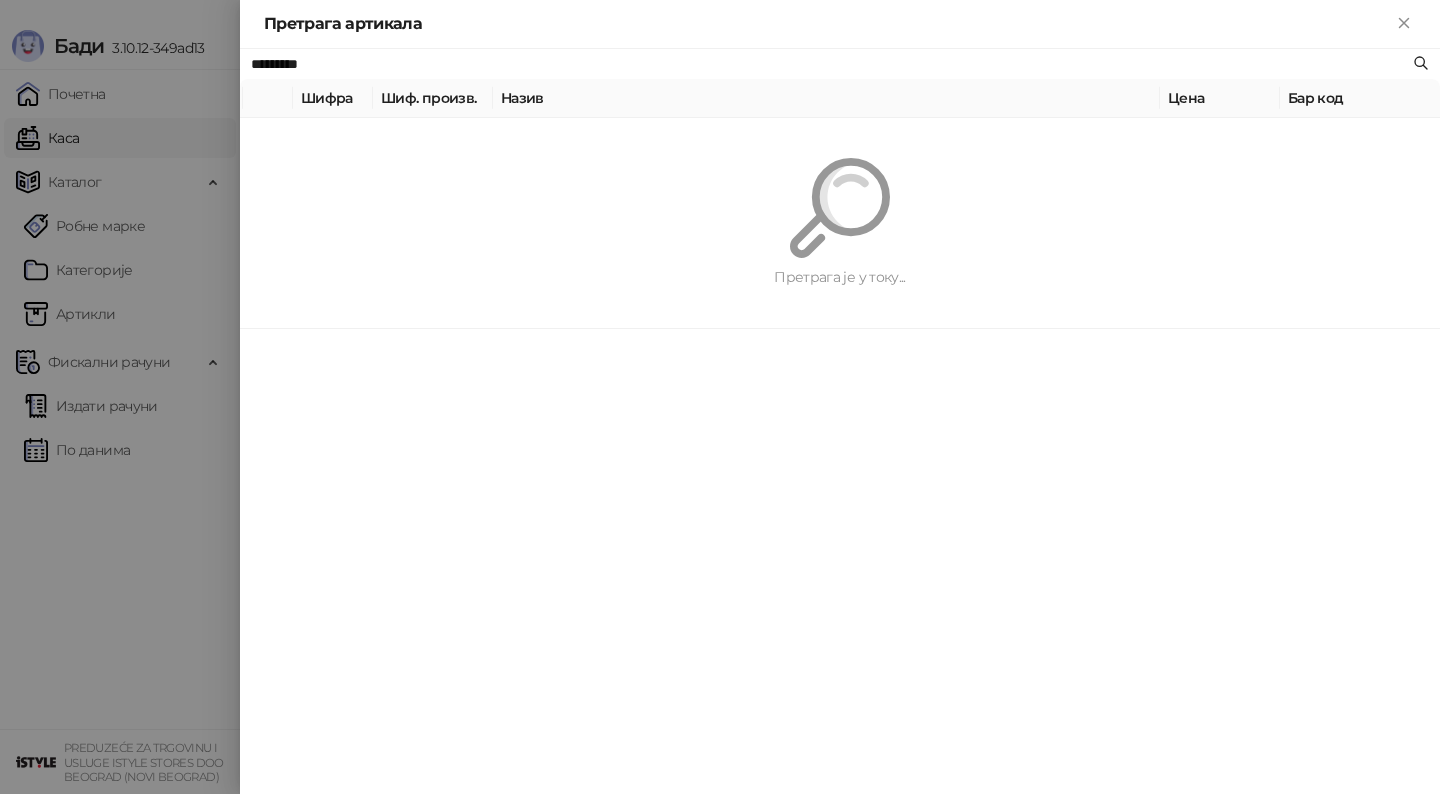 paste on "**********" 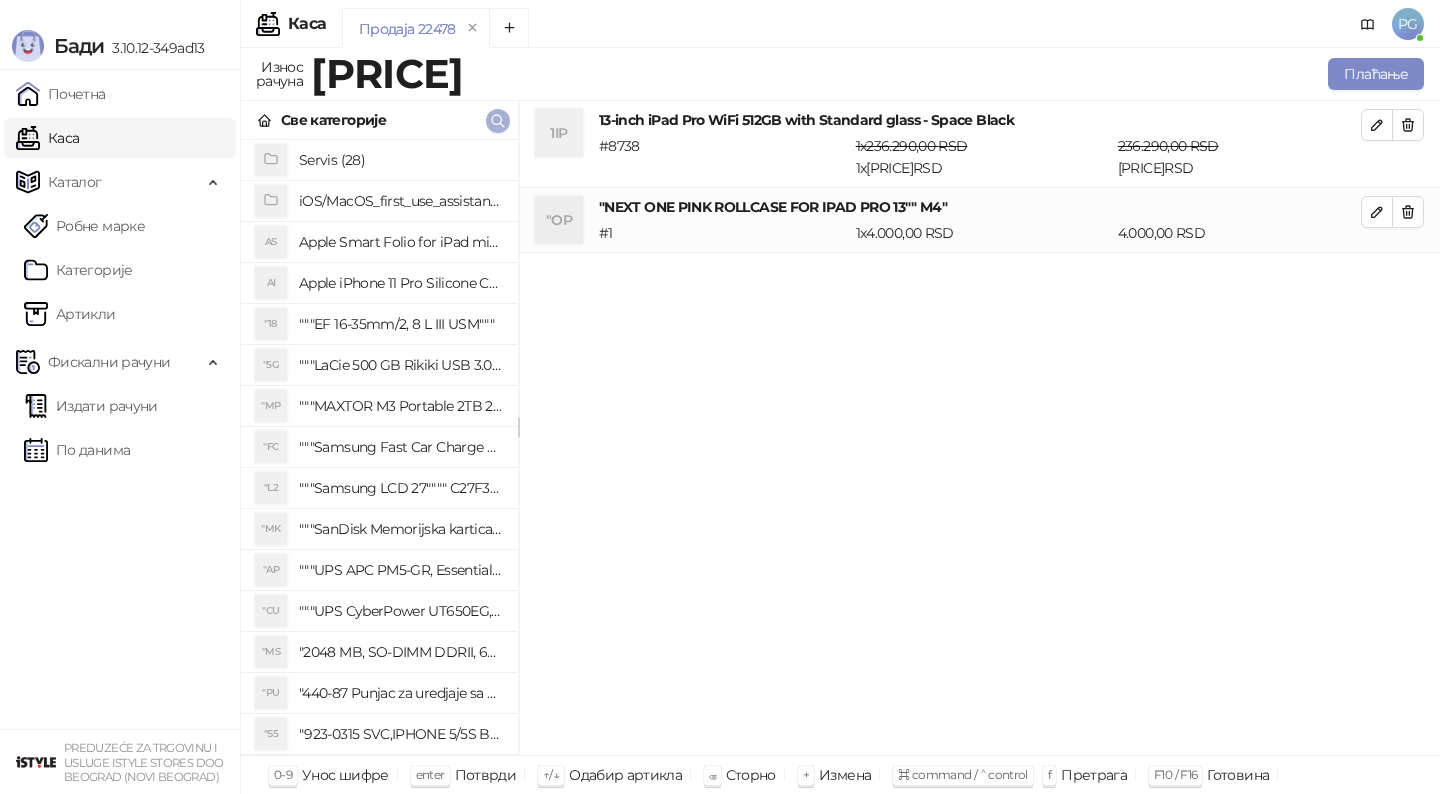 click 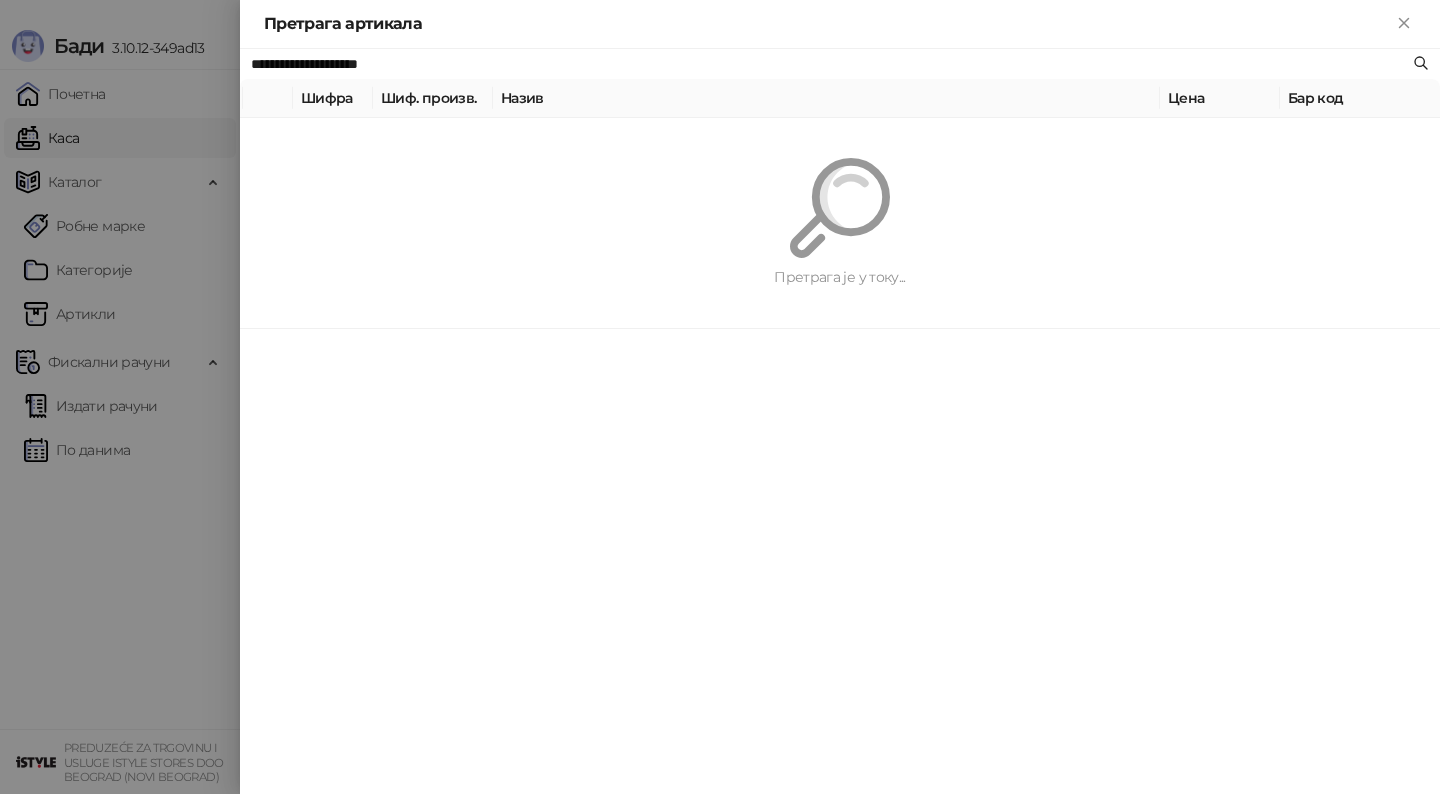 paste on "**" 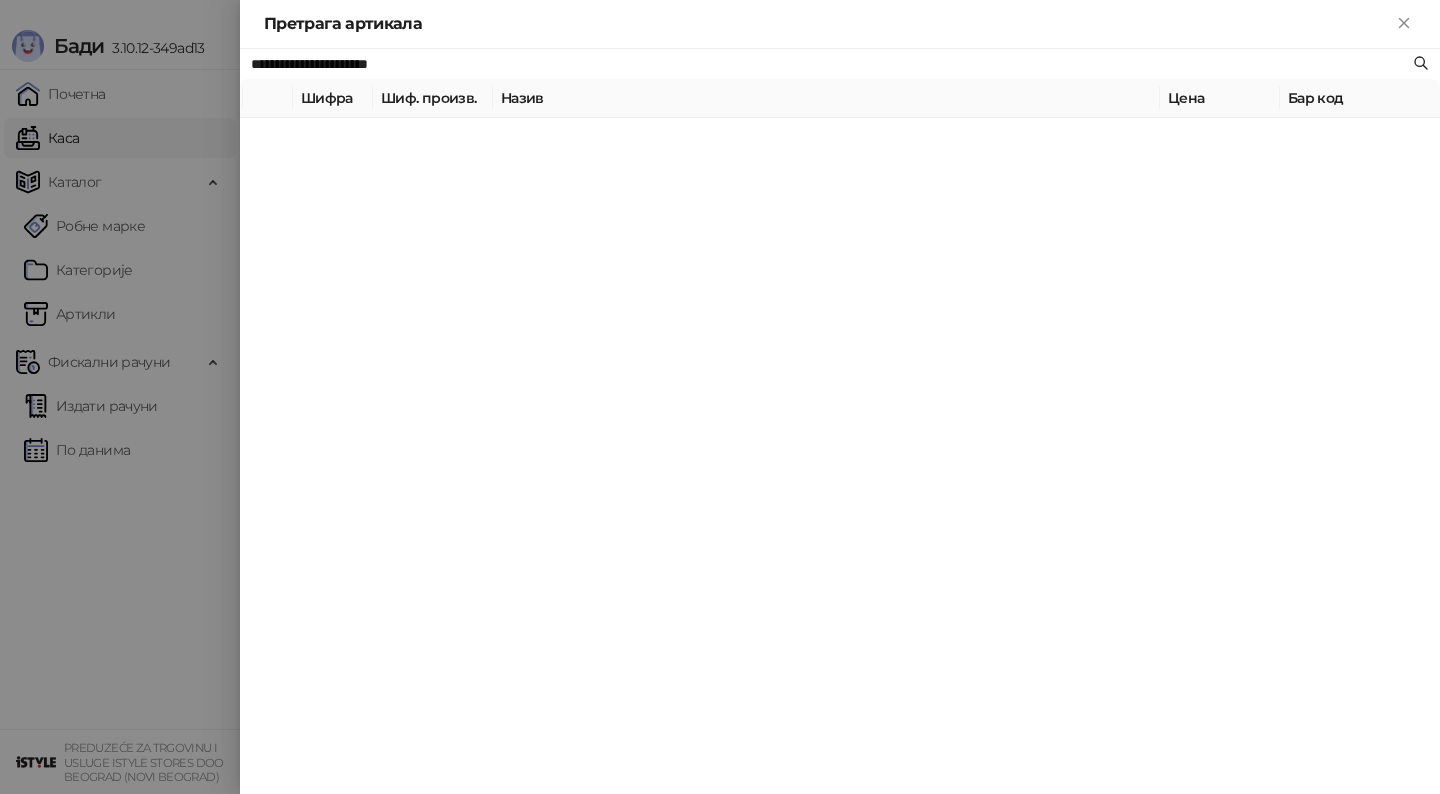 type on "**********" 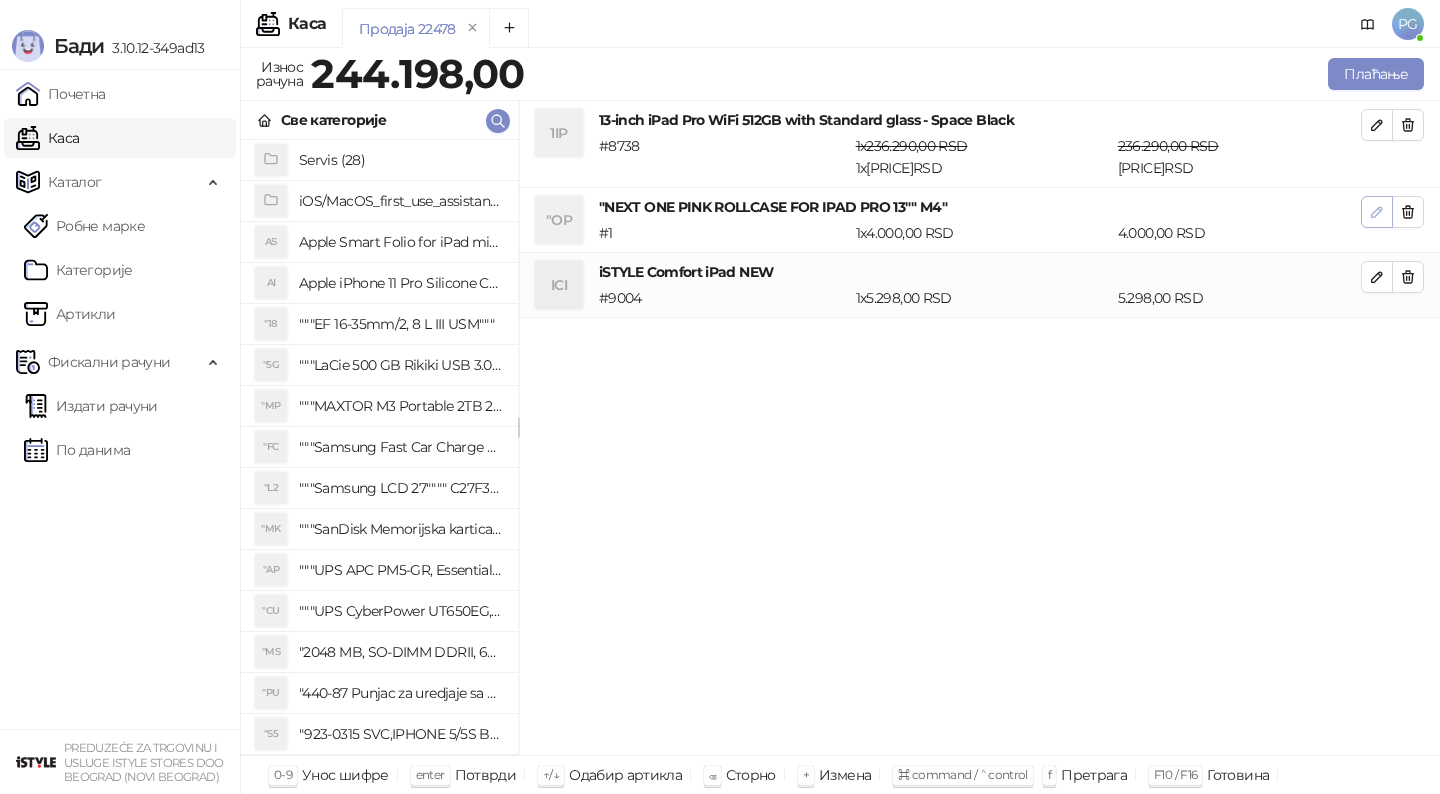 click 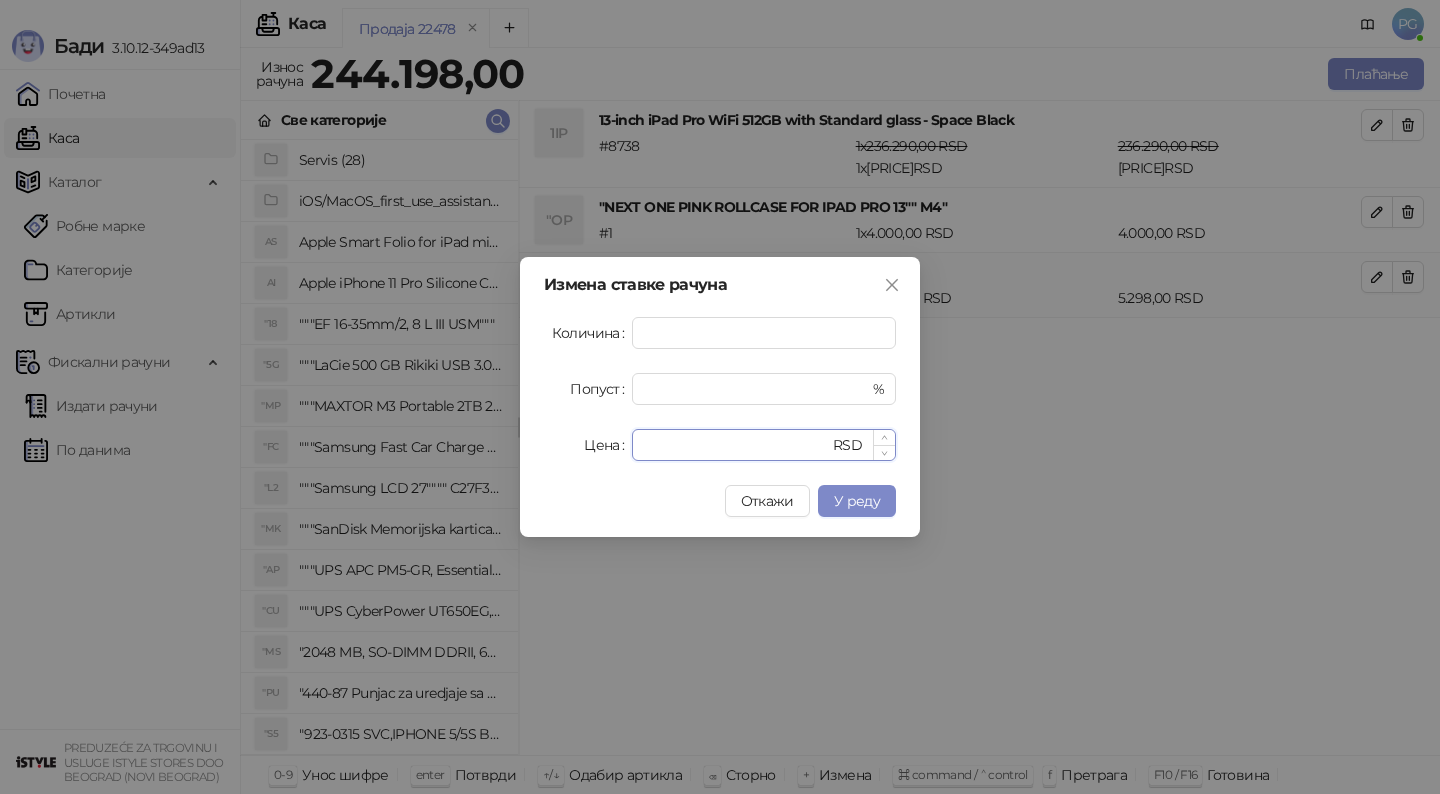 click on "****" at bounding box center [736, 445] 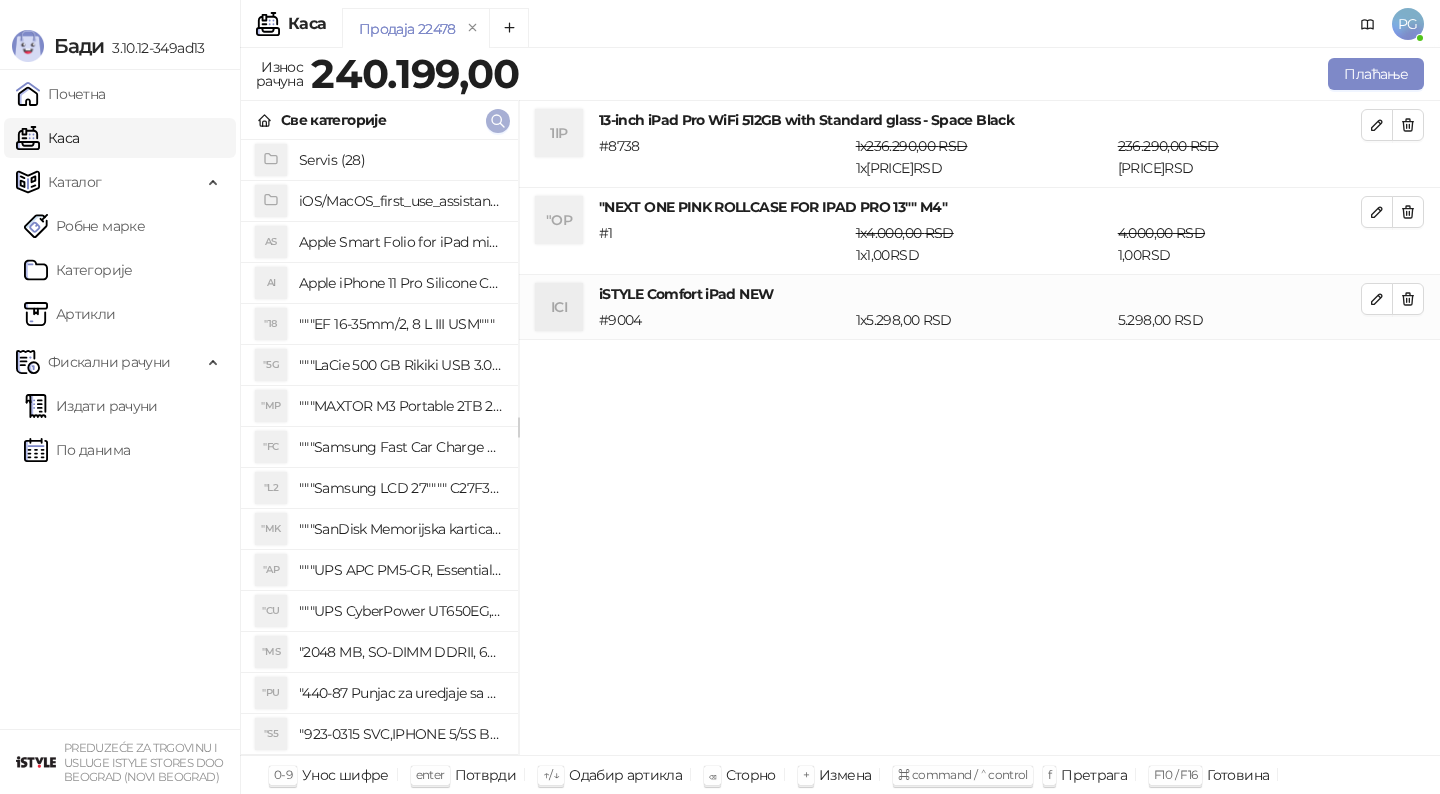 click 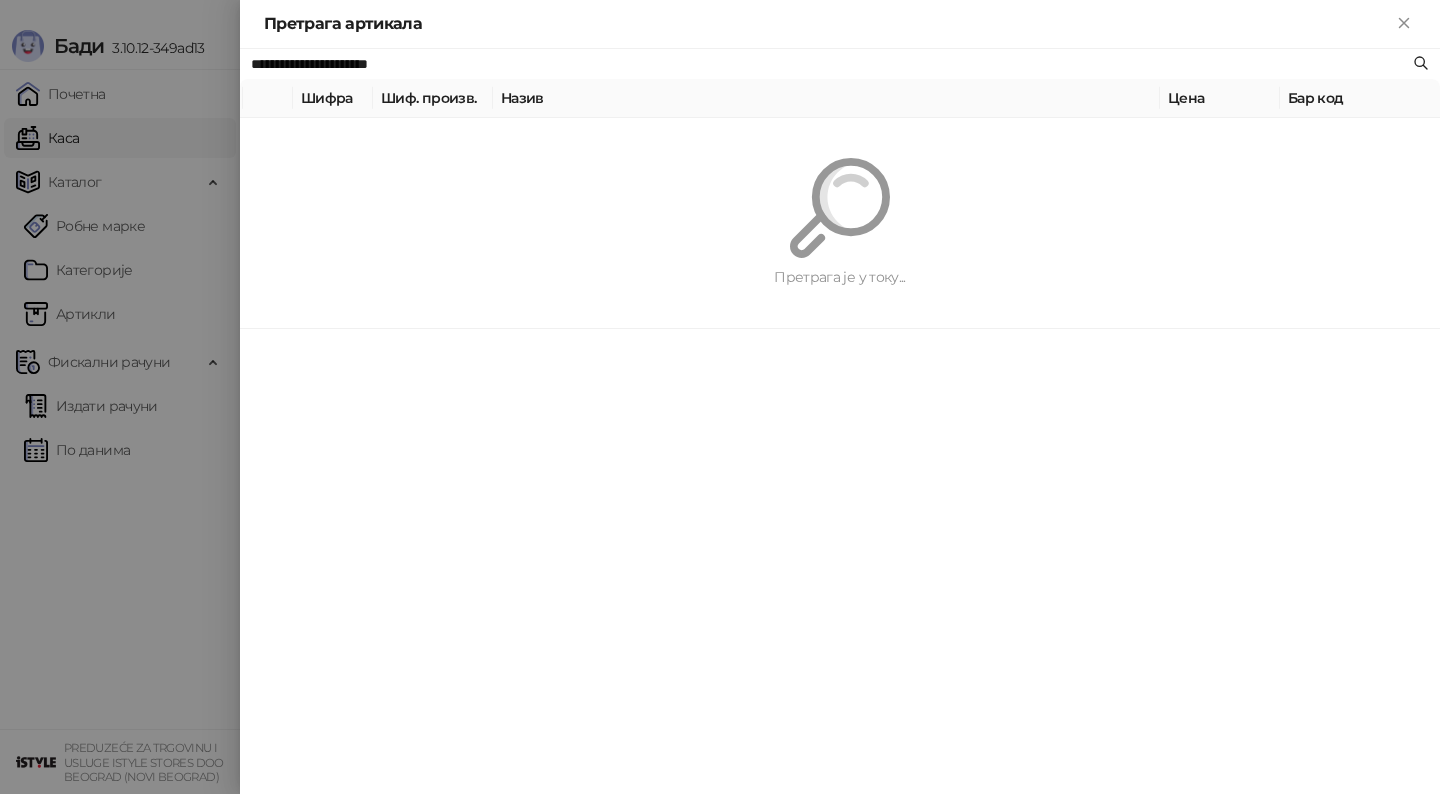 paste 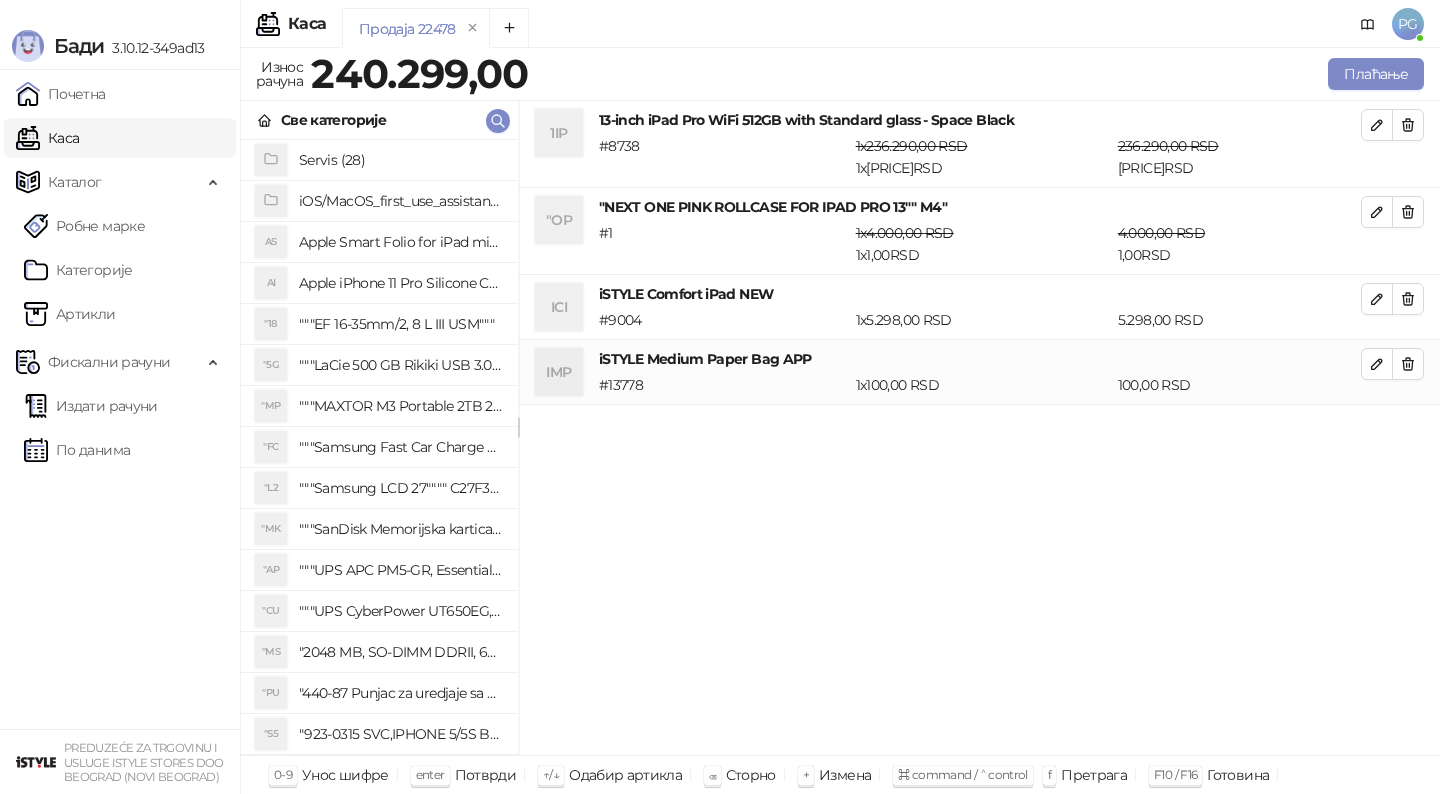 click on "iSTYLE Comfort iPad NEW" at bounding box center (980, 294) 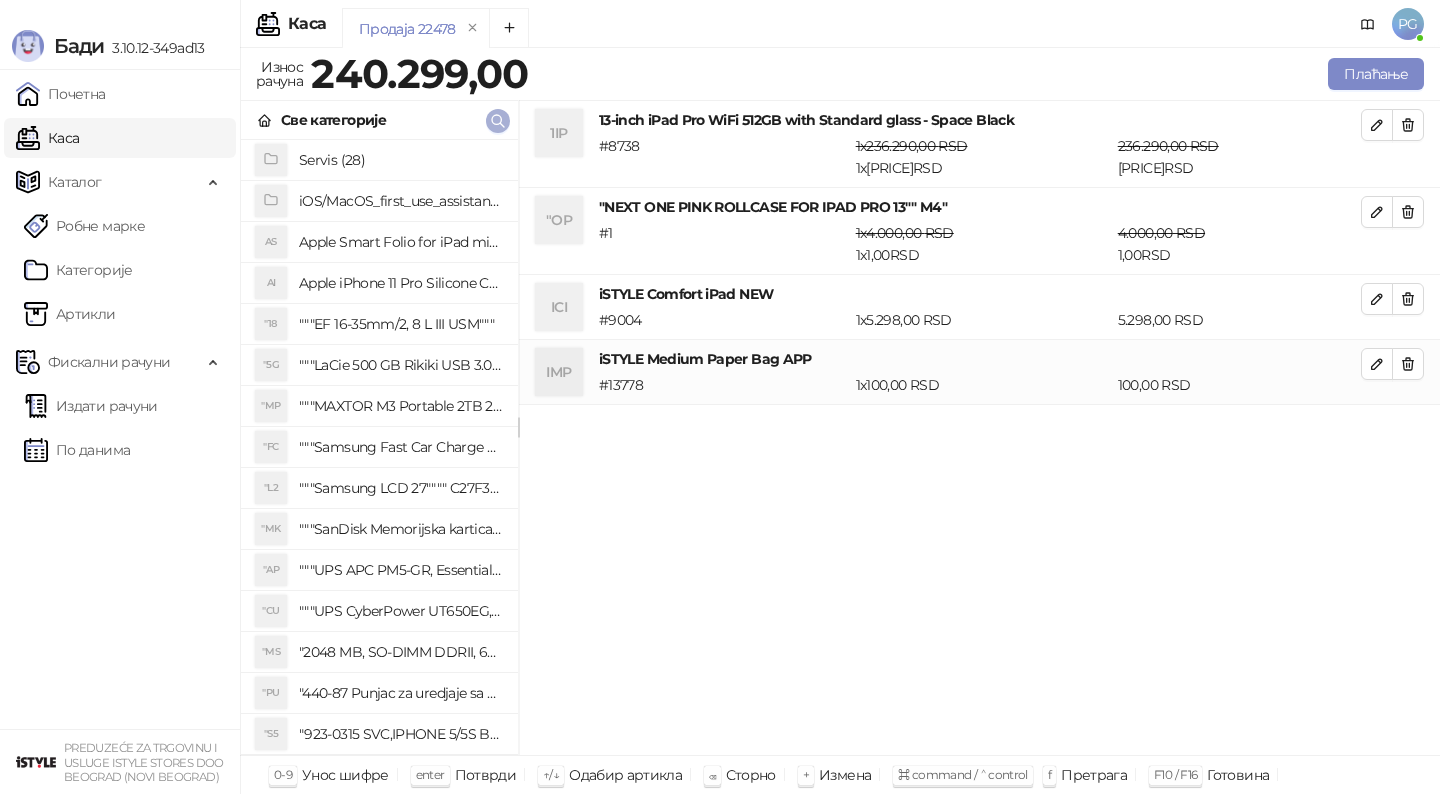 click 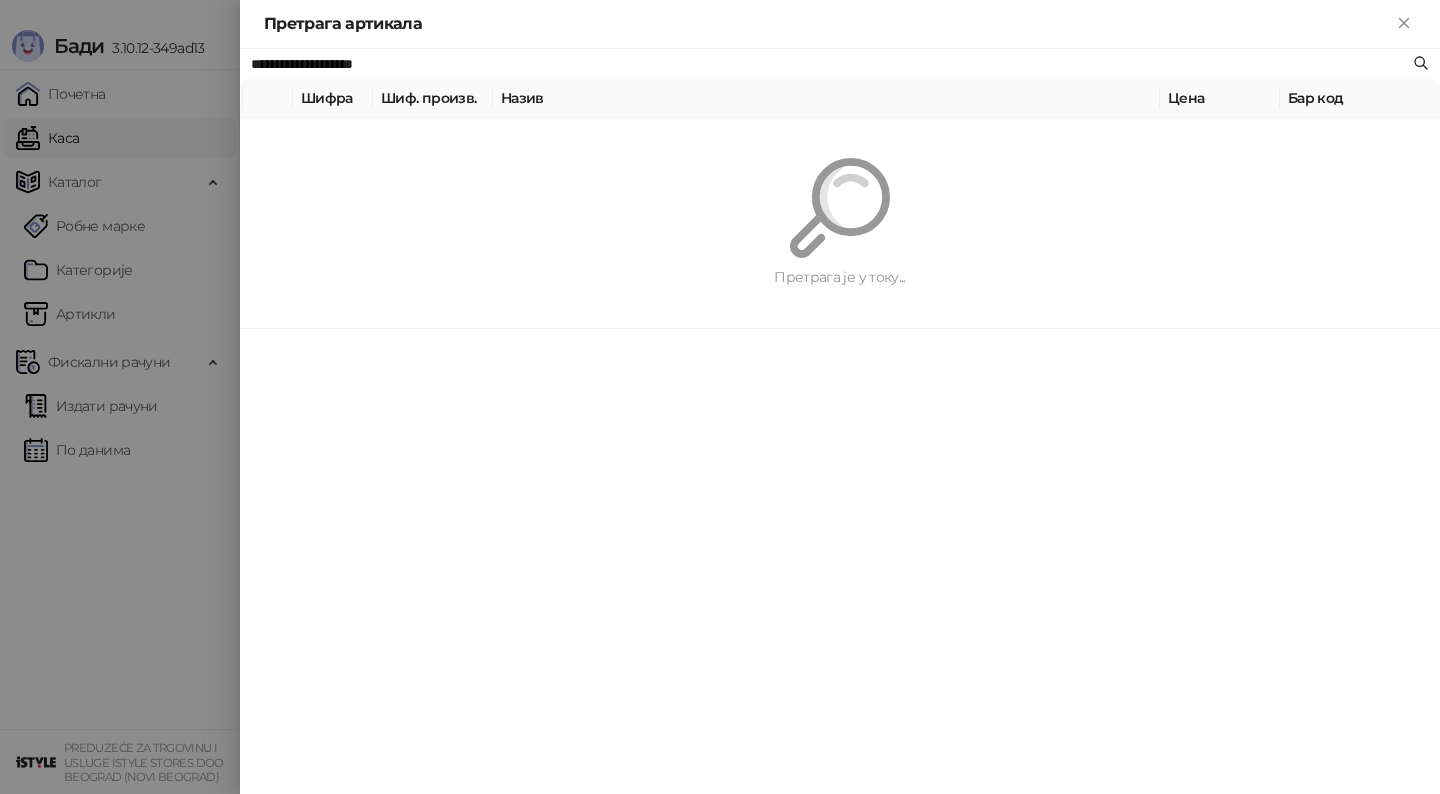 paste 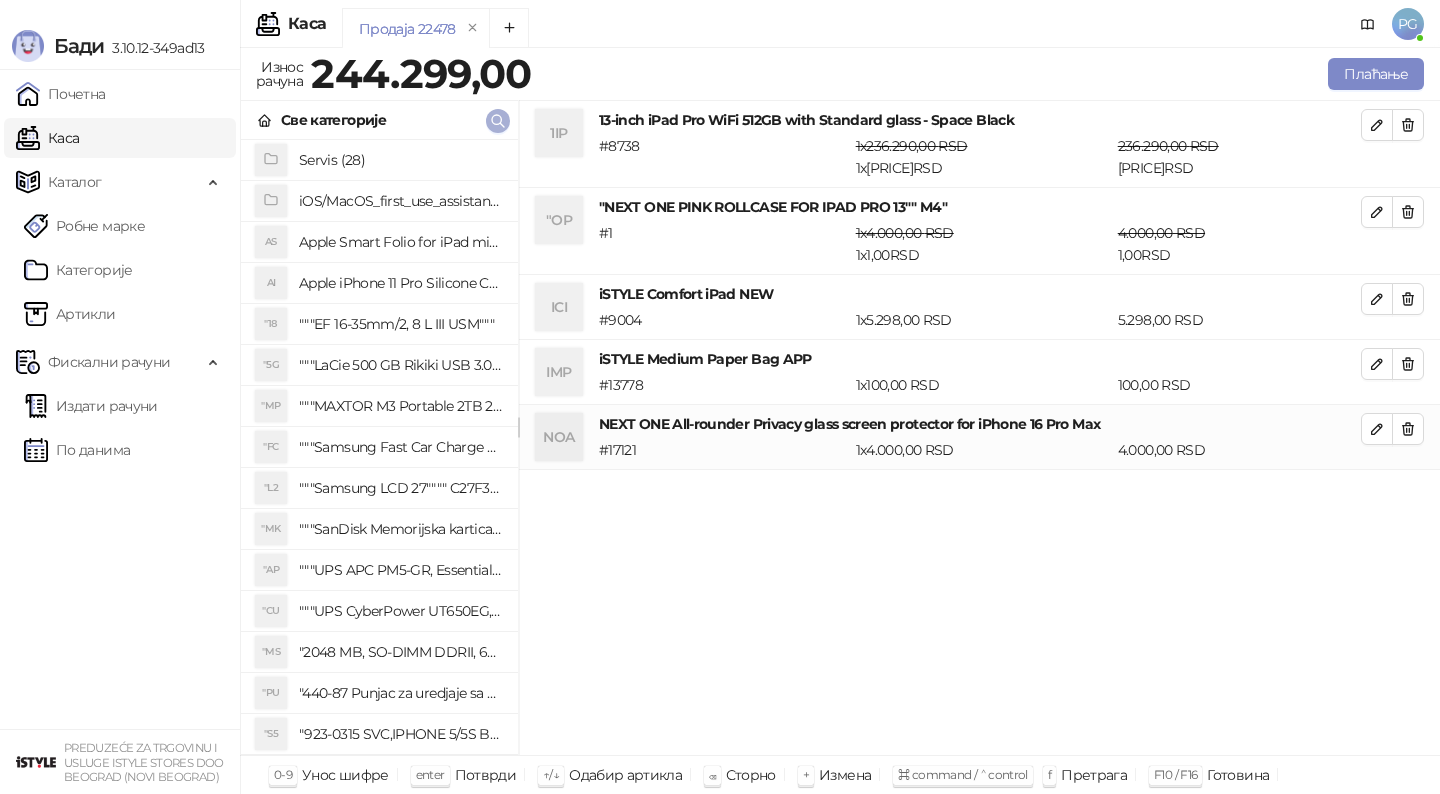 click 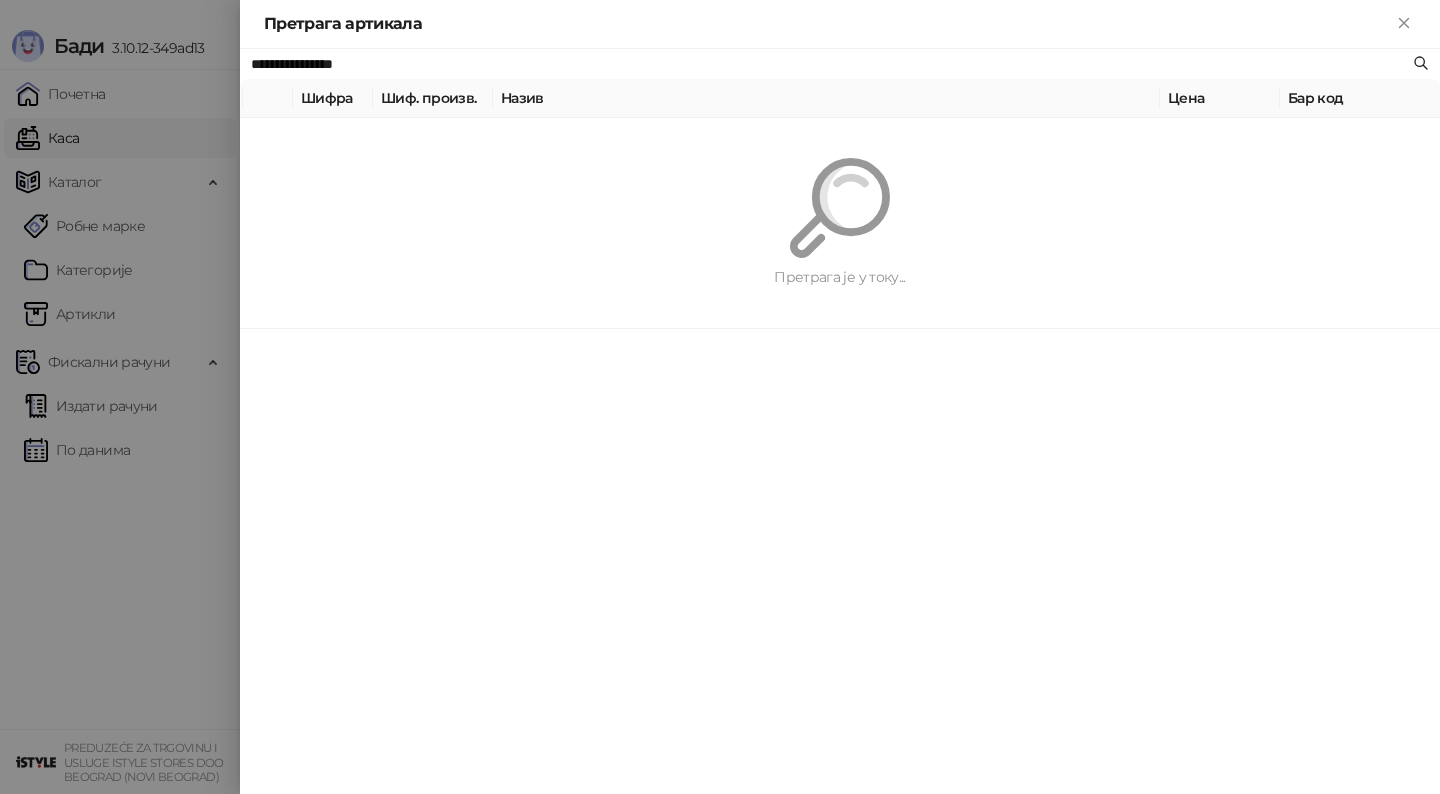 paste on "*********" 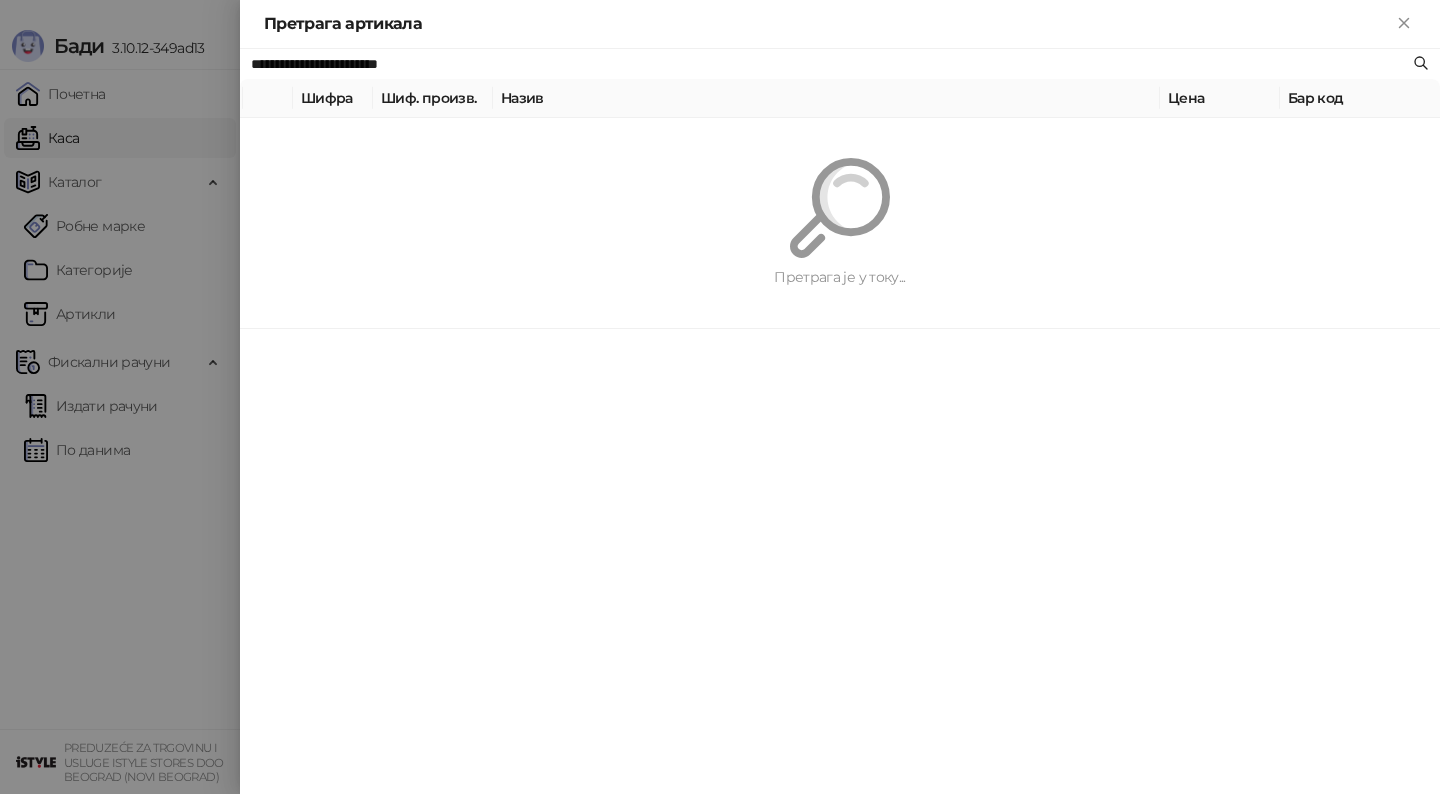 type on "**********" 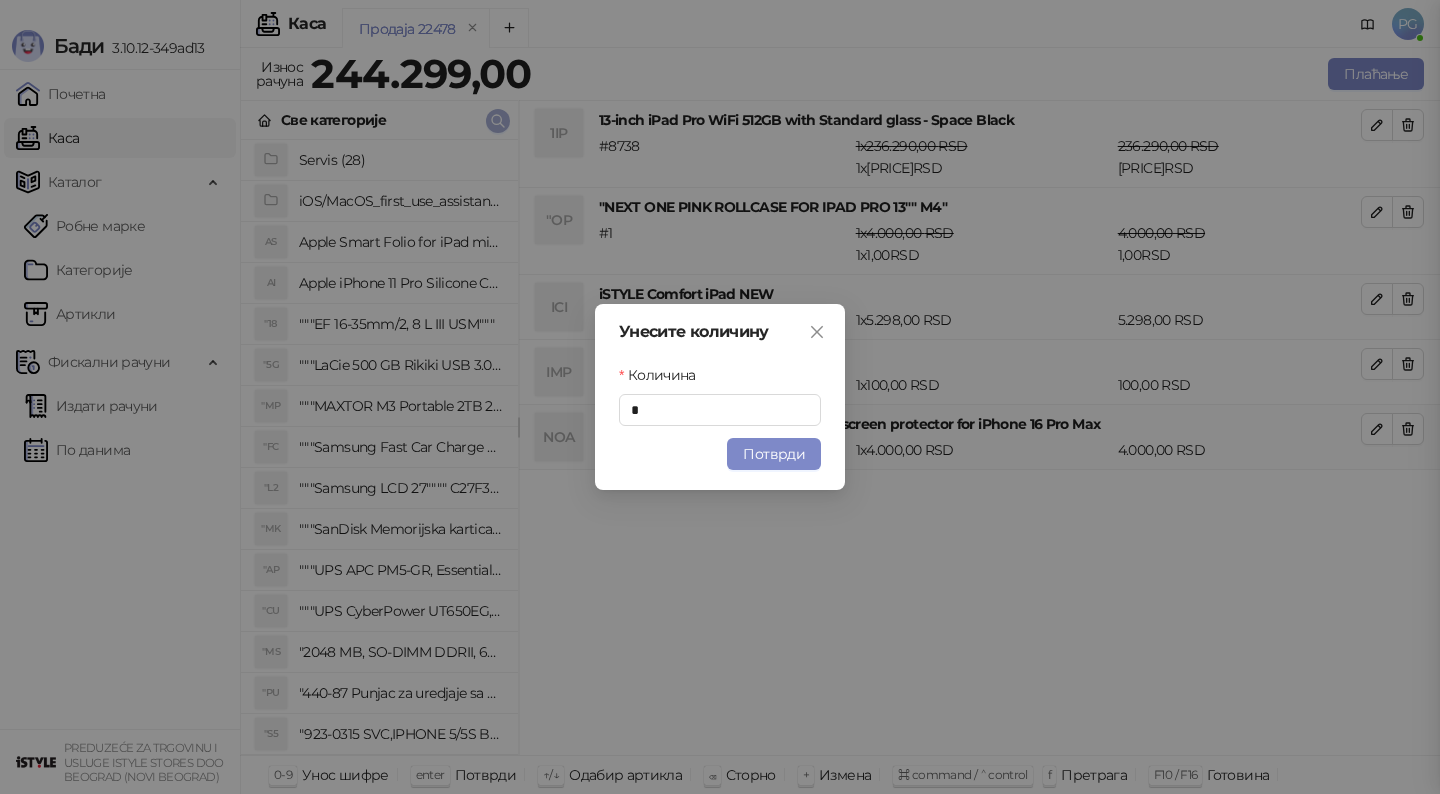 type 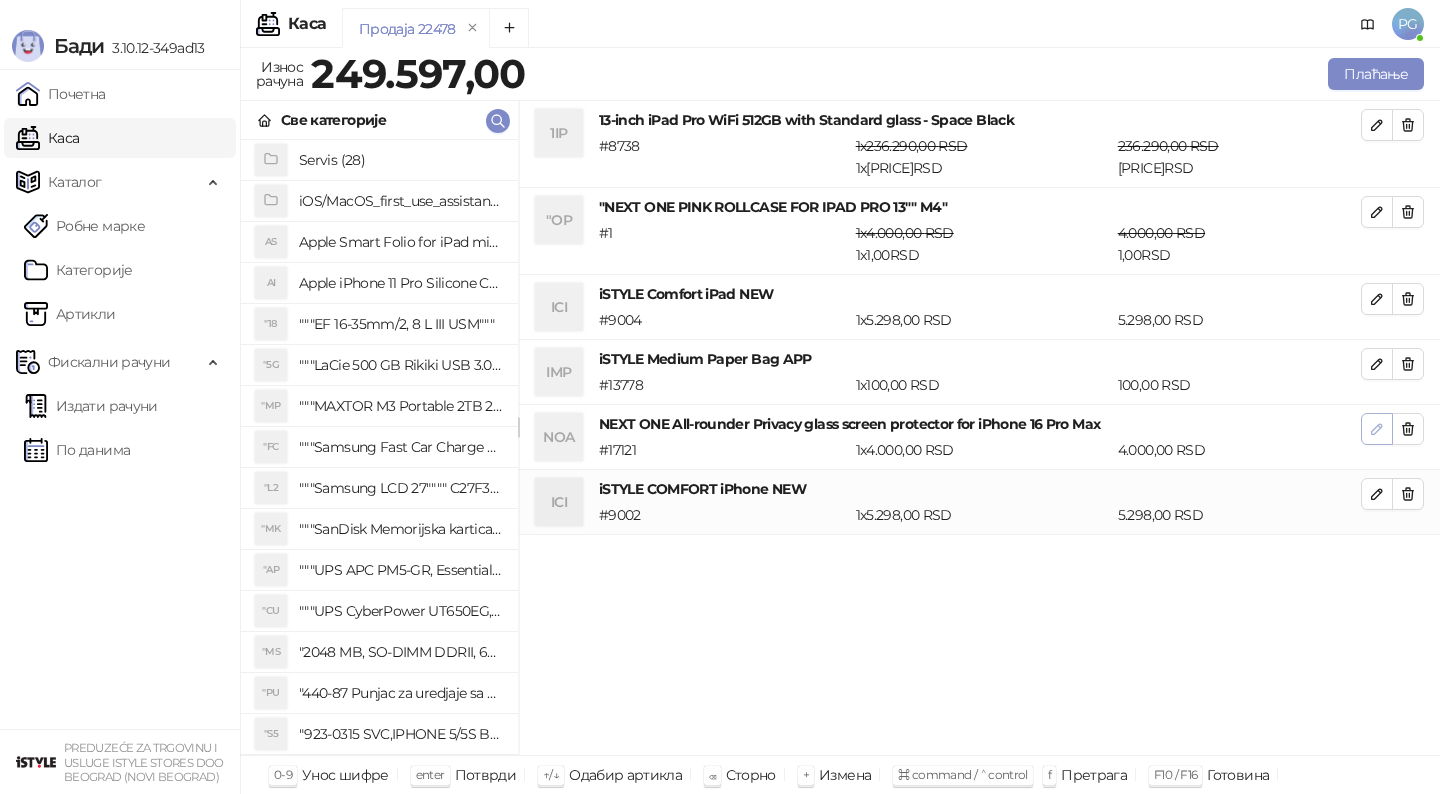 click 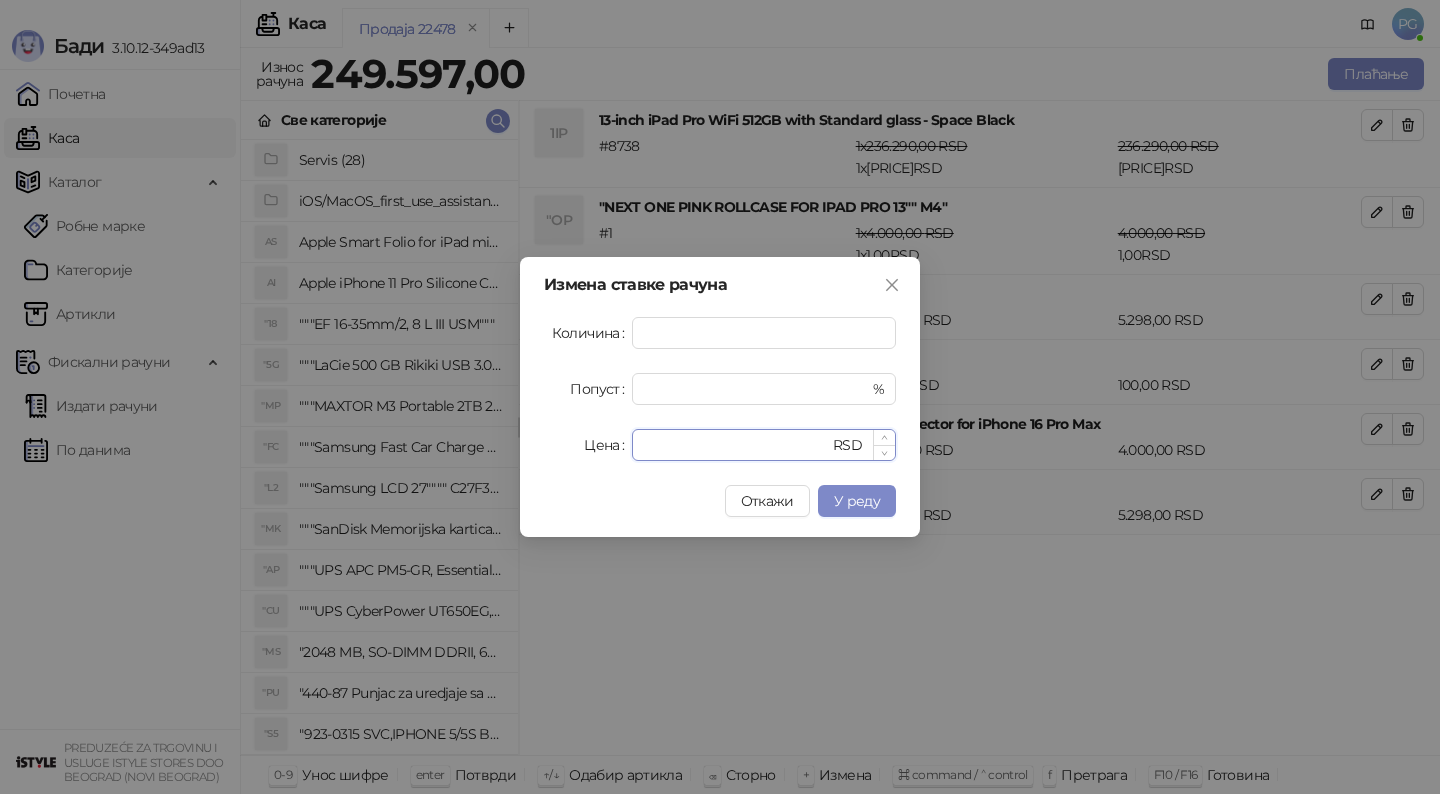 click on "****" at bounding box center [736, 445] 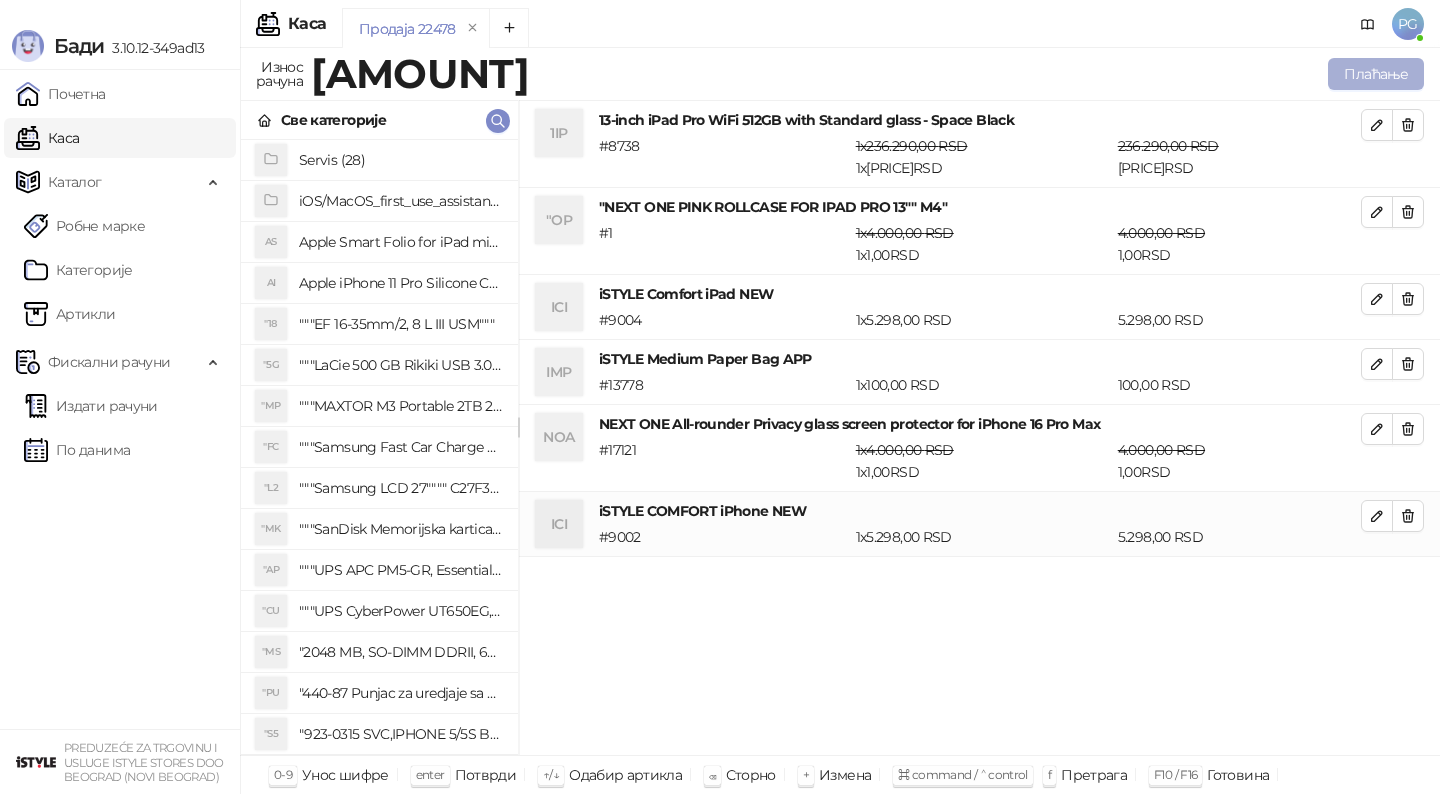 click on "Плаћање" at bounding box center [1376, 74] 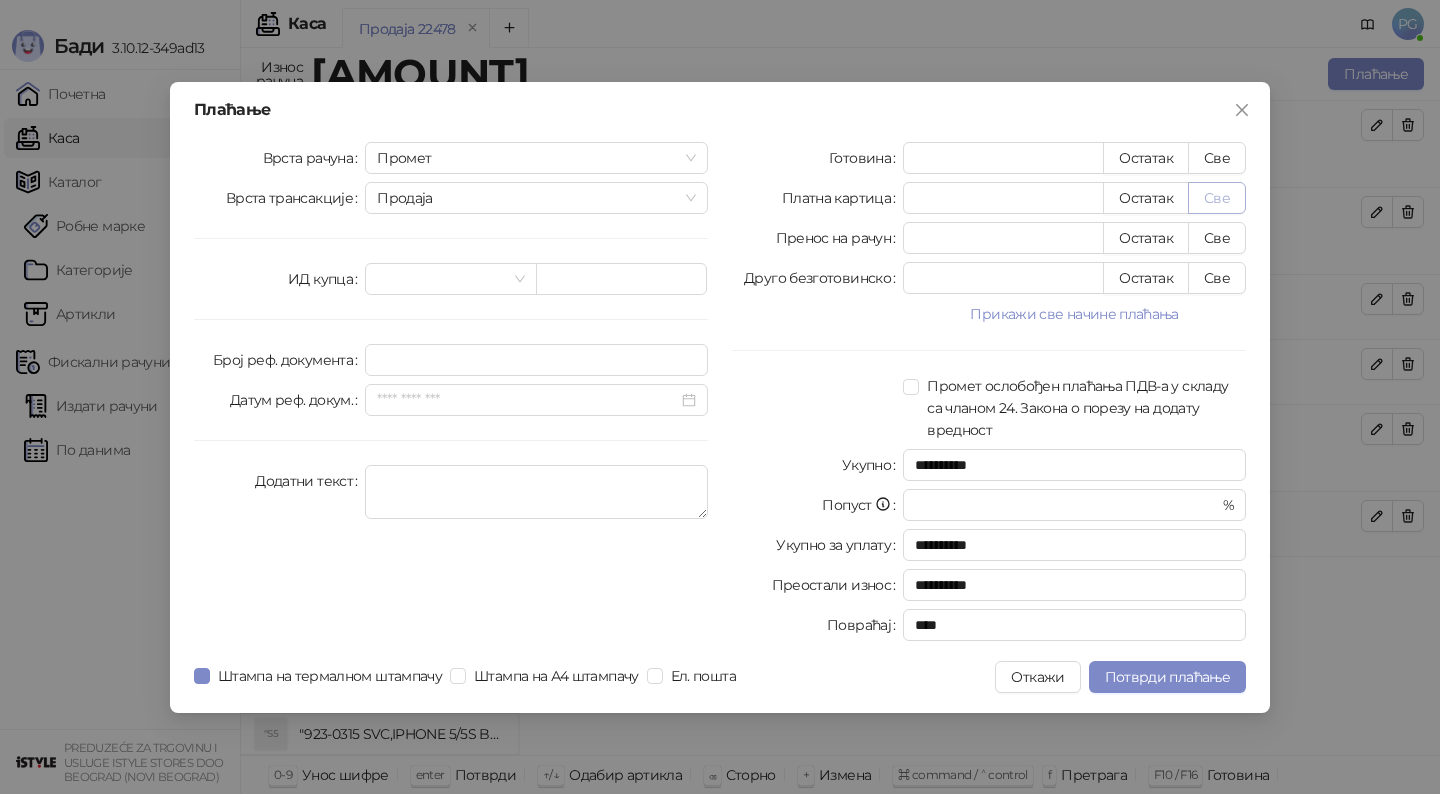click on "Све" at bounding box center [1217, 198] 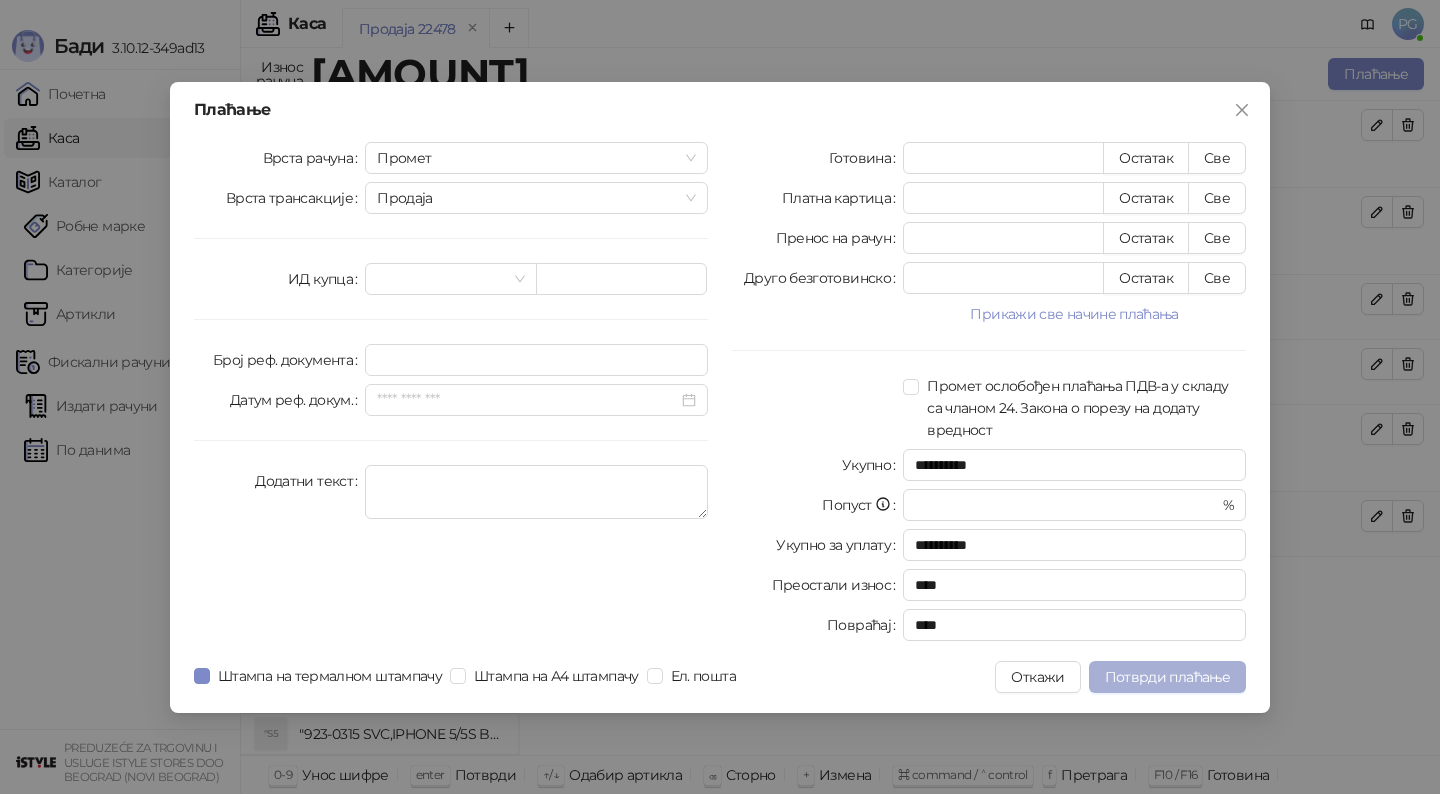 click on "Потврди плаћање" at bounding box center [1167, 677] 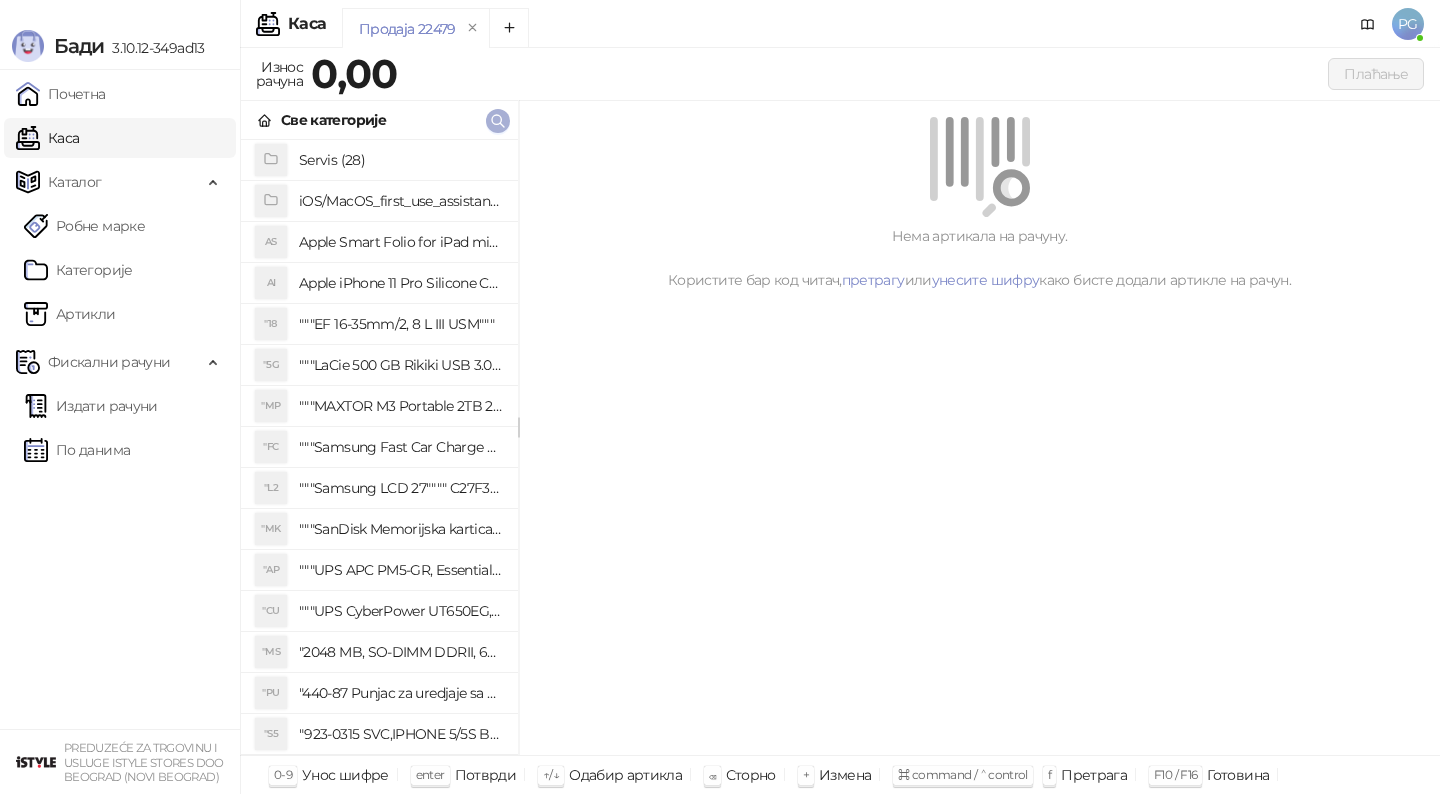 click 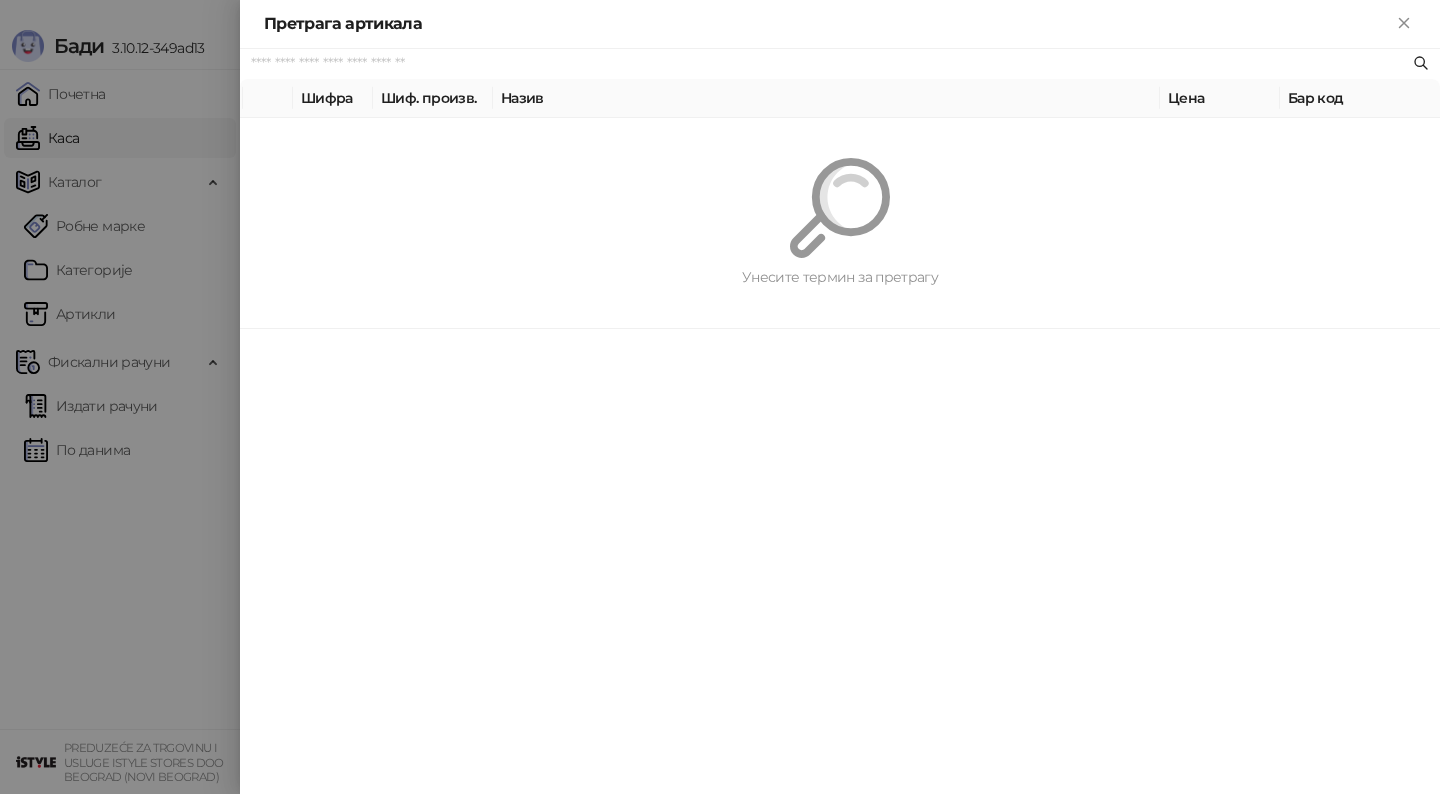 paste on "**********" 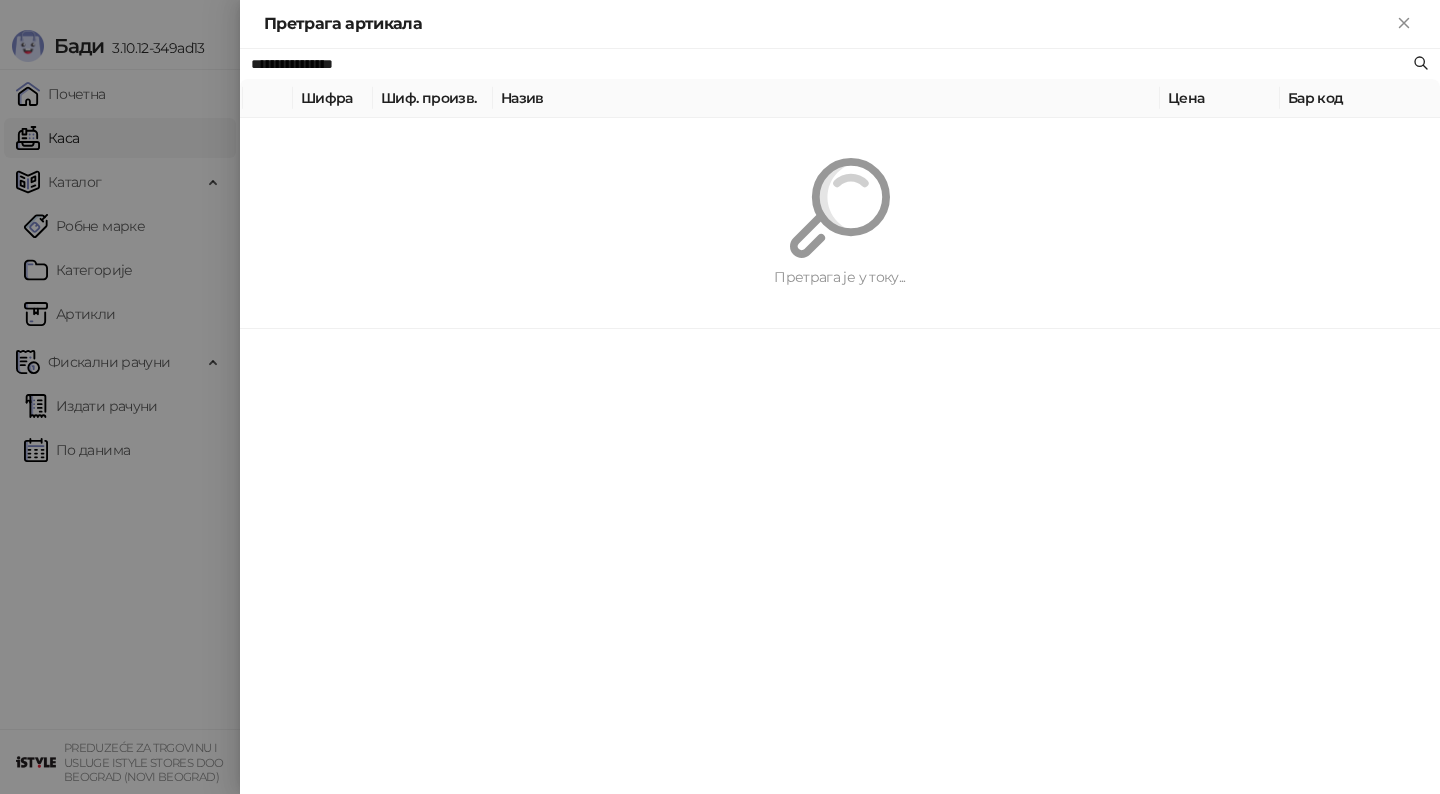 type on "**********" 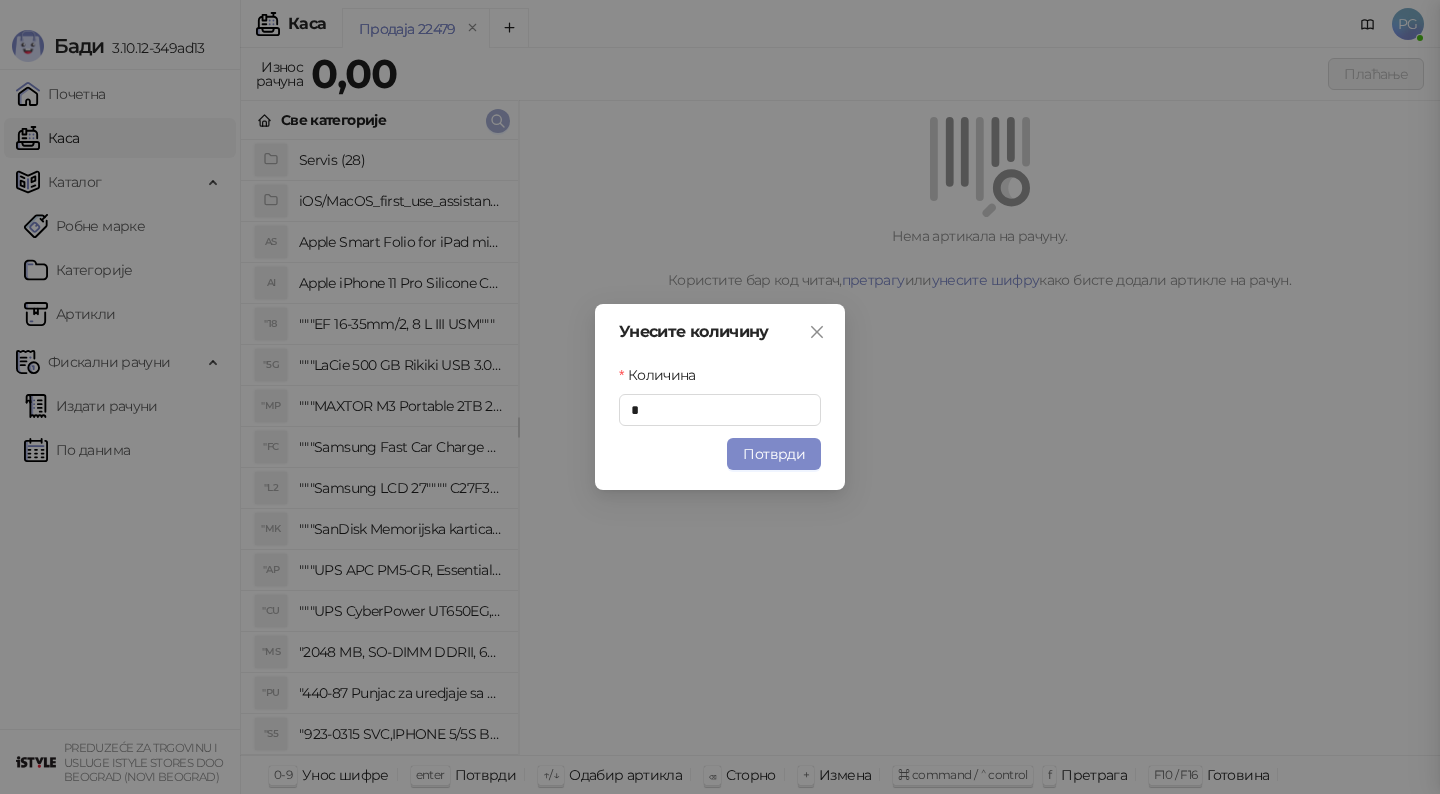 type 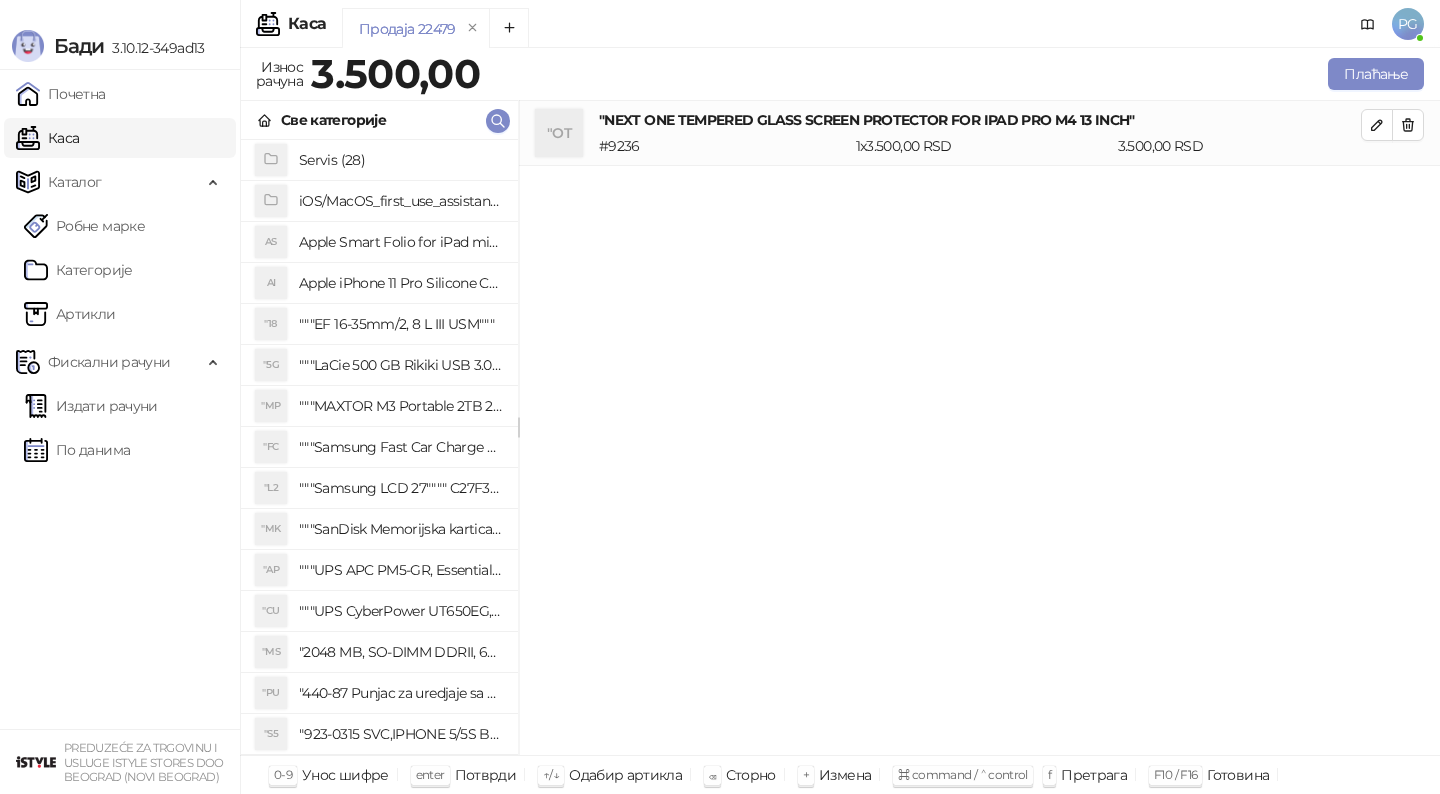 click on "Све категорије" at bounding box center [379, 120] 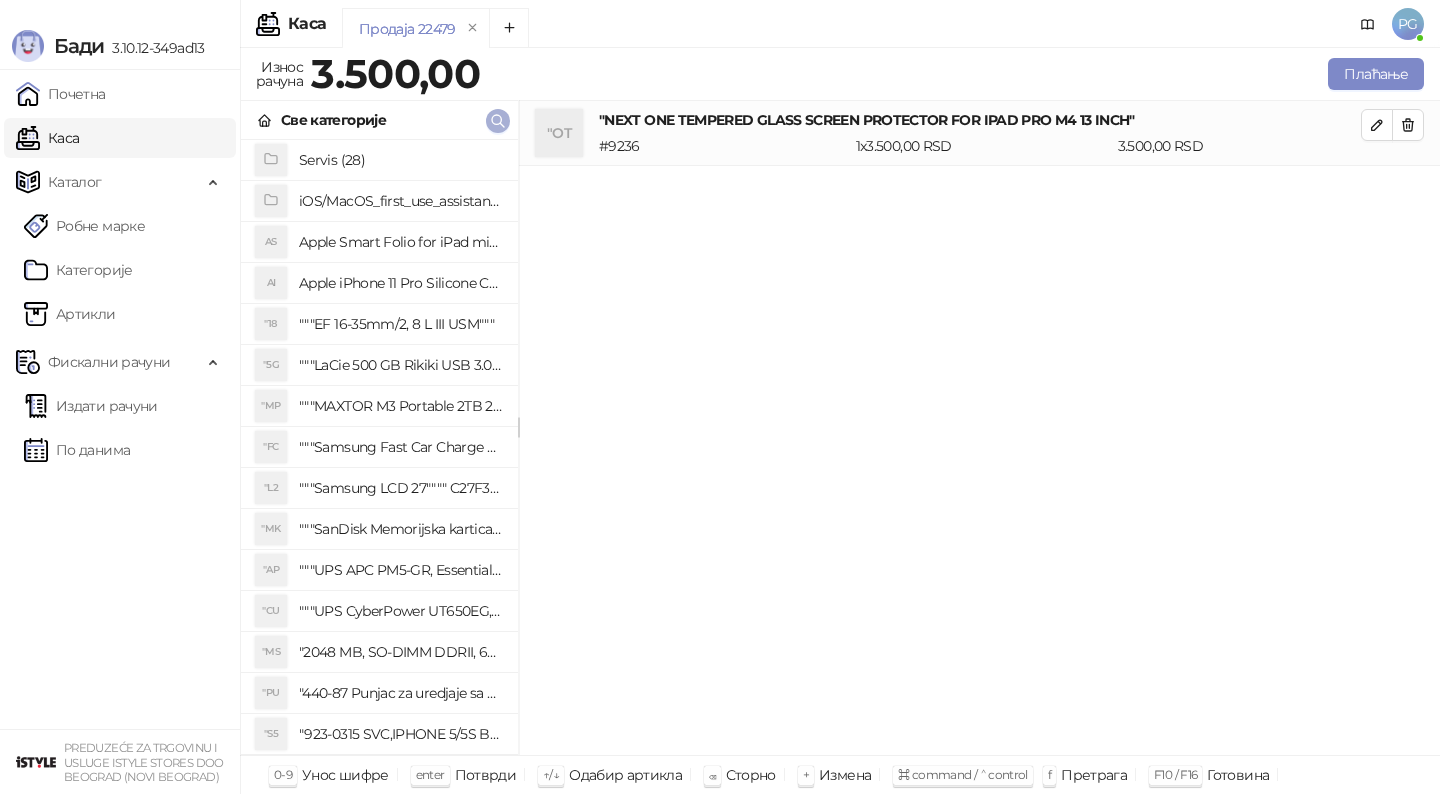 click 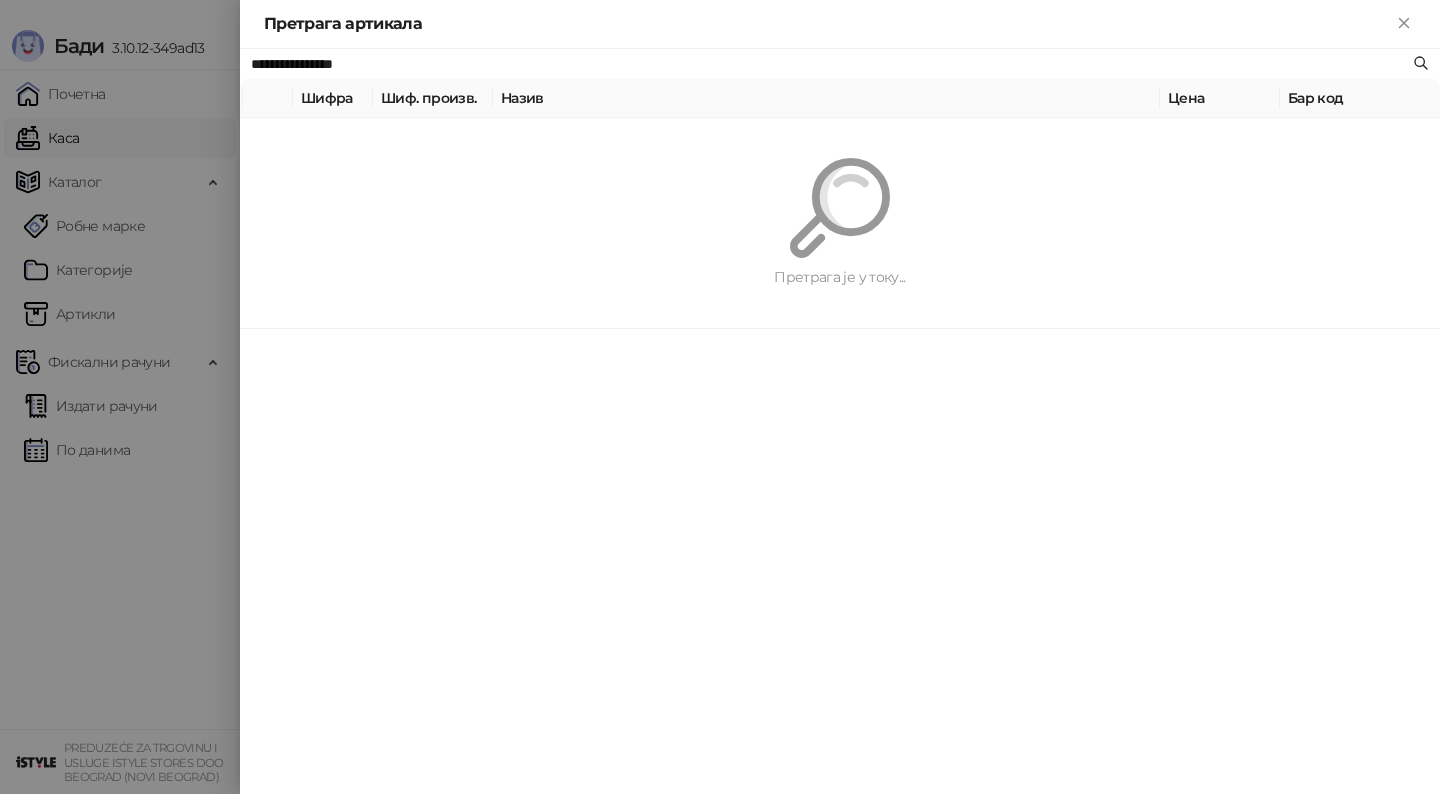 paste on "*******" 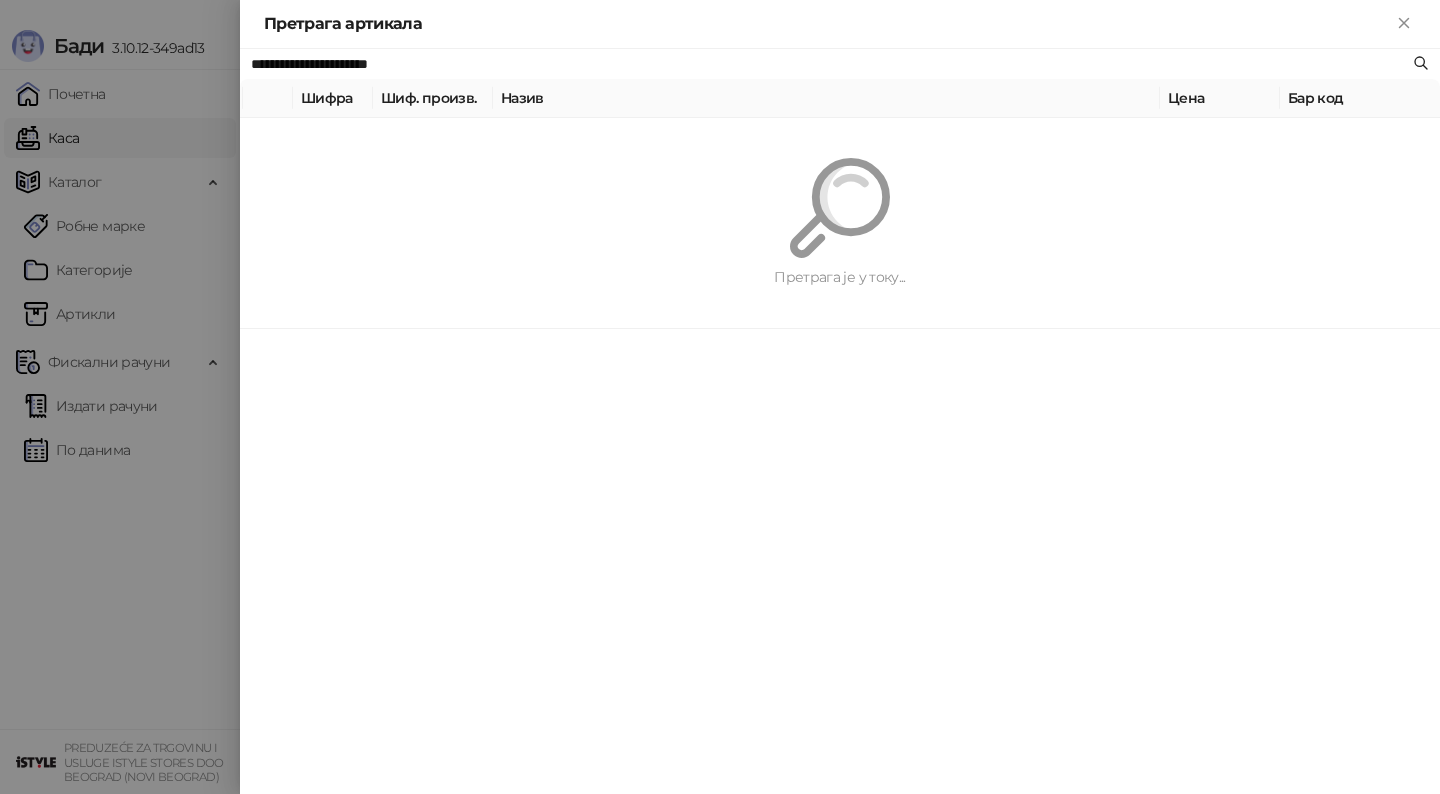 type on "**********" 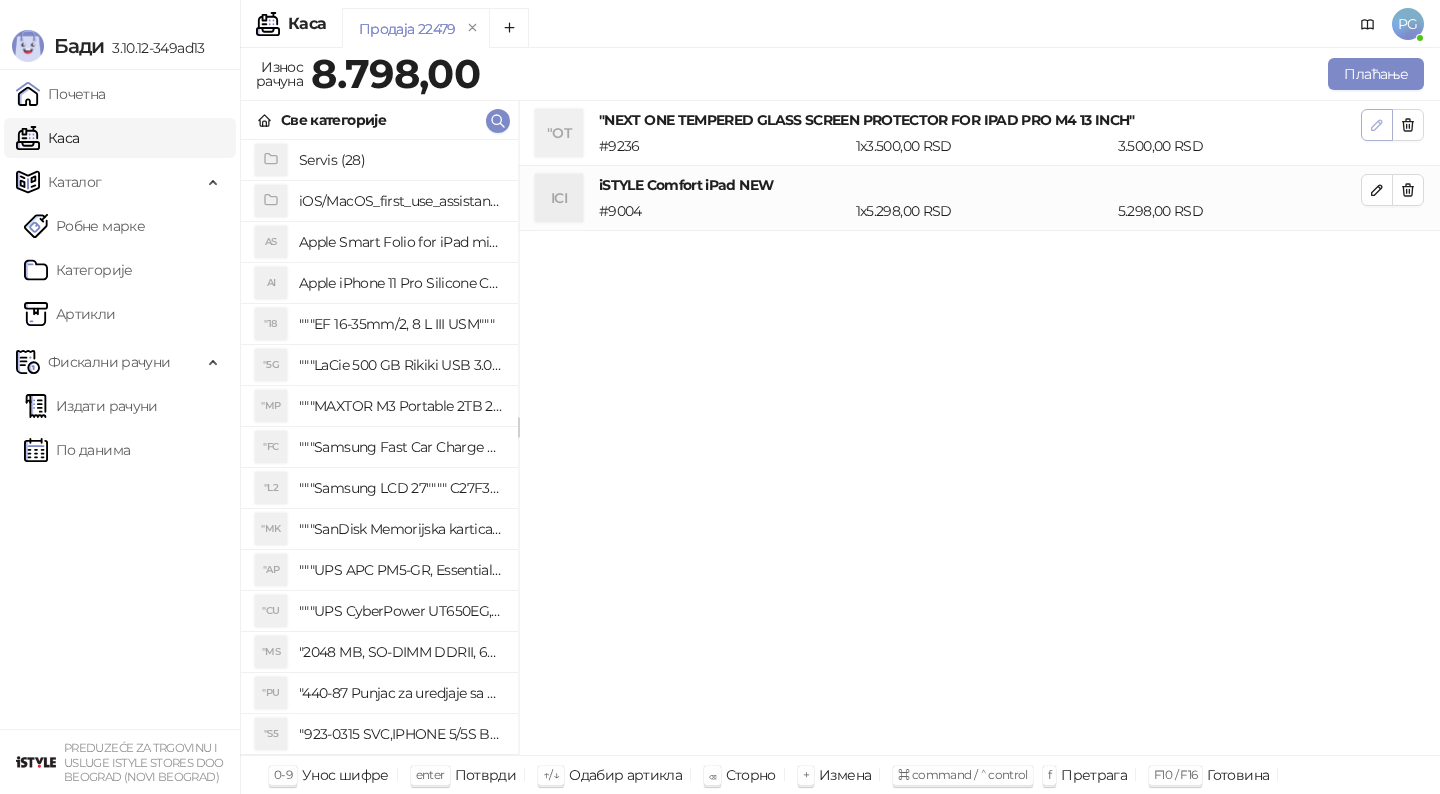 click 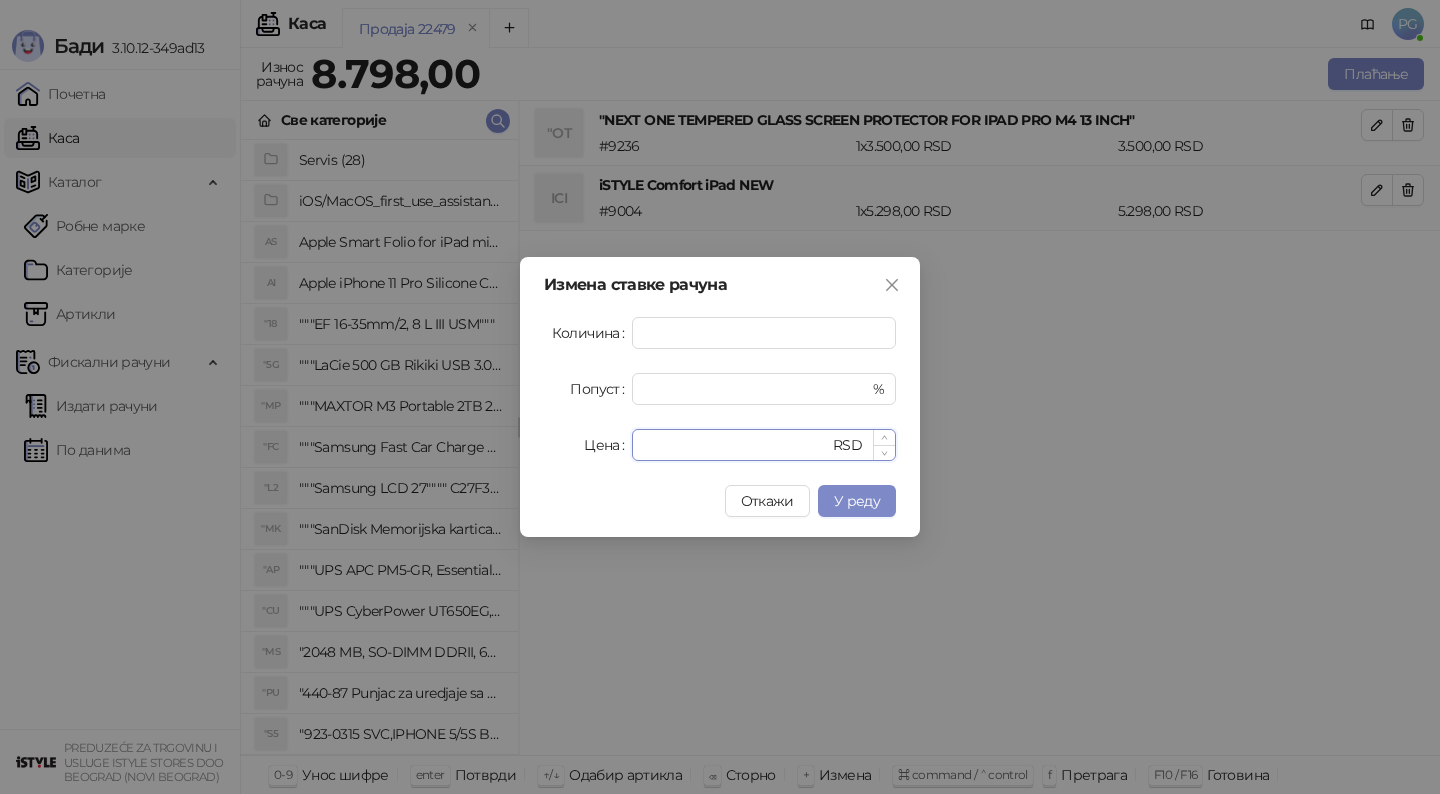 click on "****" at bounding box center [736, 445] 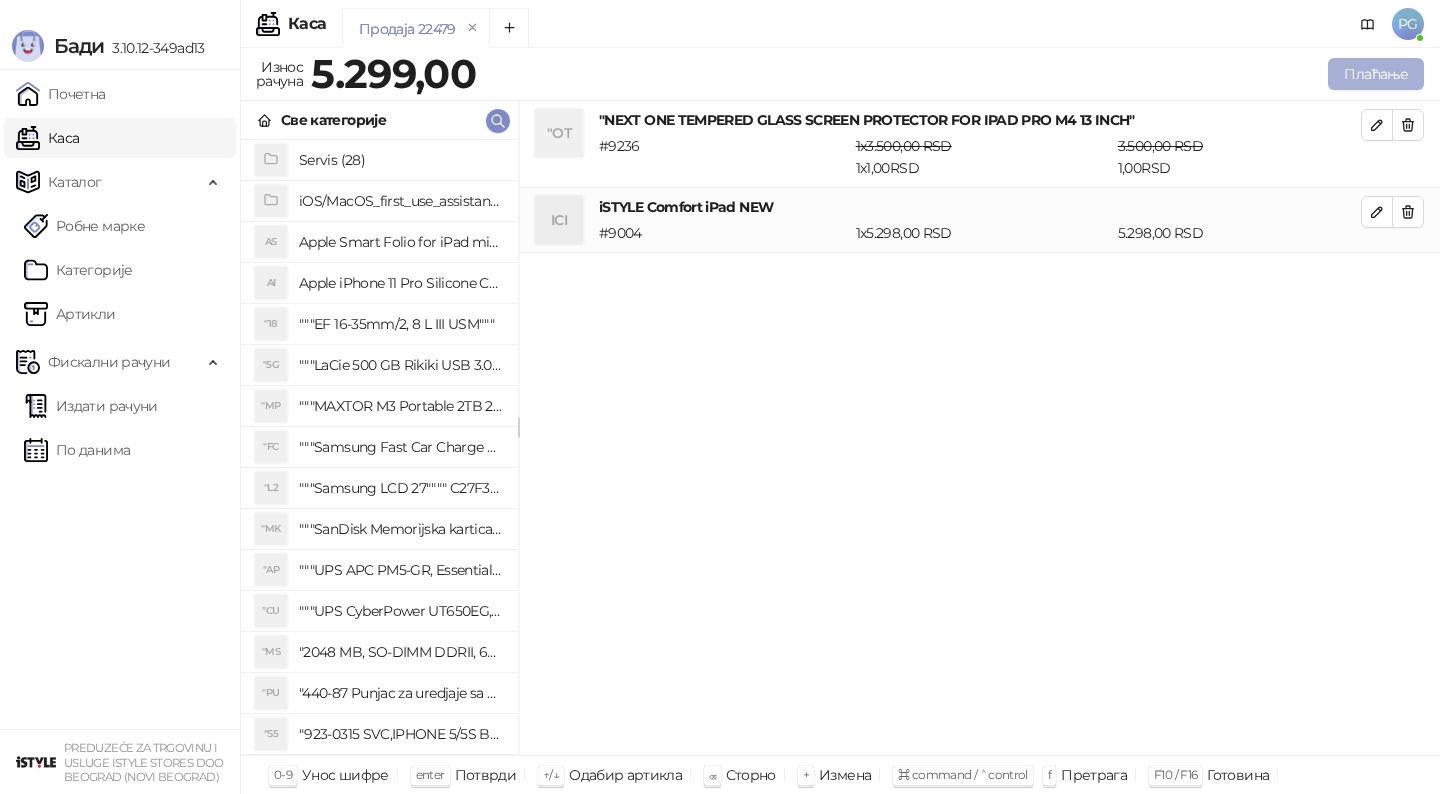 click on "Плаћање" at bounding box center (1376, 74) 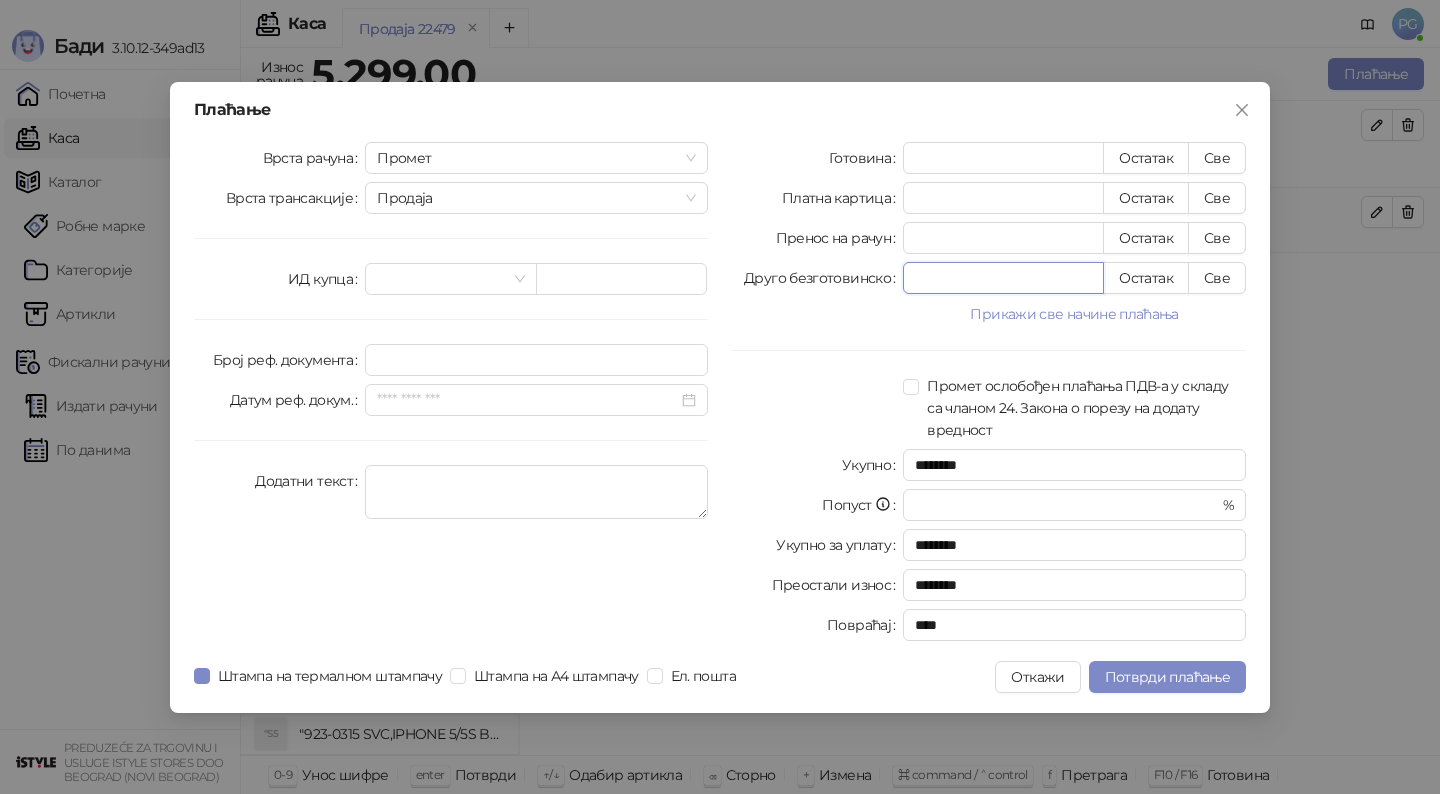 click on "*" at bounding box center [1003, 278] 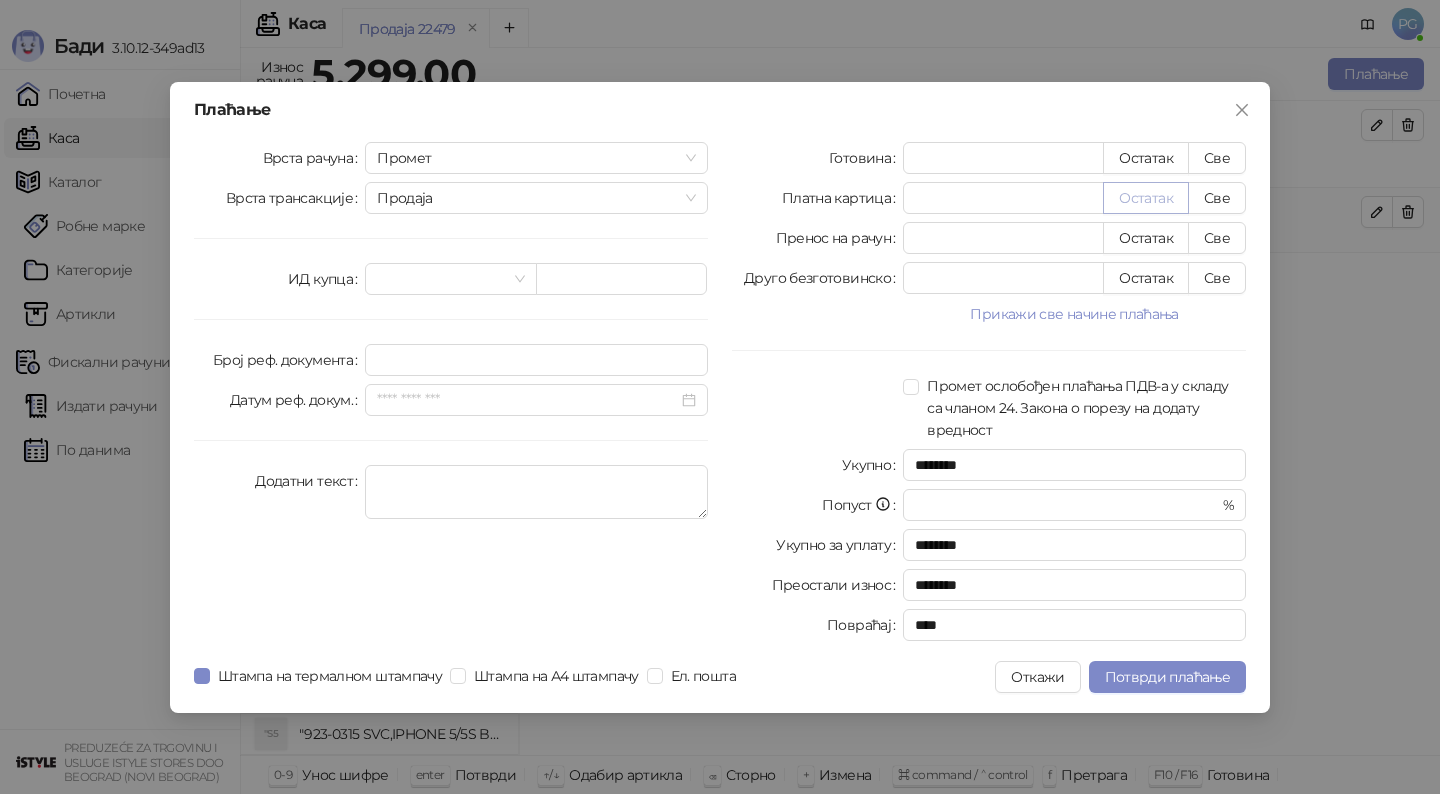 type on "***" 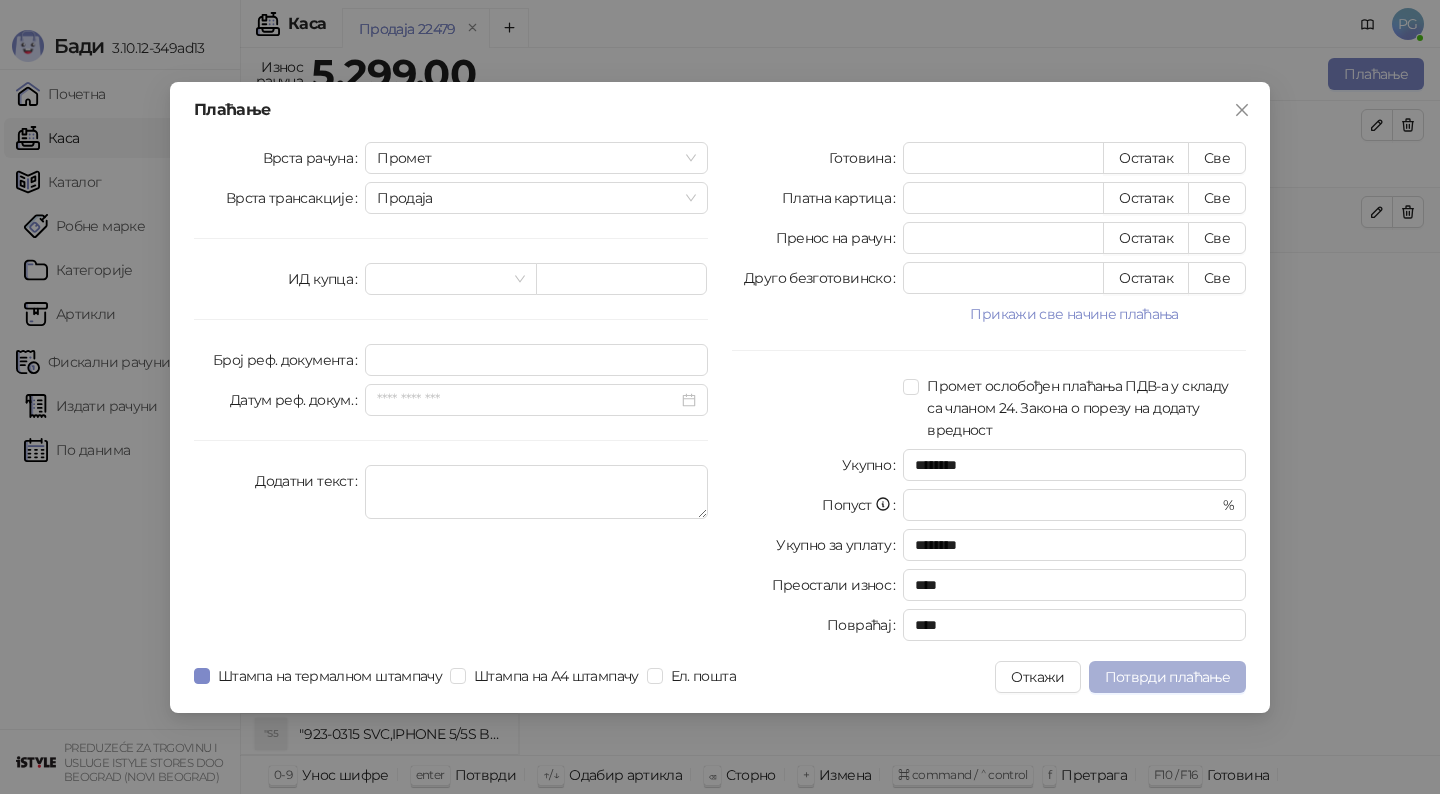 click on "Потврди плаћање" at bounding box center [1167, 677] 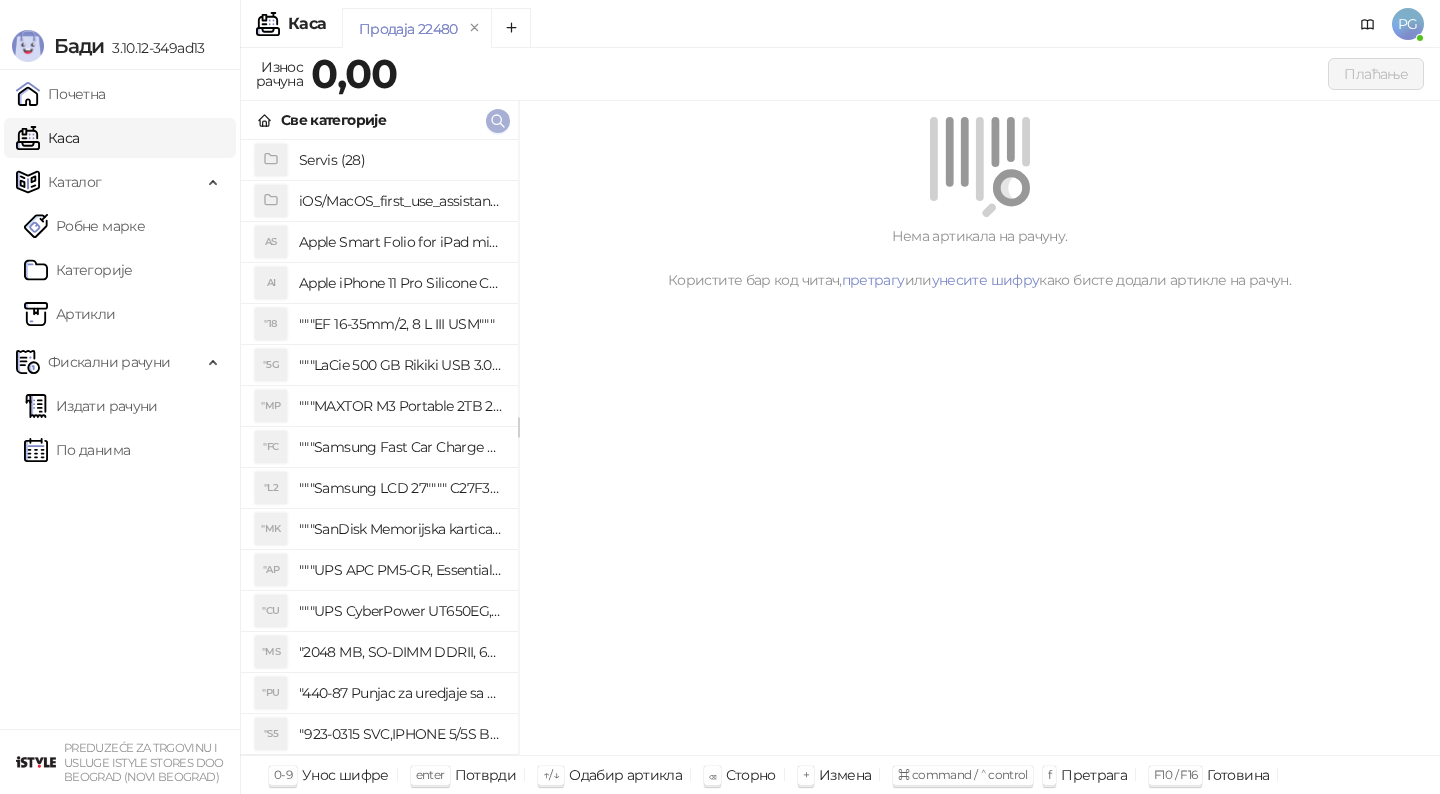 click at bounding box center [498, 121] 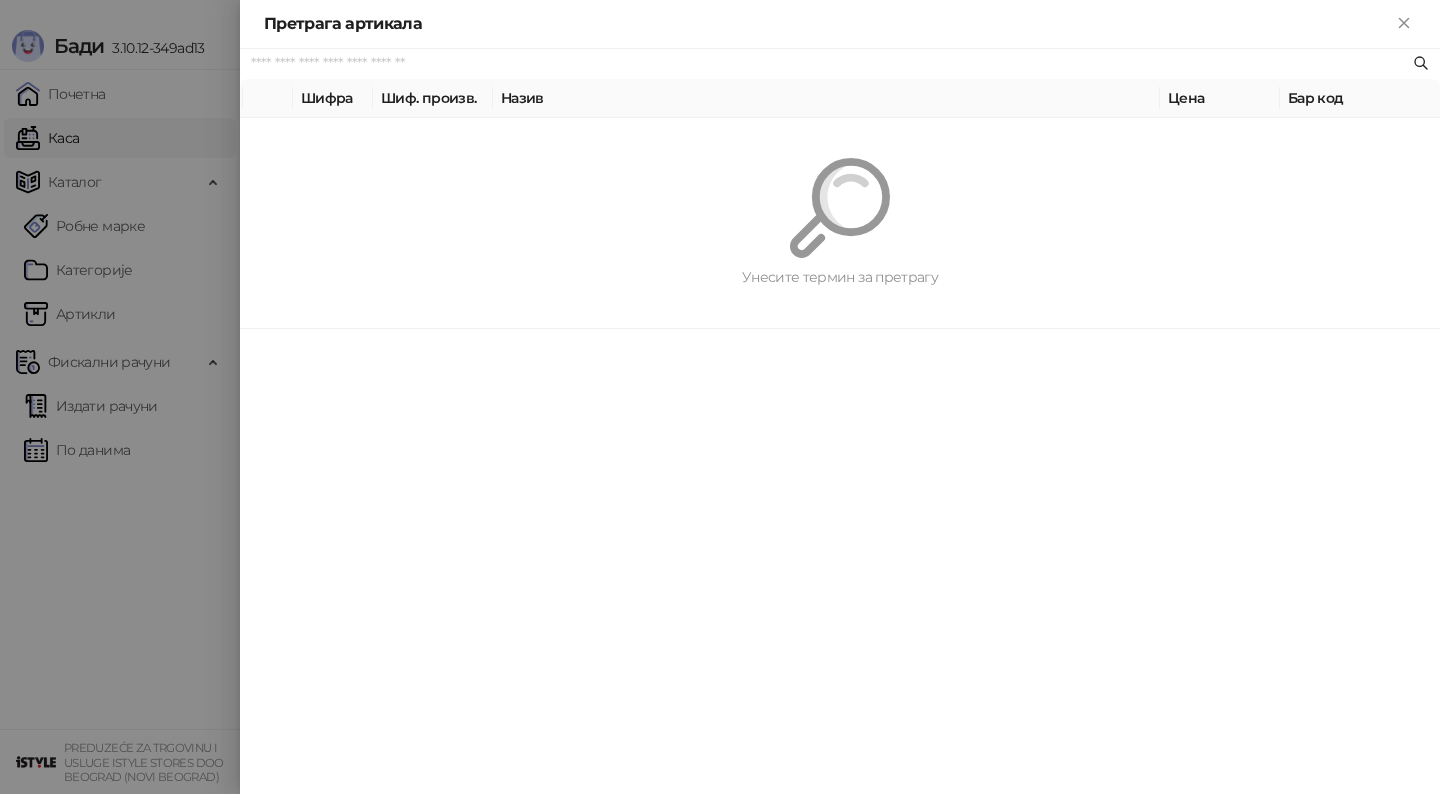 paste on "*********" 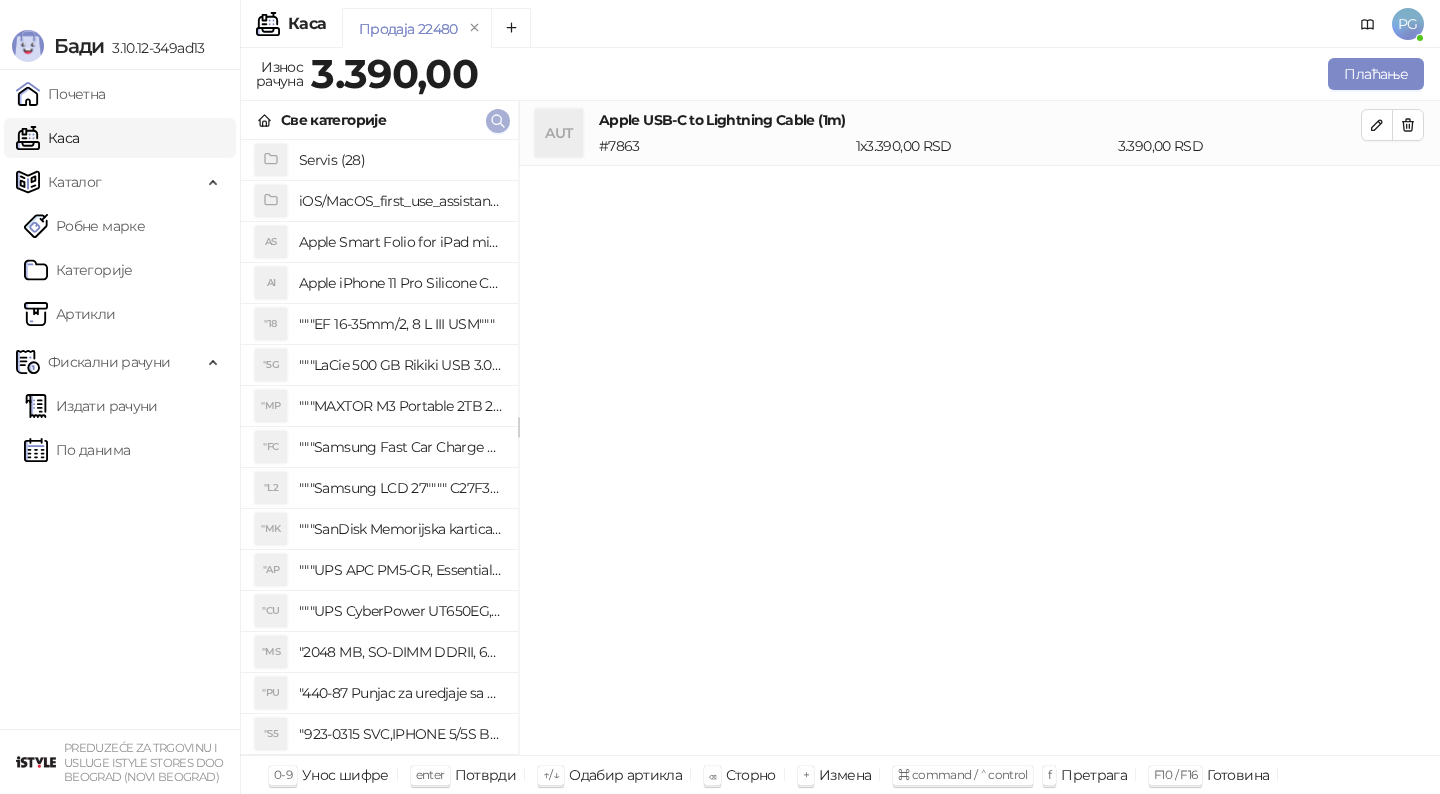 click at bounding box center (498, 121) 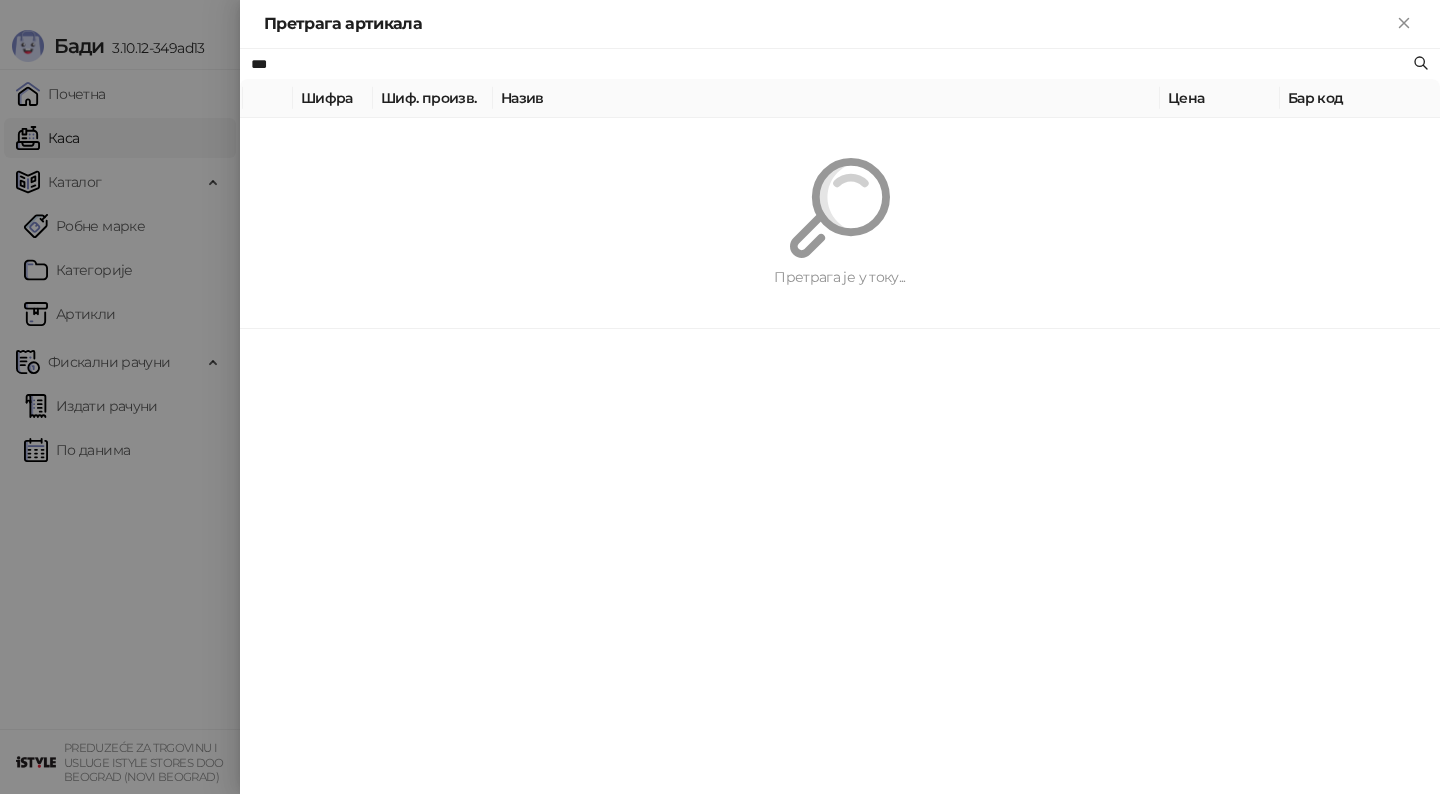 type on "***" 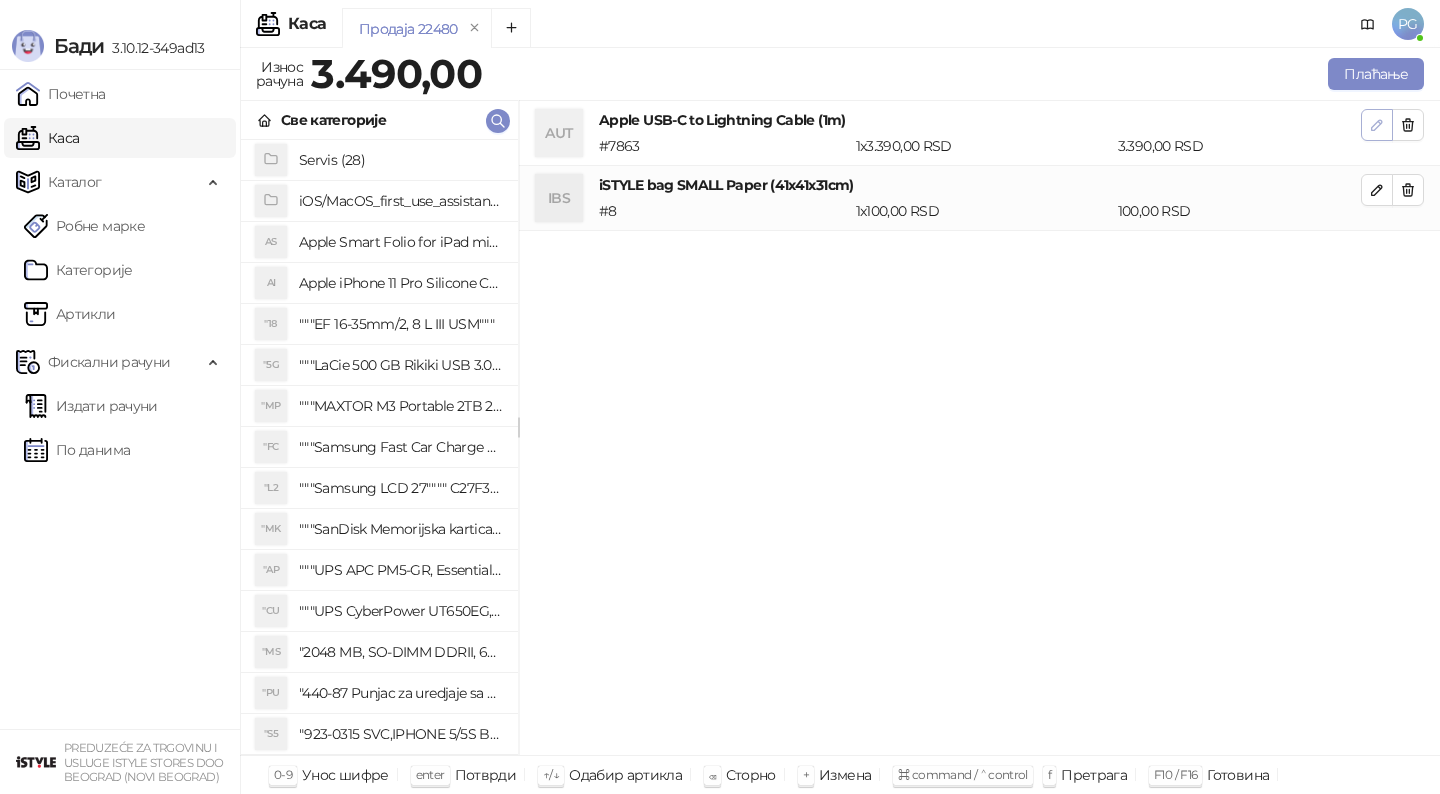 click 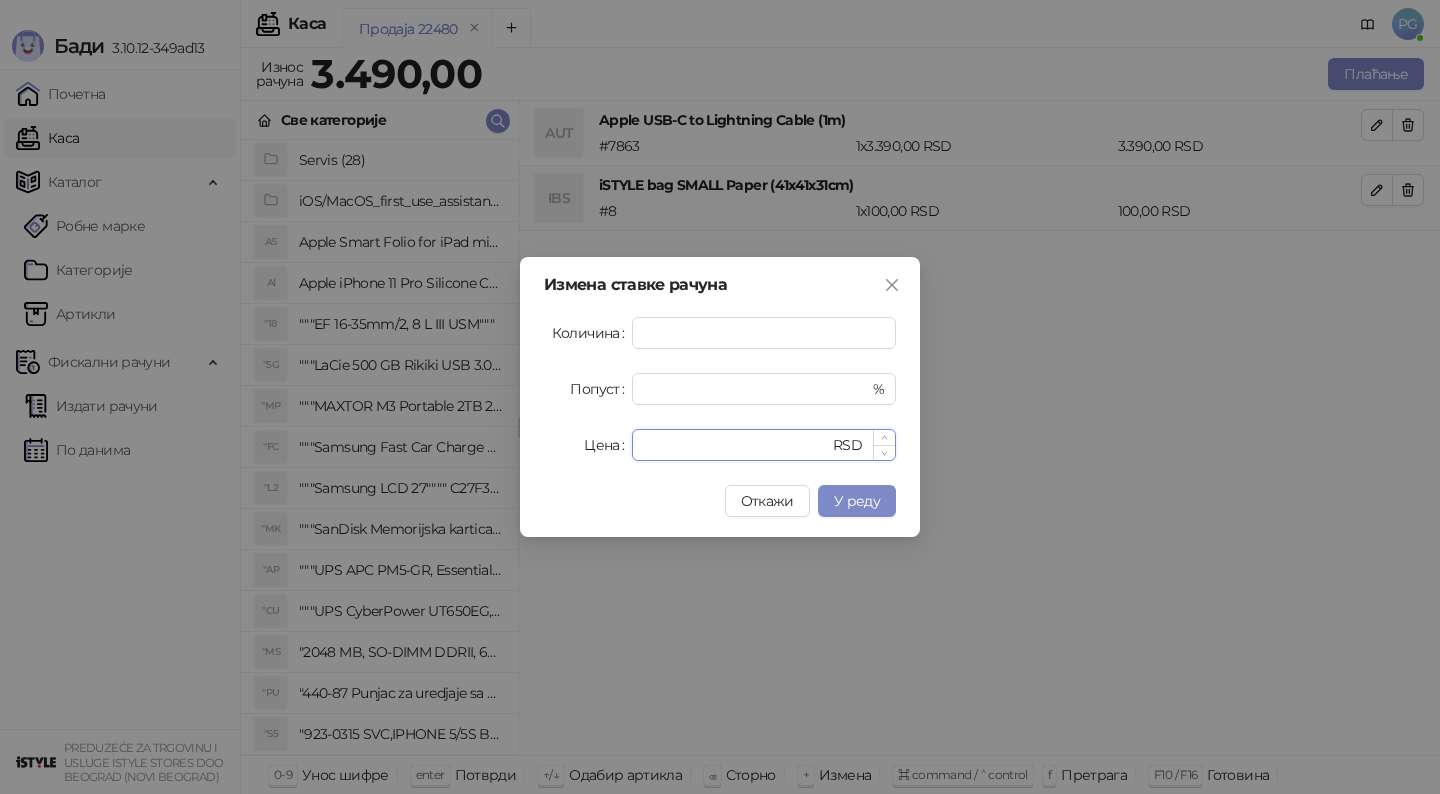 click on "****" at bounding box center [736, 445] 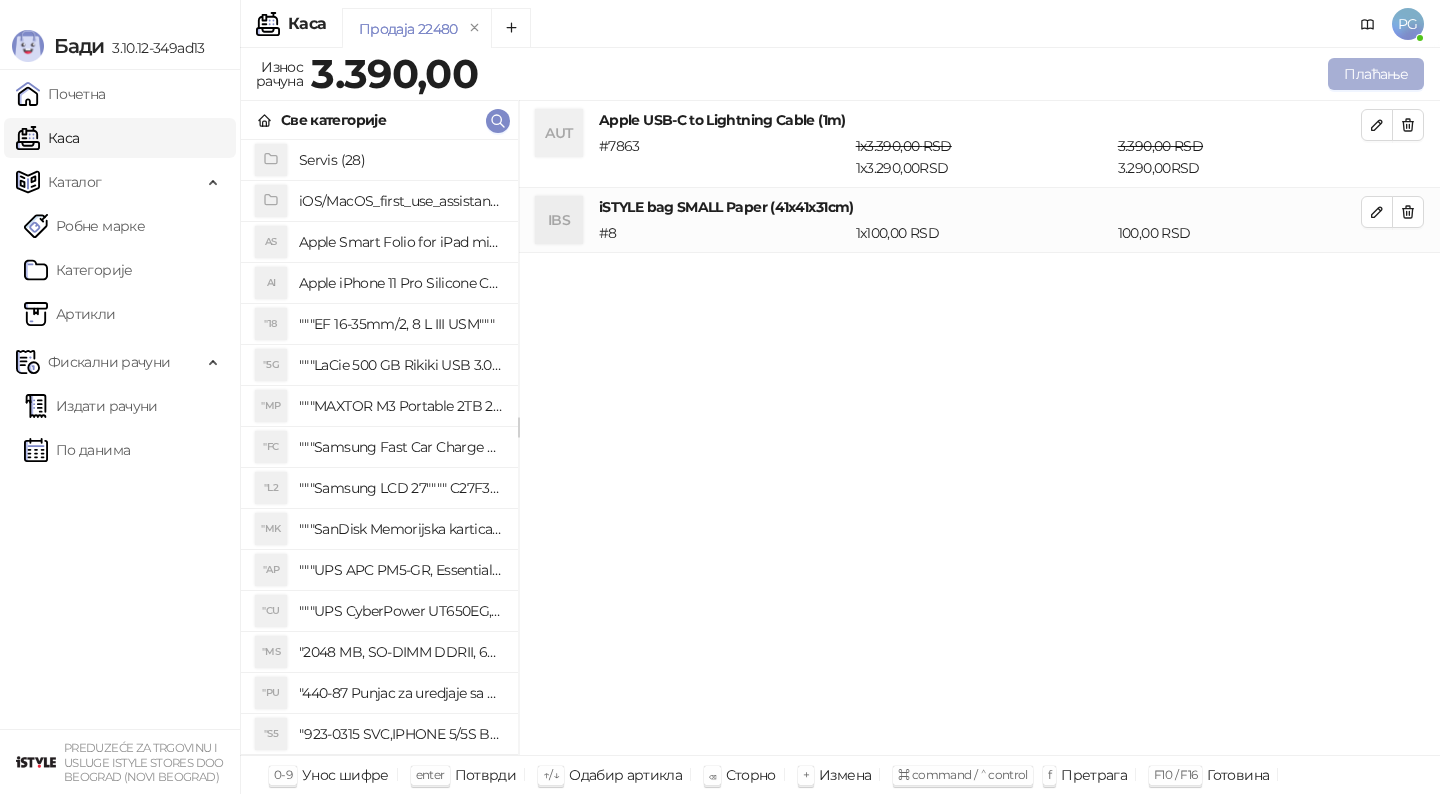 click on "Плаћање" at bounding box center [1376, 74] 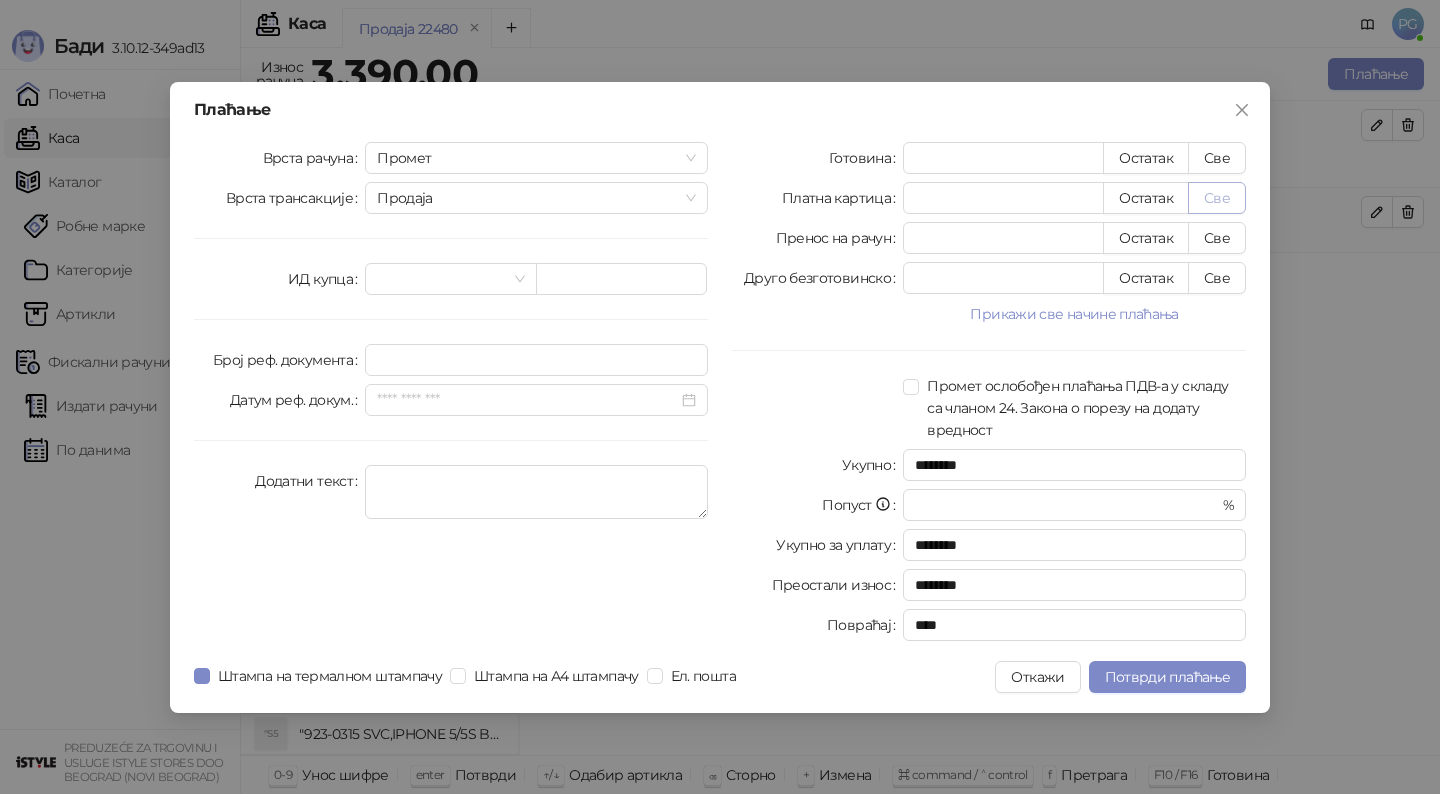 click on "Све" at bounding box center (1217, 198) 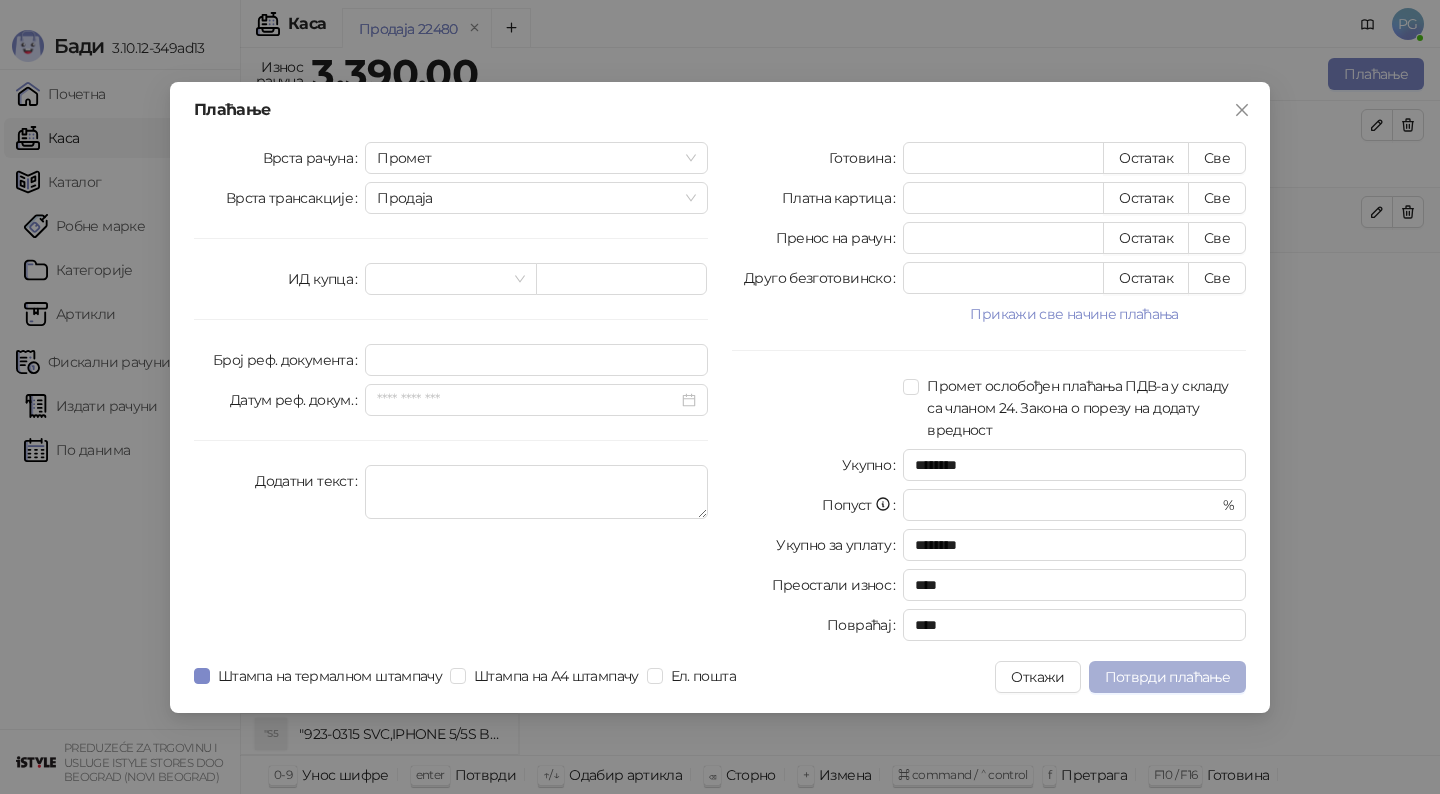 click on "Потврди плаћање" at bounding box center [1167, 677] 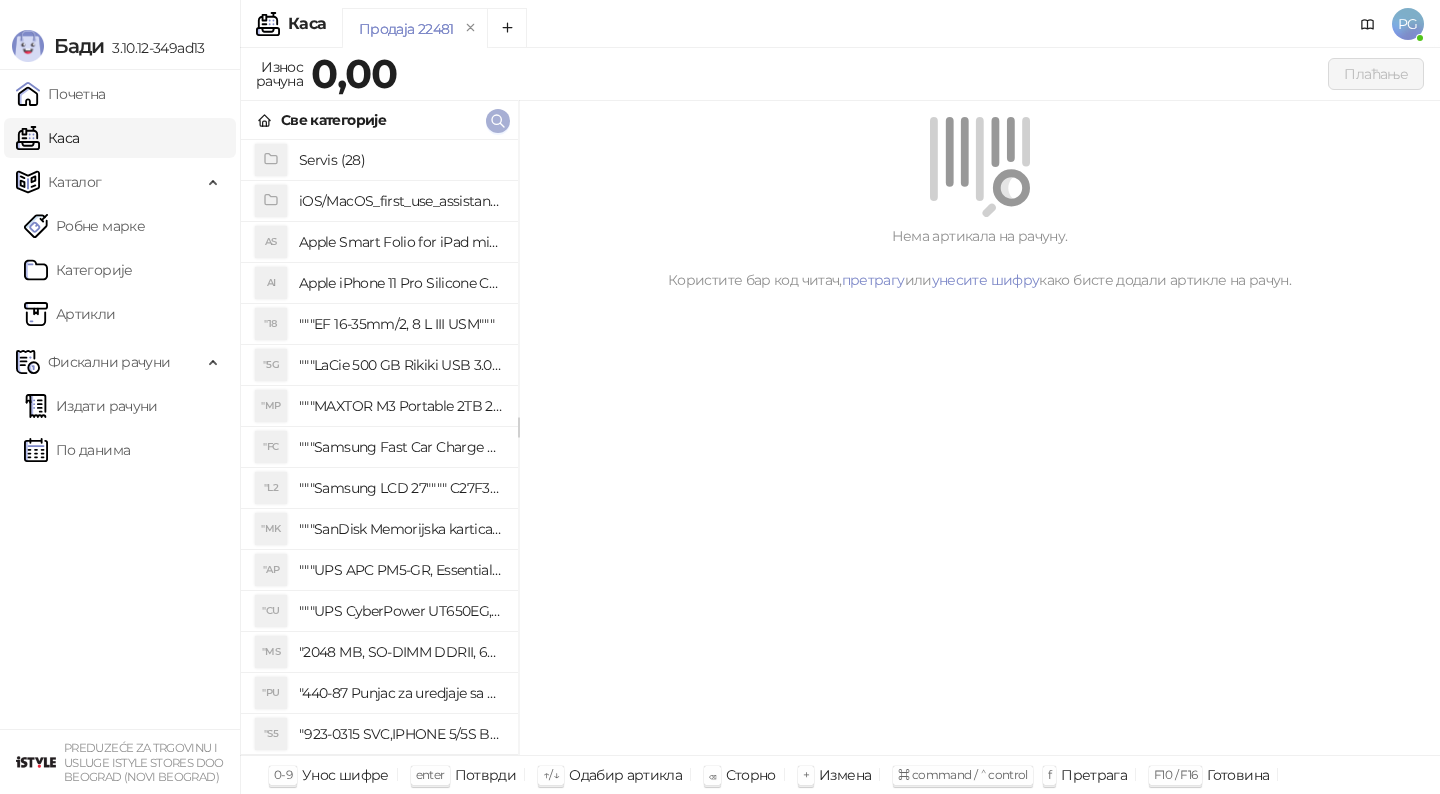 click 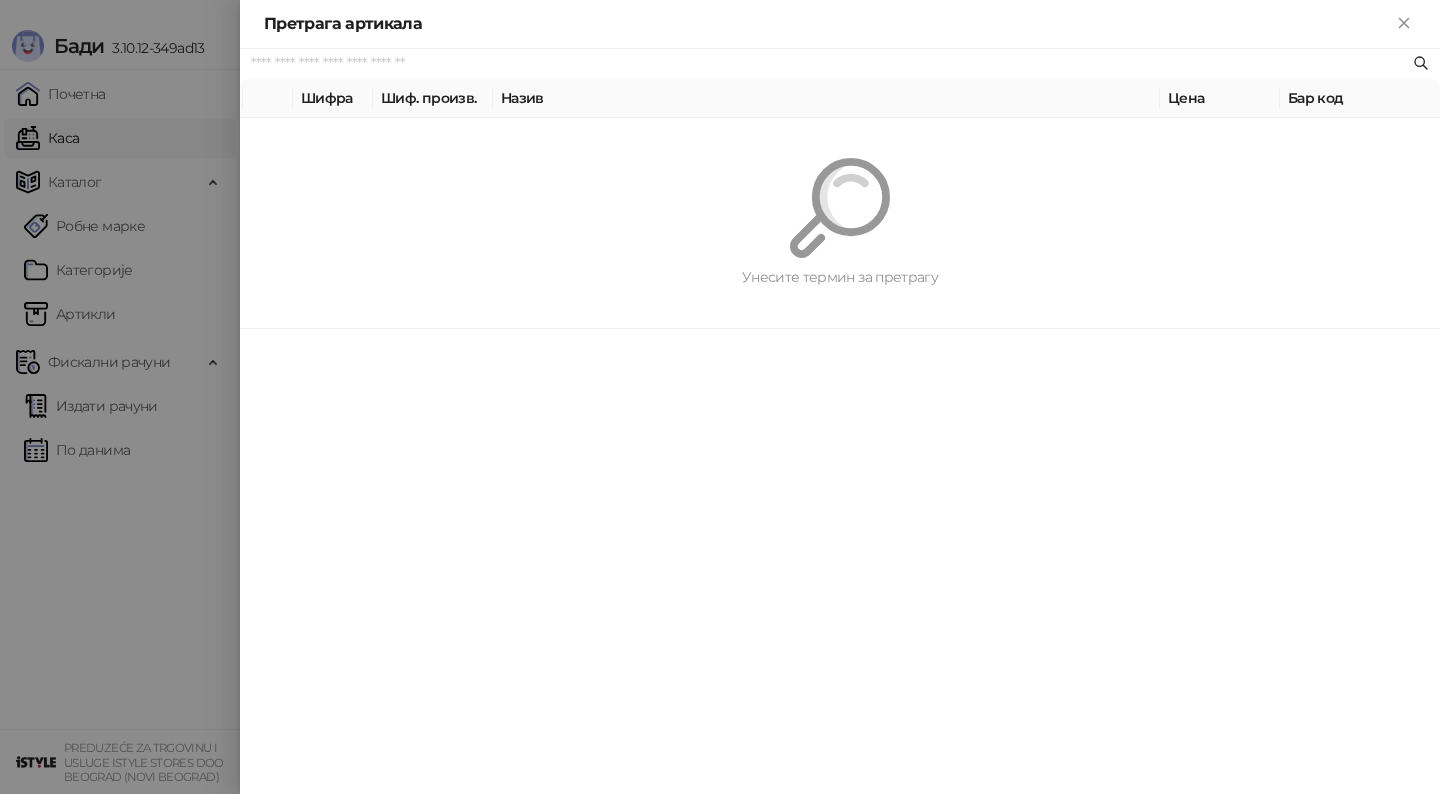 paste on "*********" 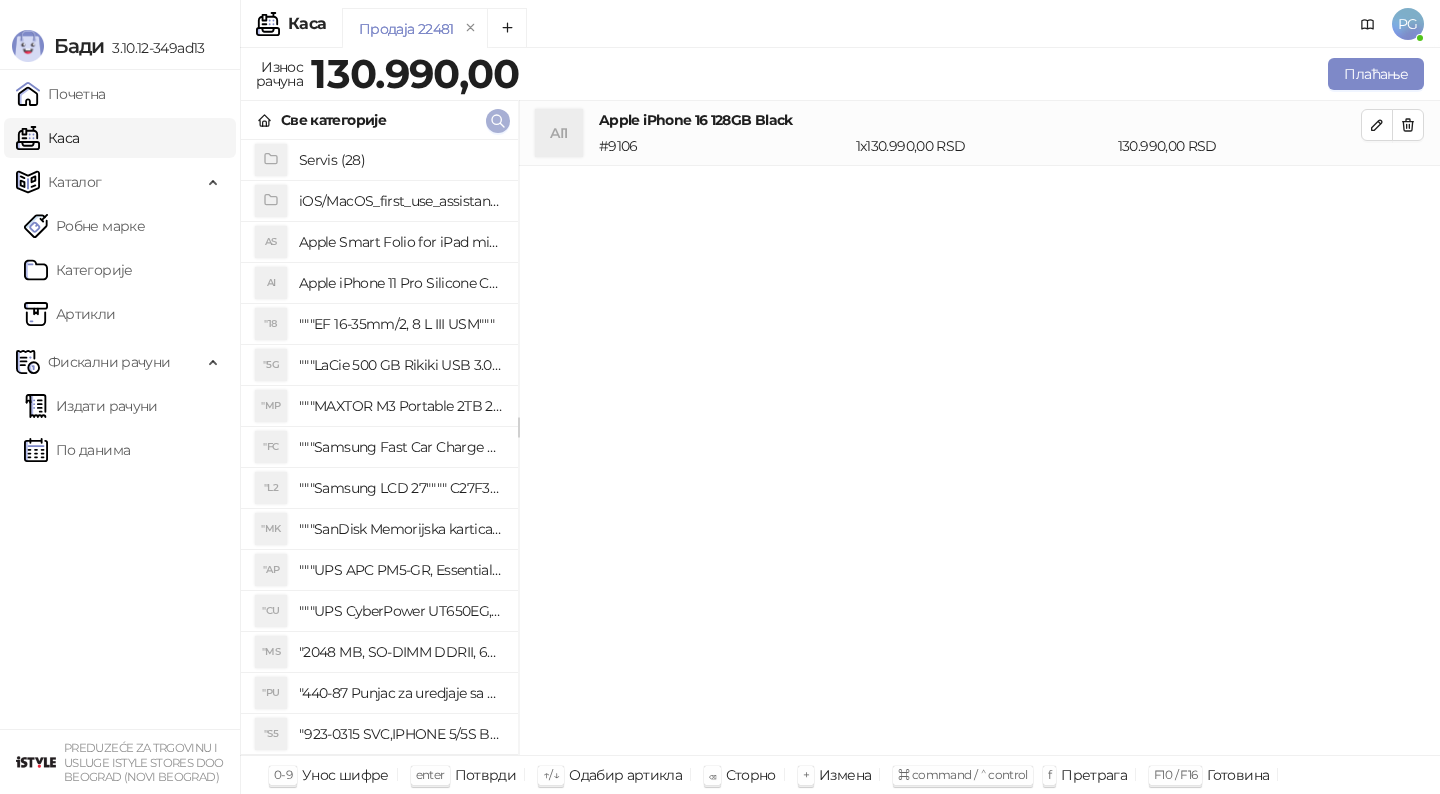 click 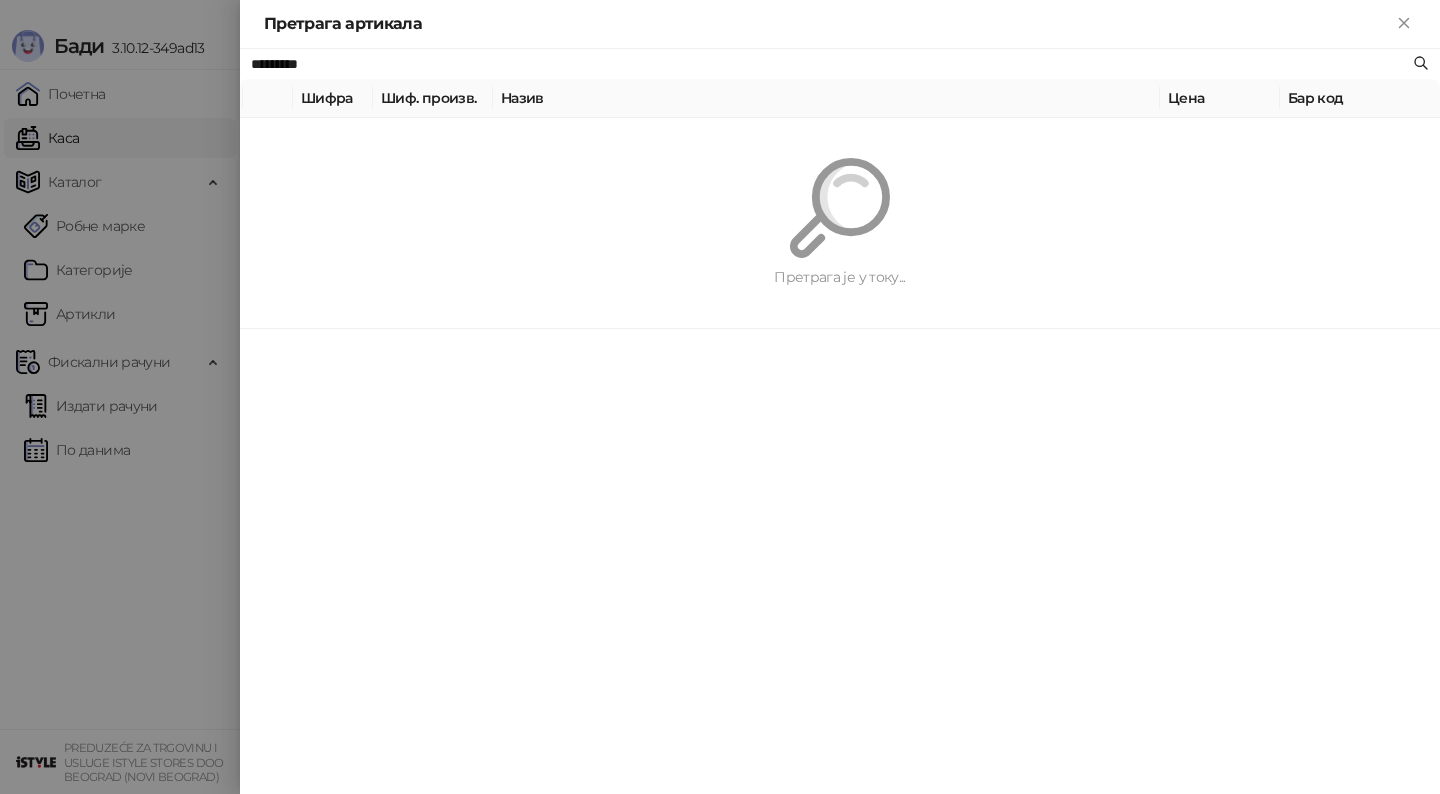 paste on "**********" 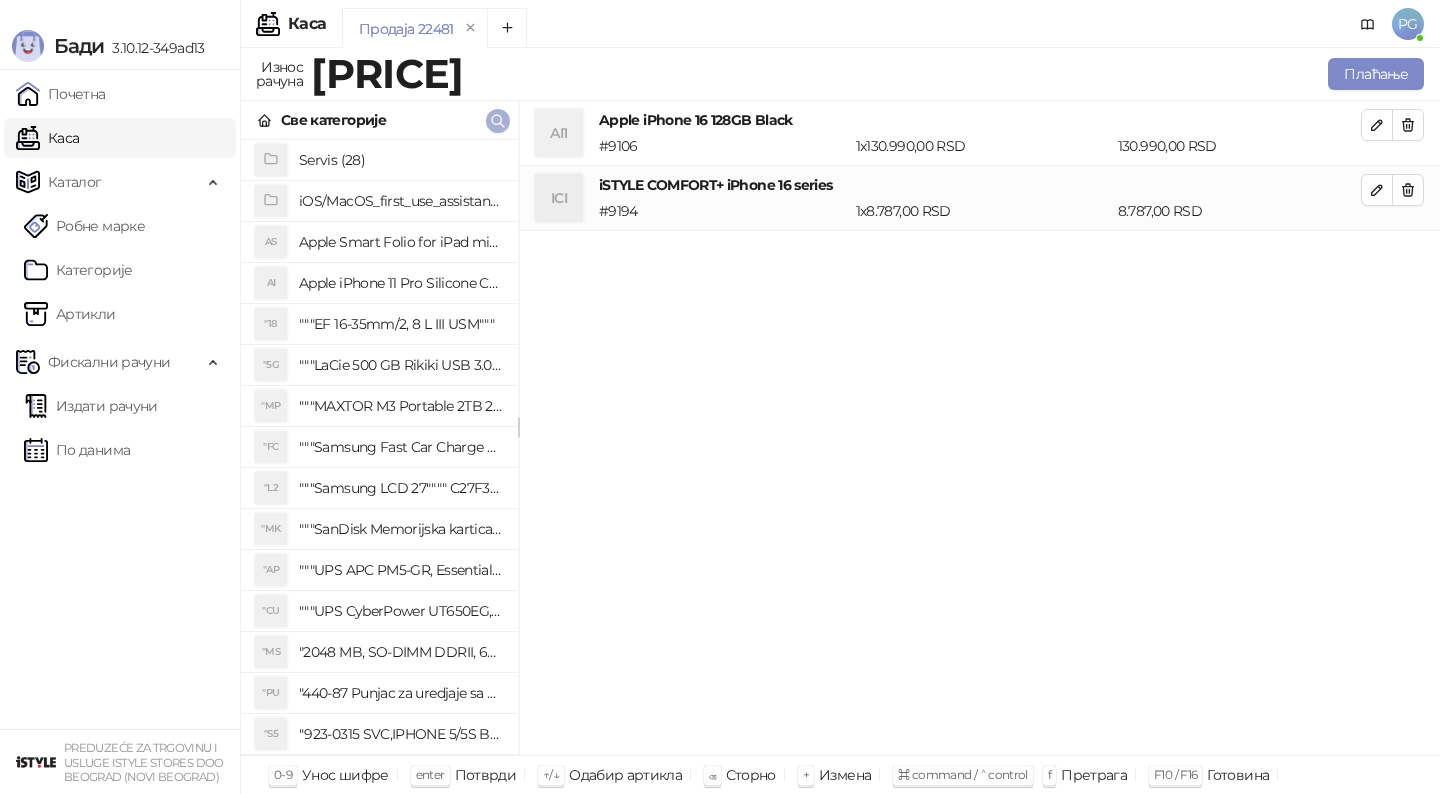 click at bounding box center (498, 121) 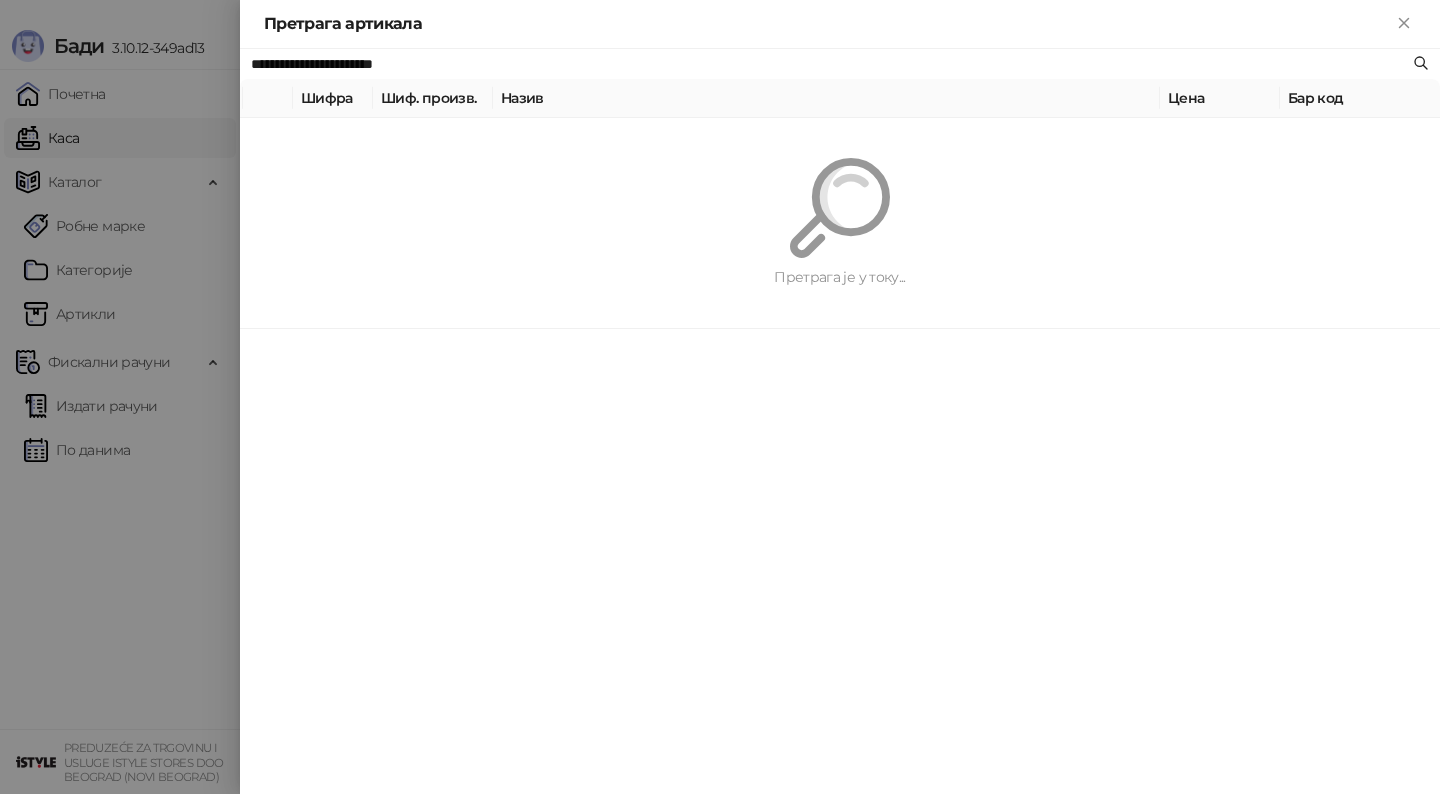 paste 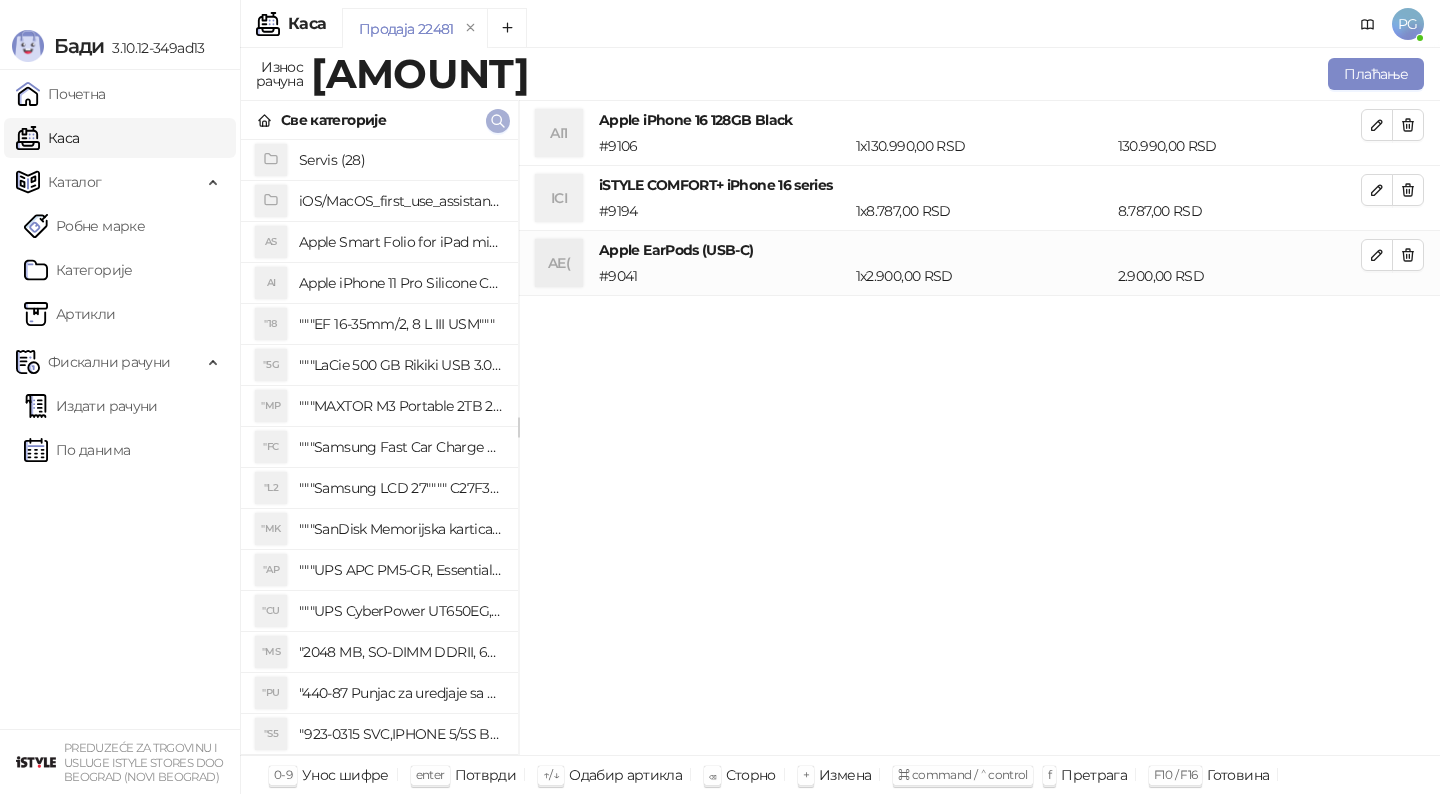 click 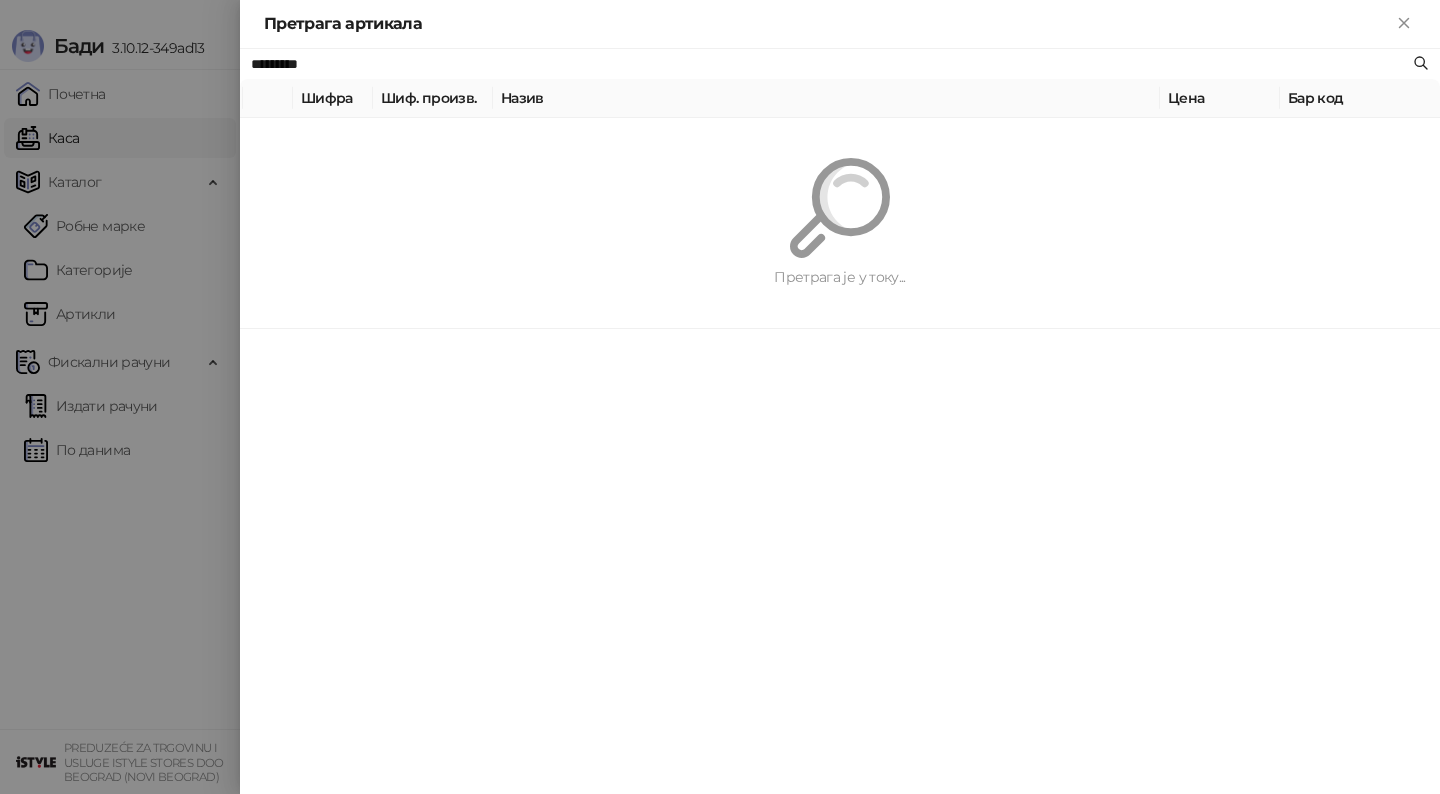 paste on "***" 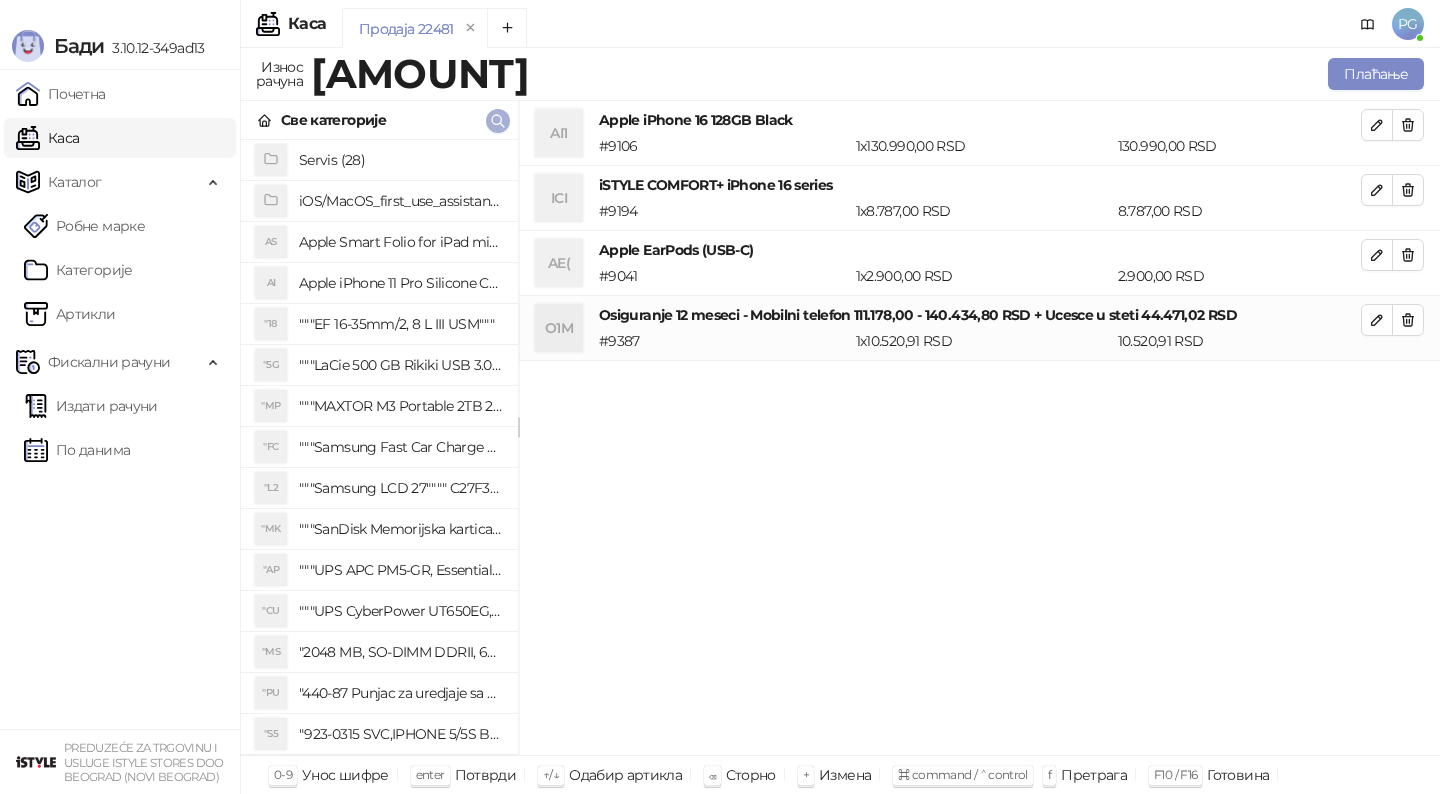 click 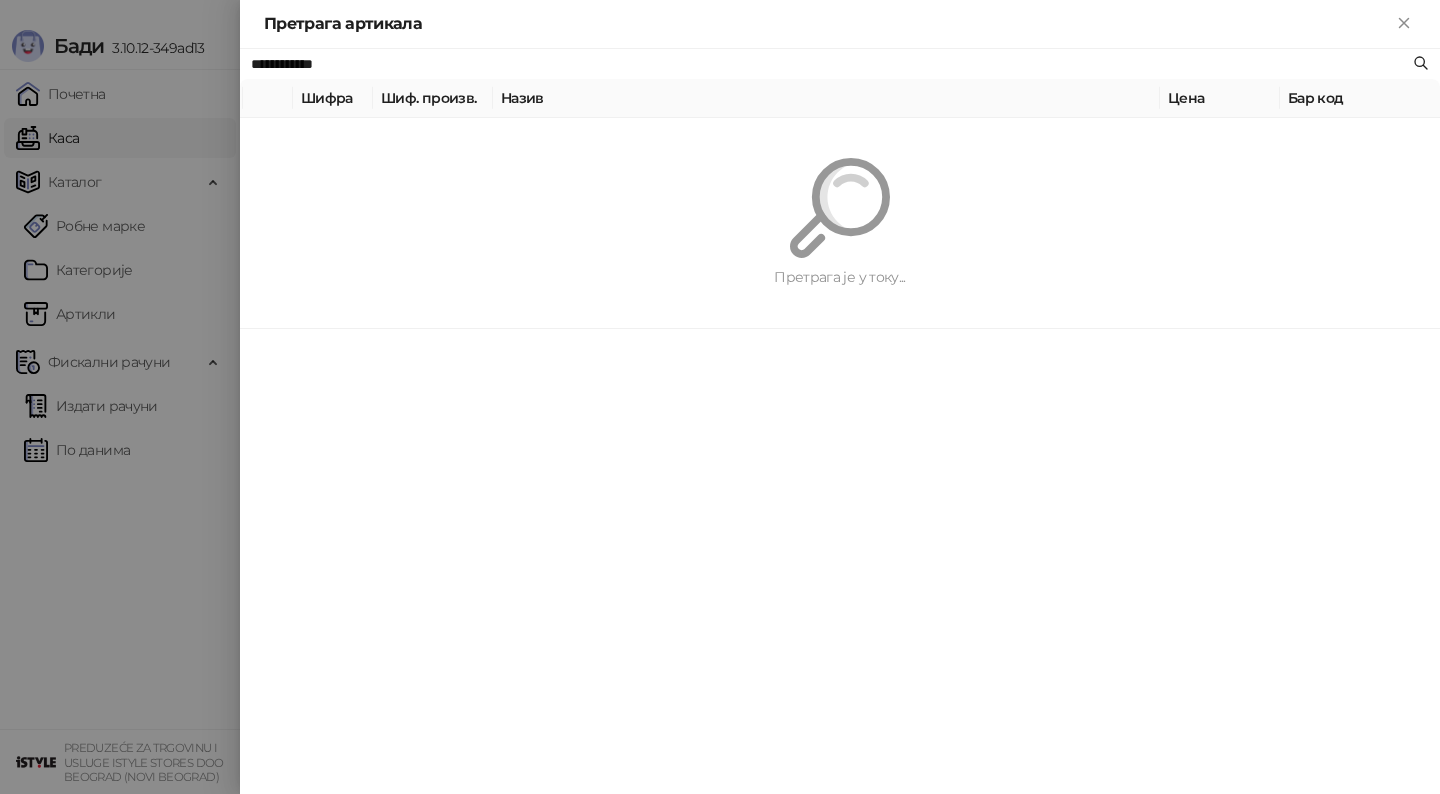 paste on "**********" 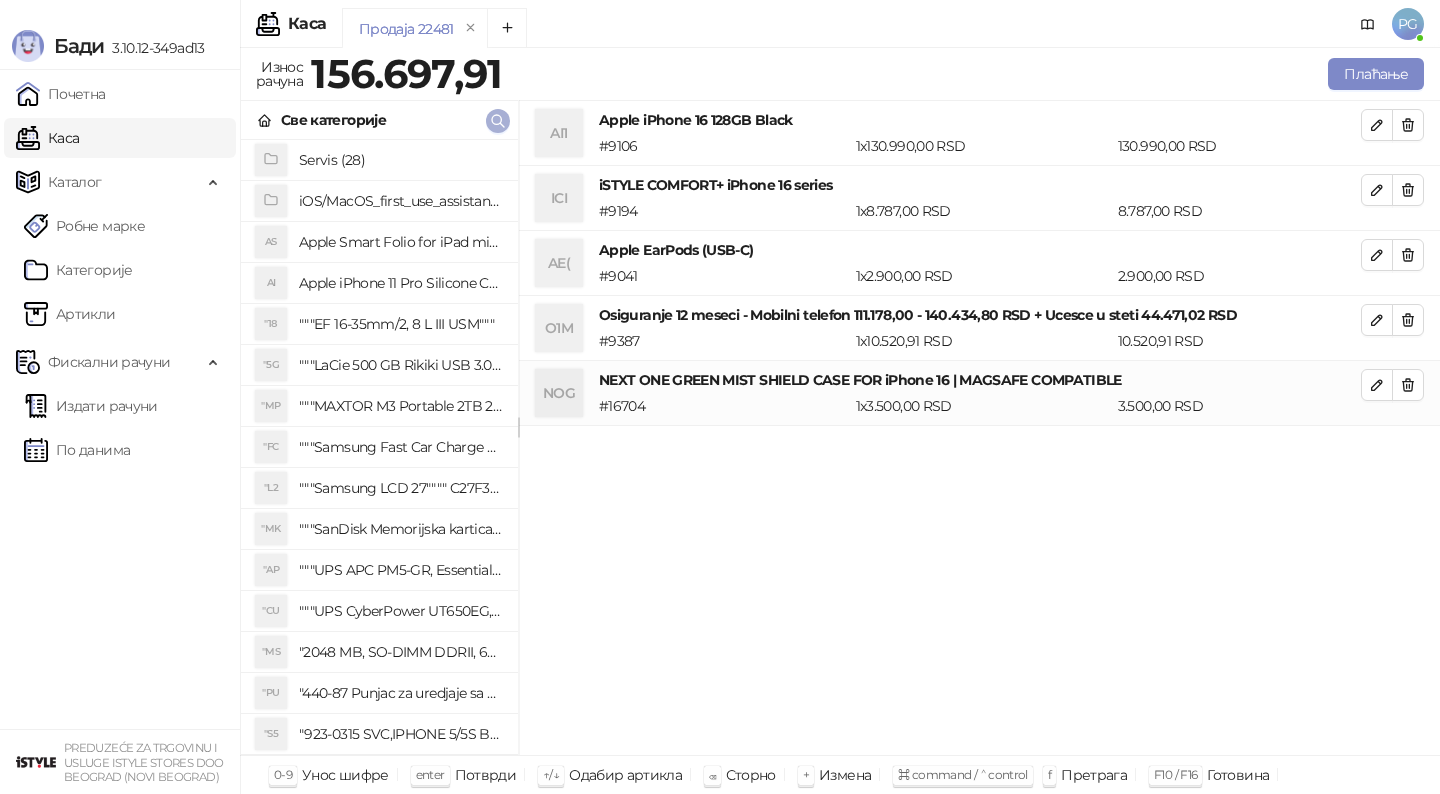 click 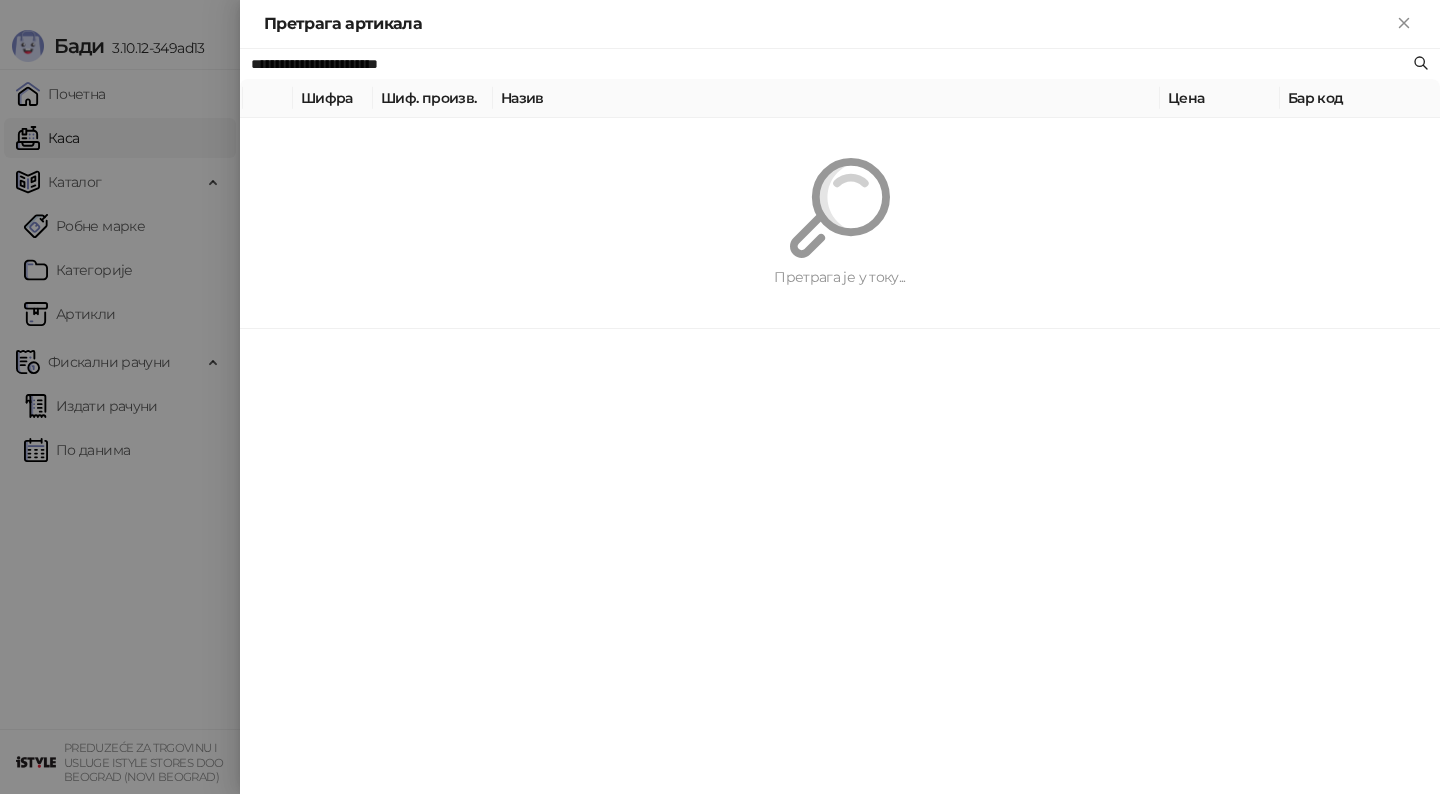 paste 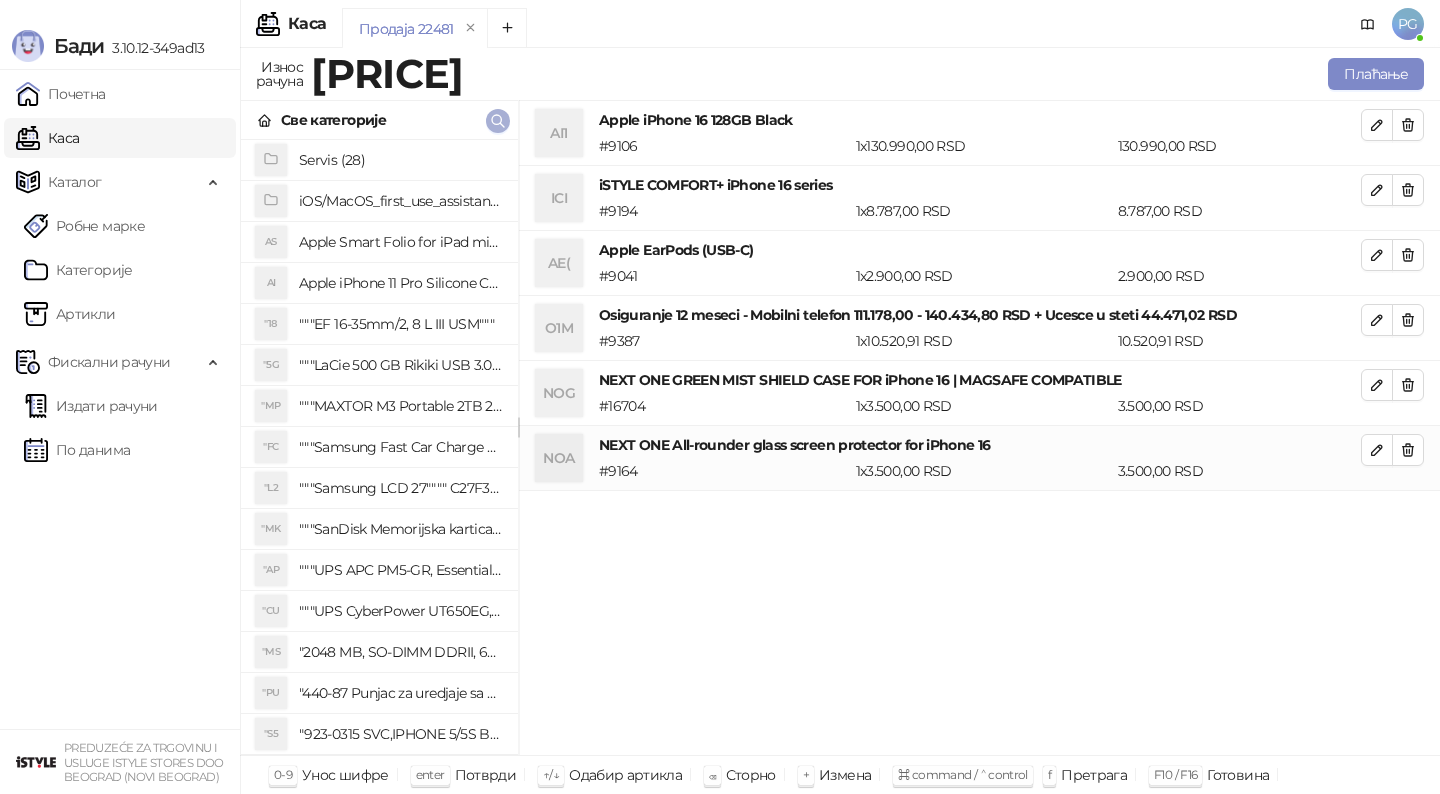 click at bounding box center [498, 121] 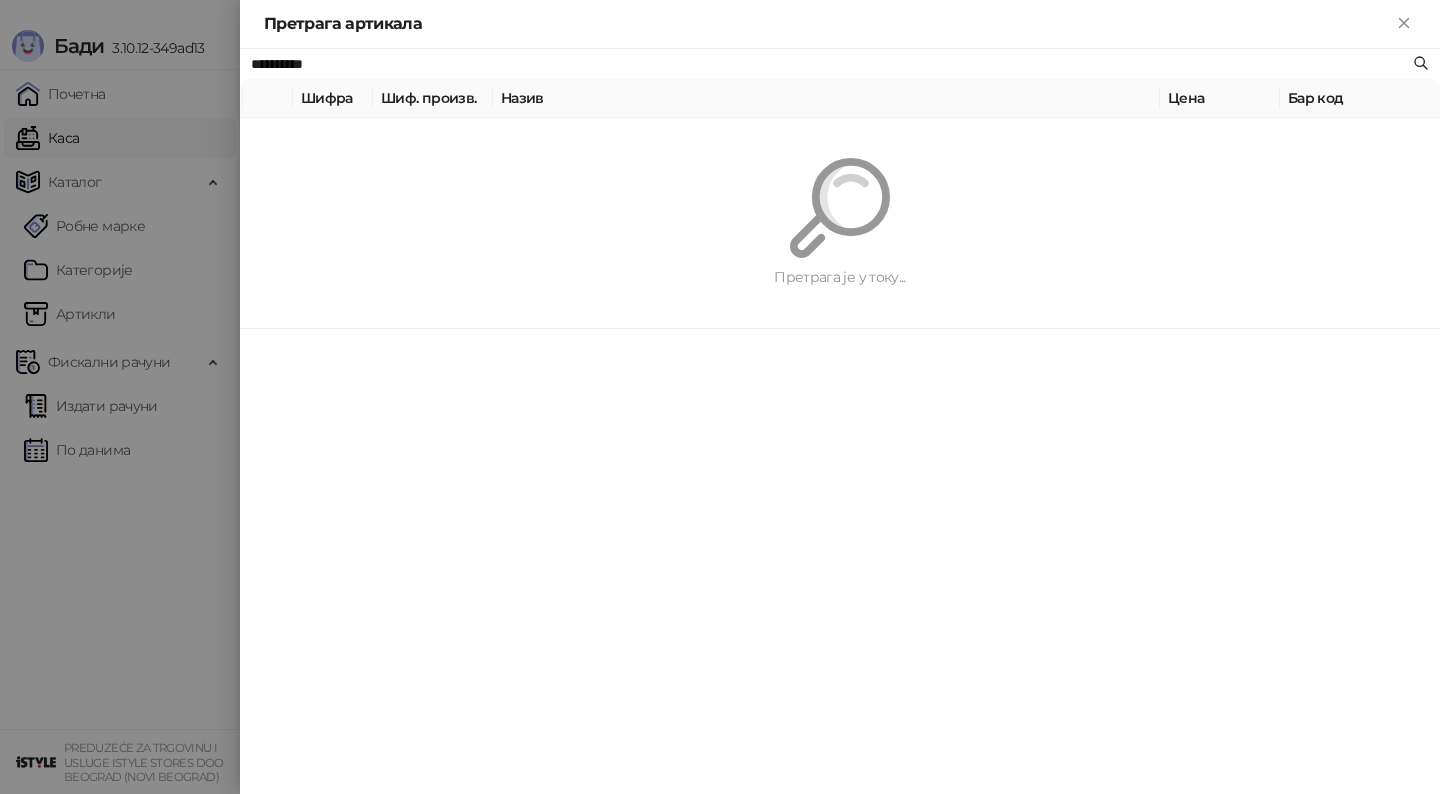 paste on "******" 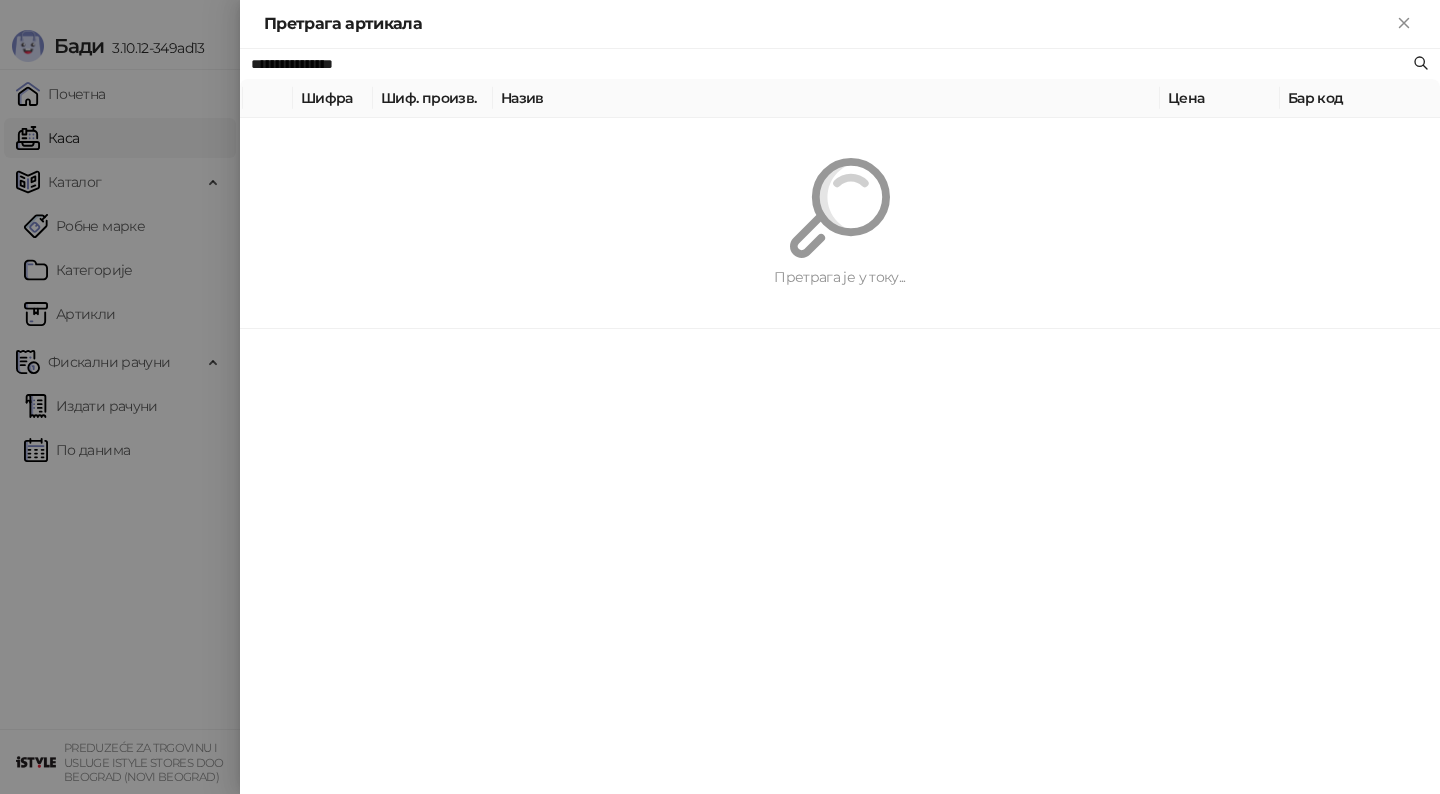 type on "**********" 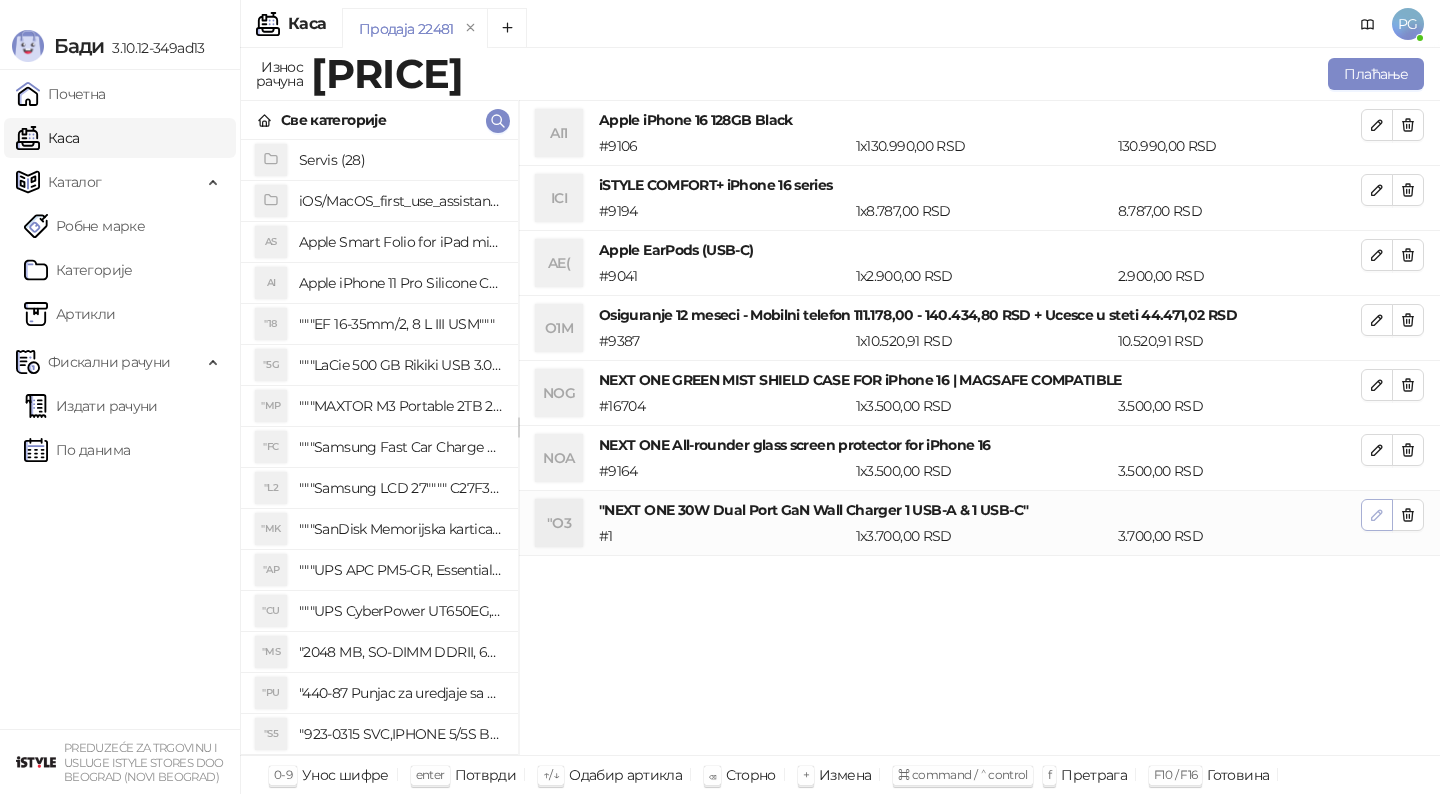 click 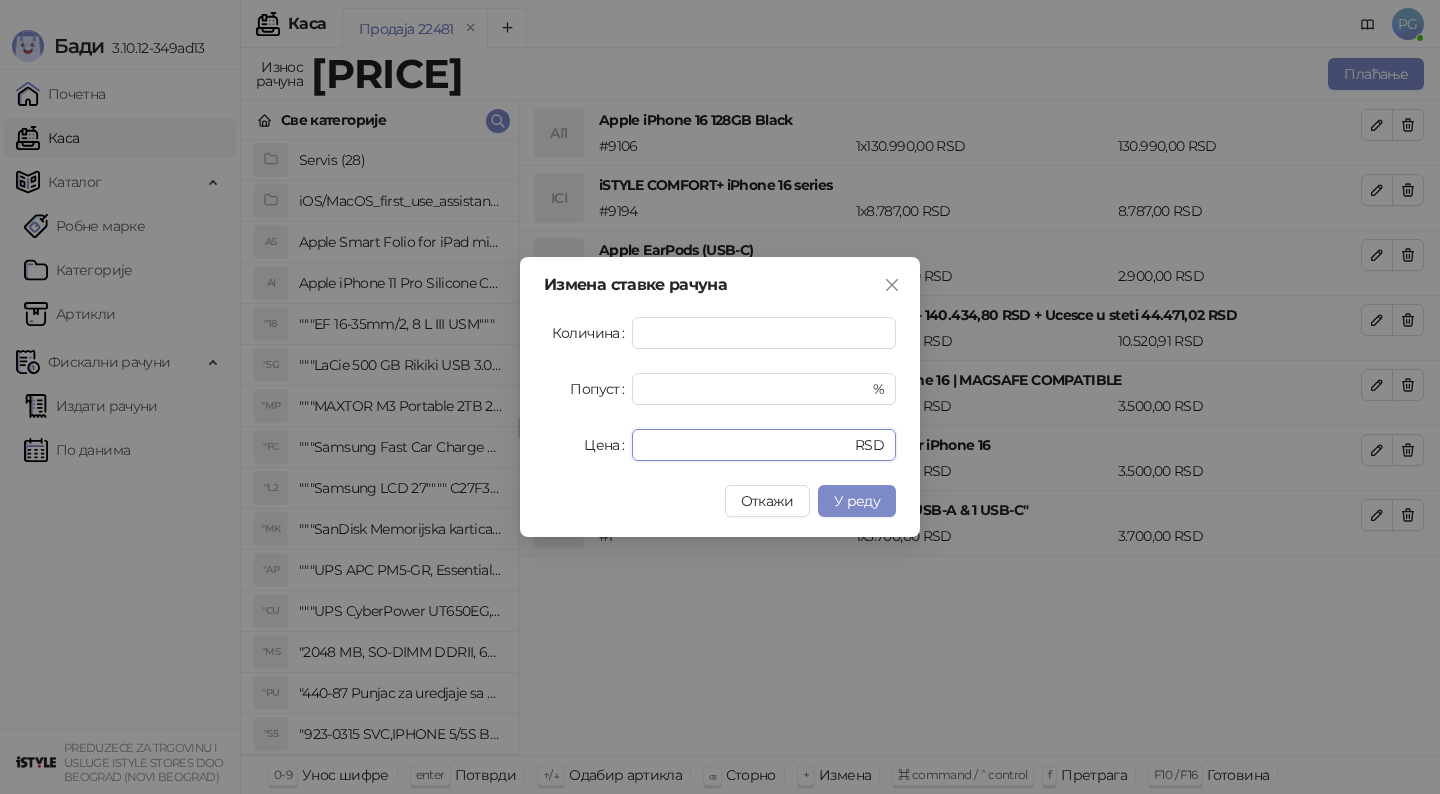 drag, startPoint x: 725, startPoint y: 459, endPoint x: 588, endPoint y: 459, distance: 137 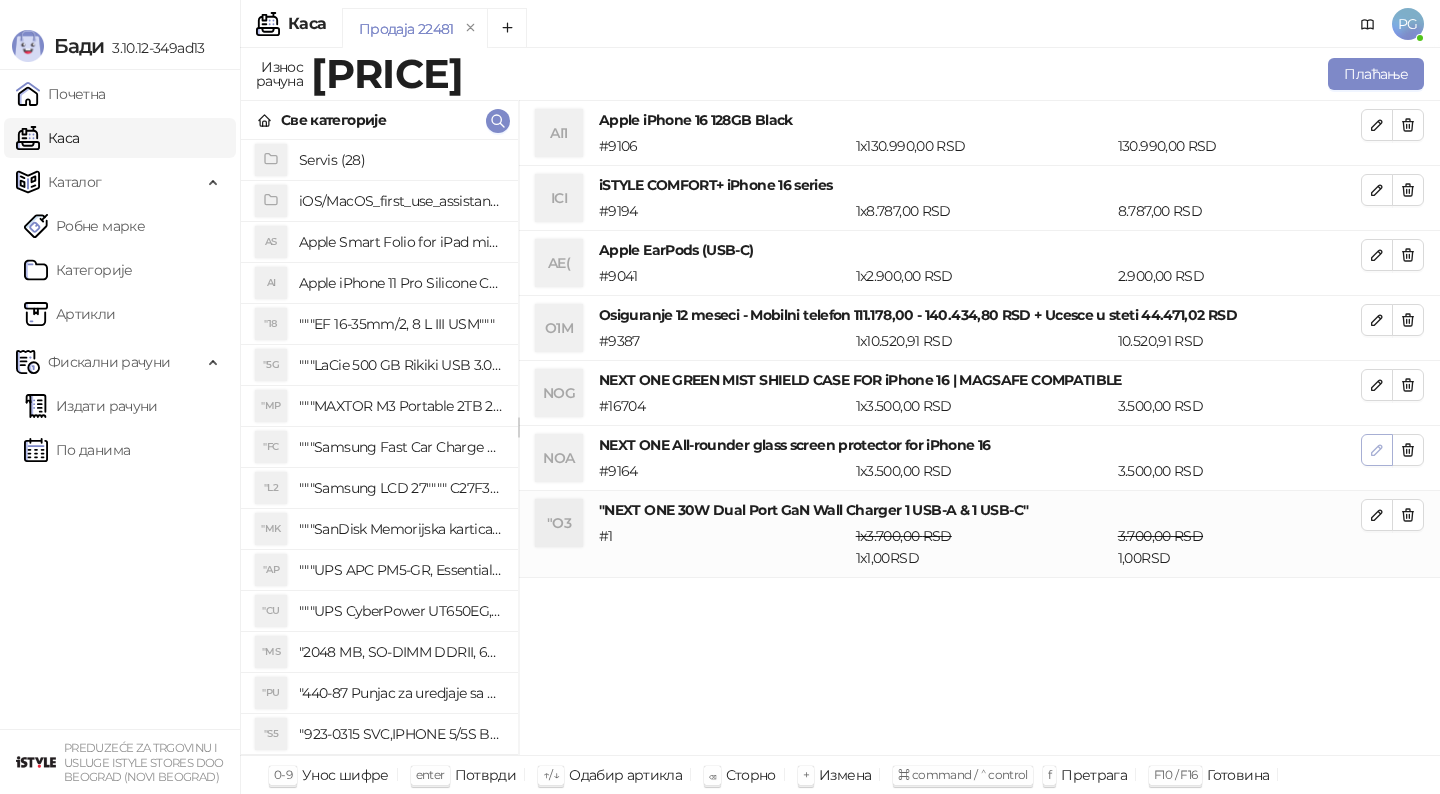 click 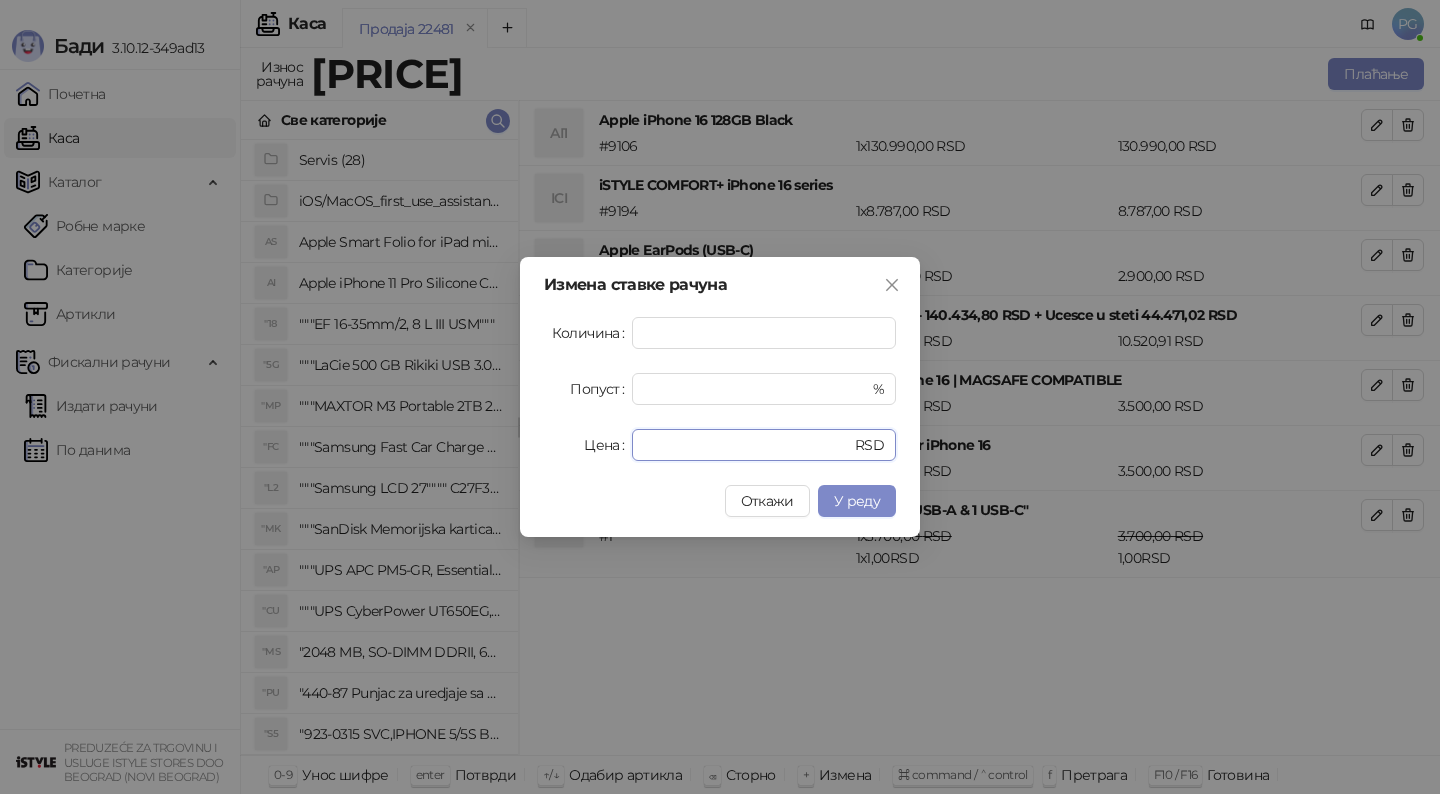 drag, startPoint x: 685, startPoint y: 446, endPoint x: 506, endPoint y: 444, distance: 179.01117 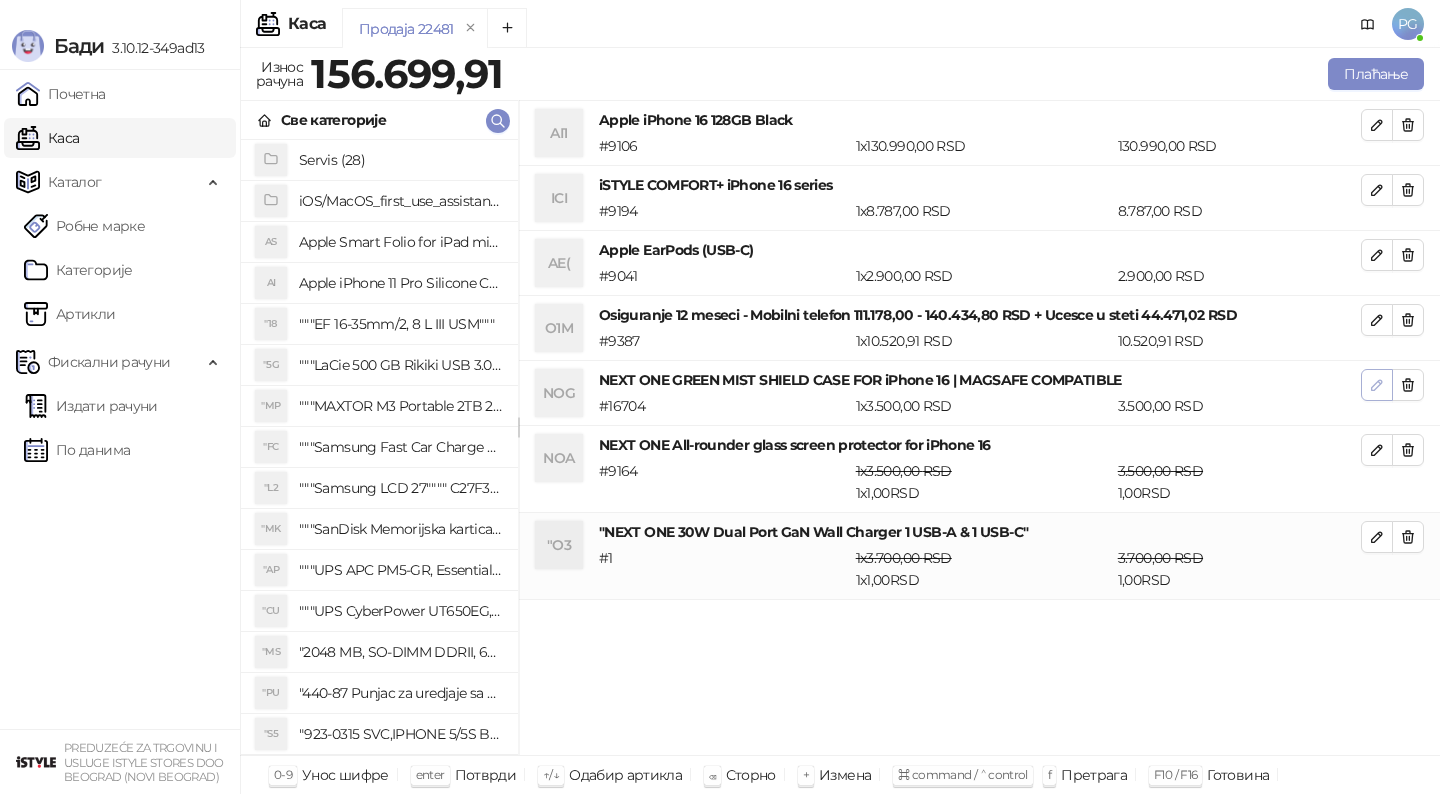 click 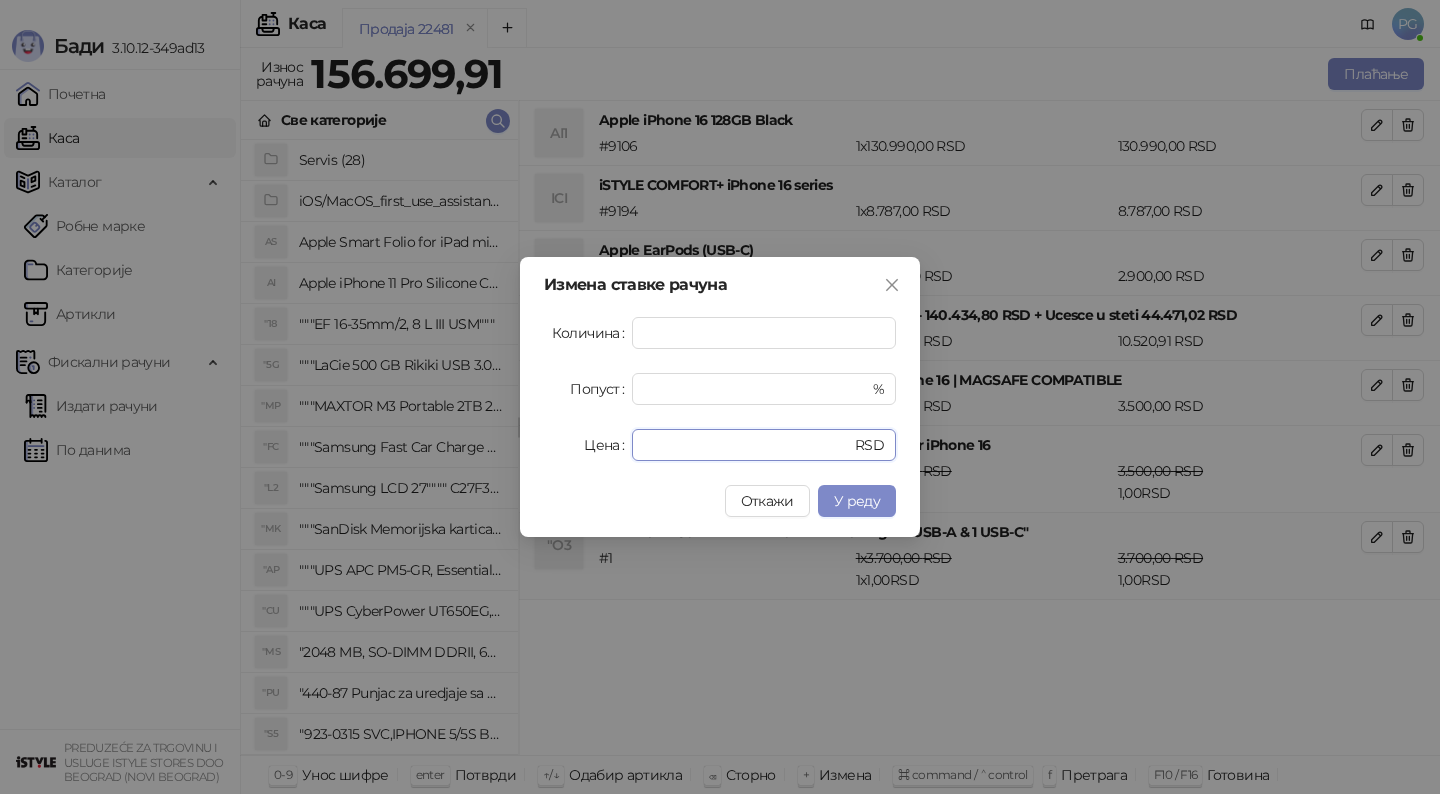 drag, startPoint x: 729, startPoint y: 449, endPoint x: 540, endPoint y: 446, distance: 189.0238 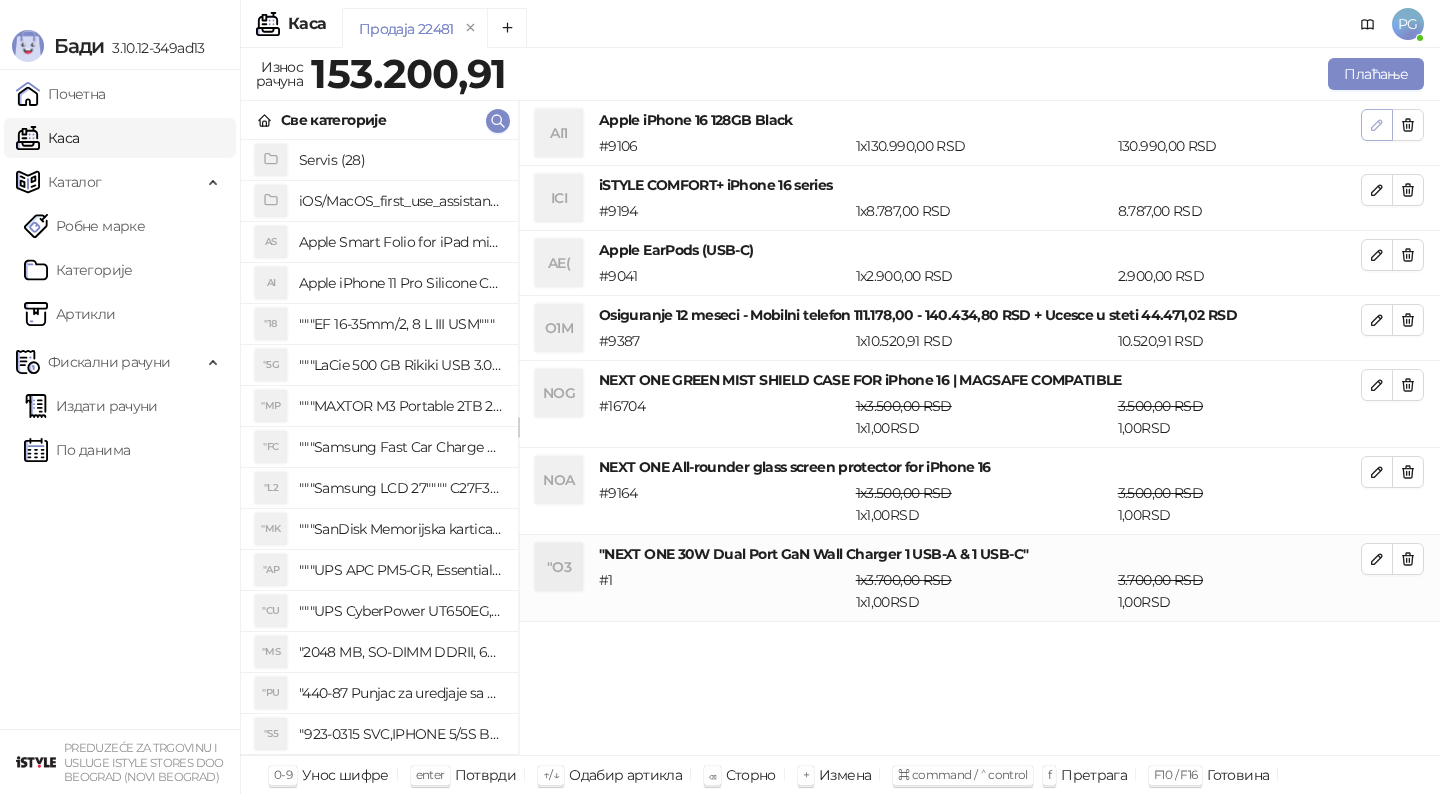 drag, startPoint x: 1374, startPoint y: 98, endPoint x: 1374, endPoint y: 130, distance: 32 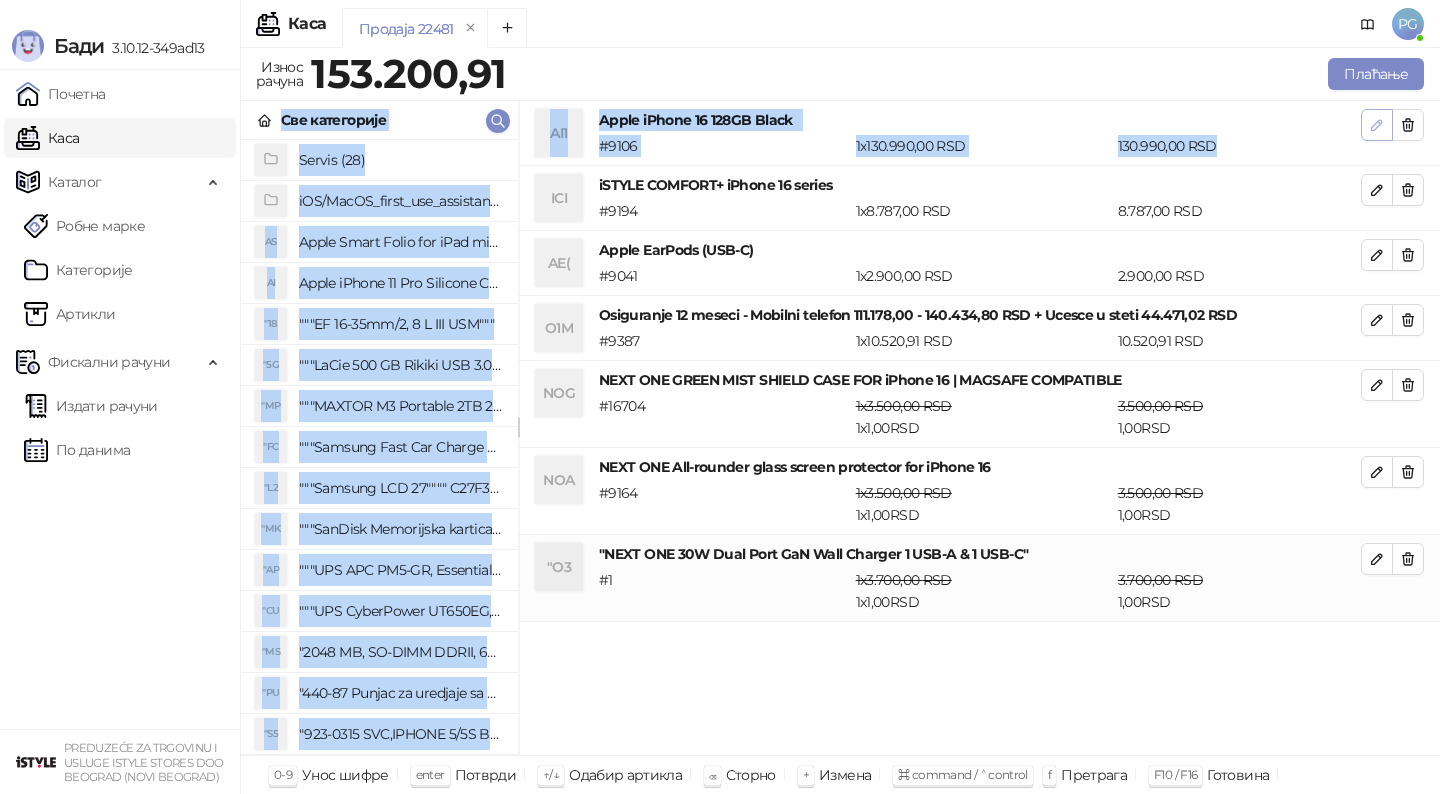 click 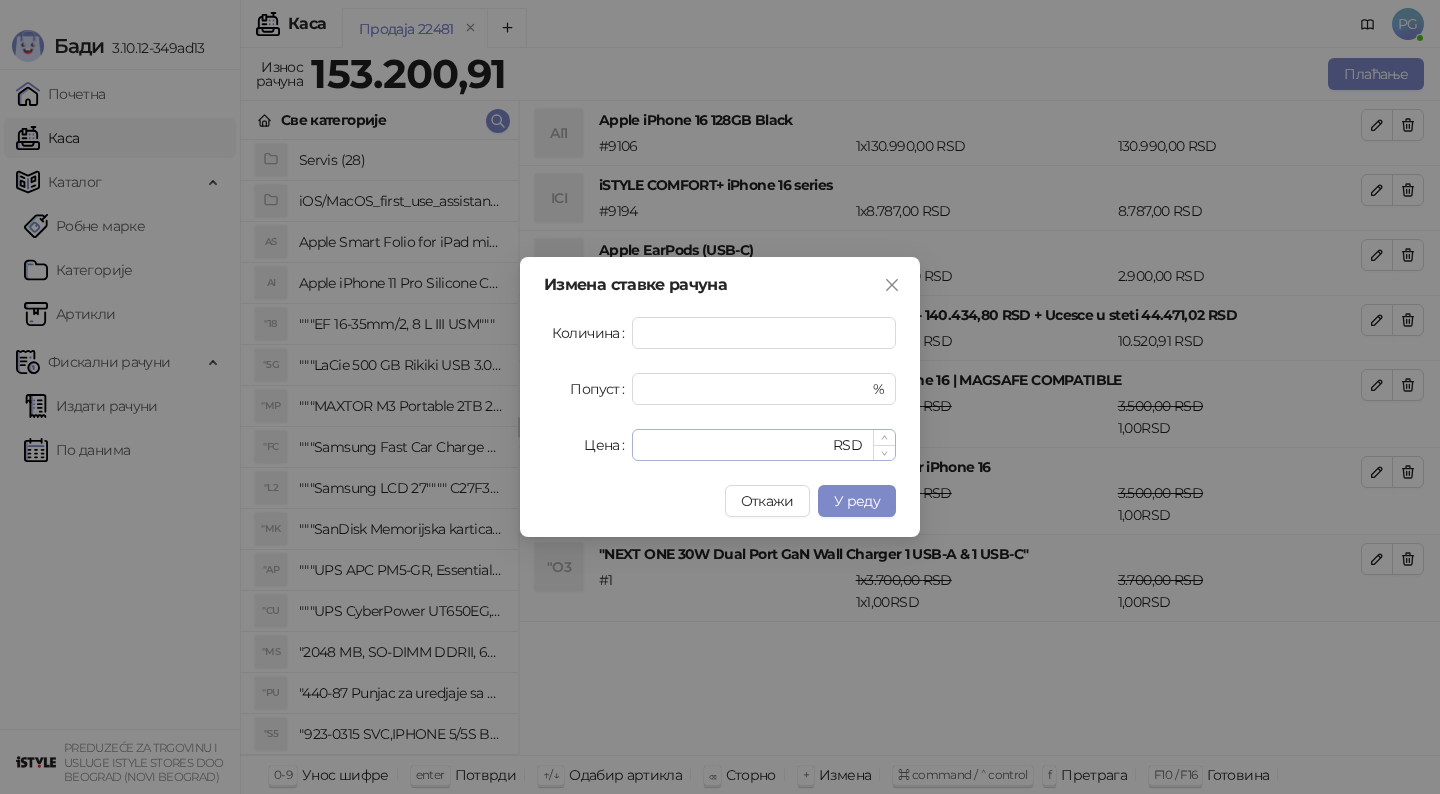 click on "****** RSD" at bounding box center (764, 445) 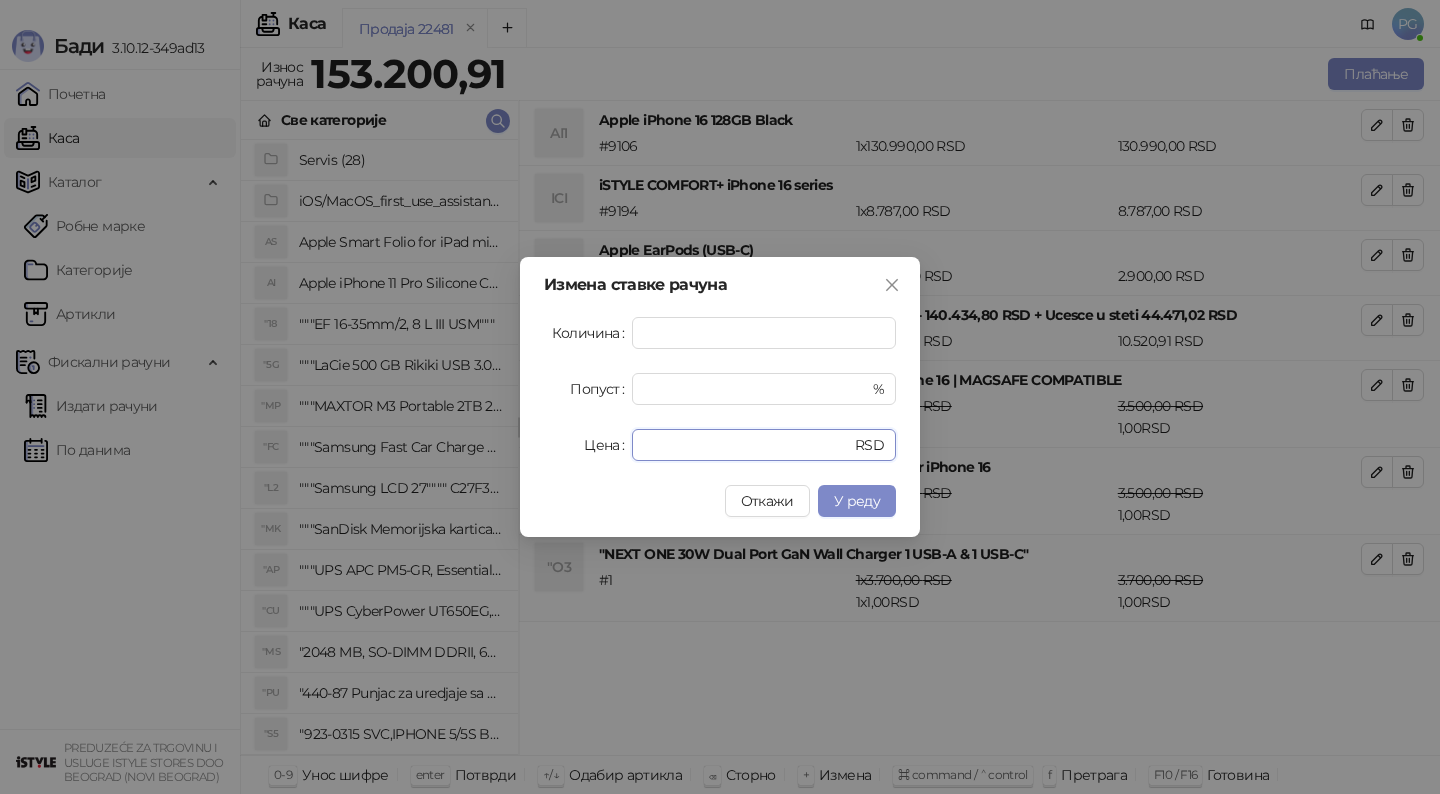 drag, startPoint x: 717, startPoint y: 439, endPoint x: 302, endPoint y: 458, distance: 415.43472 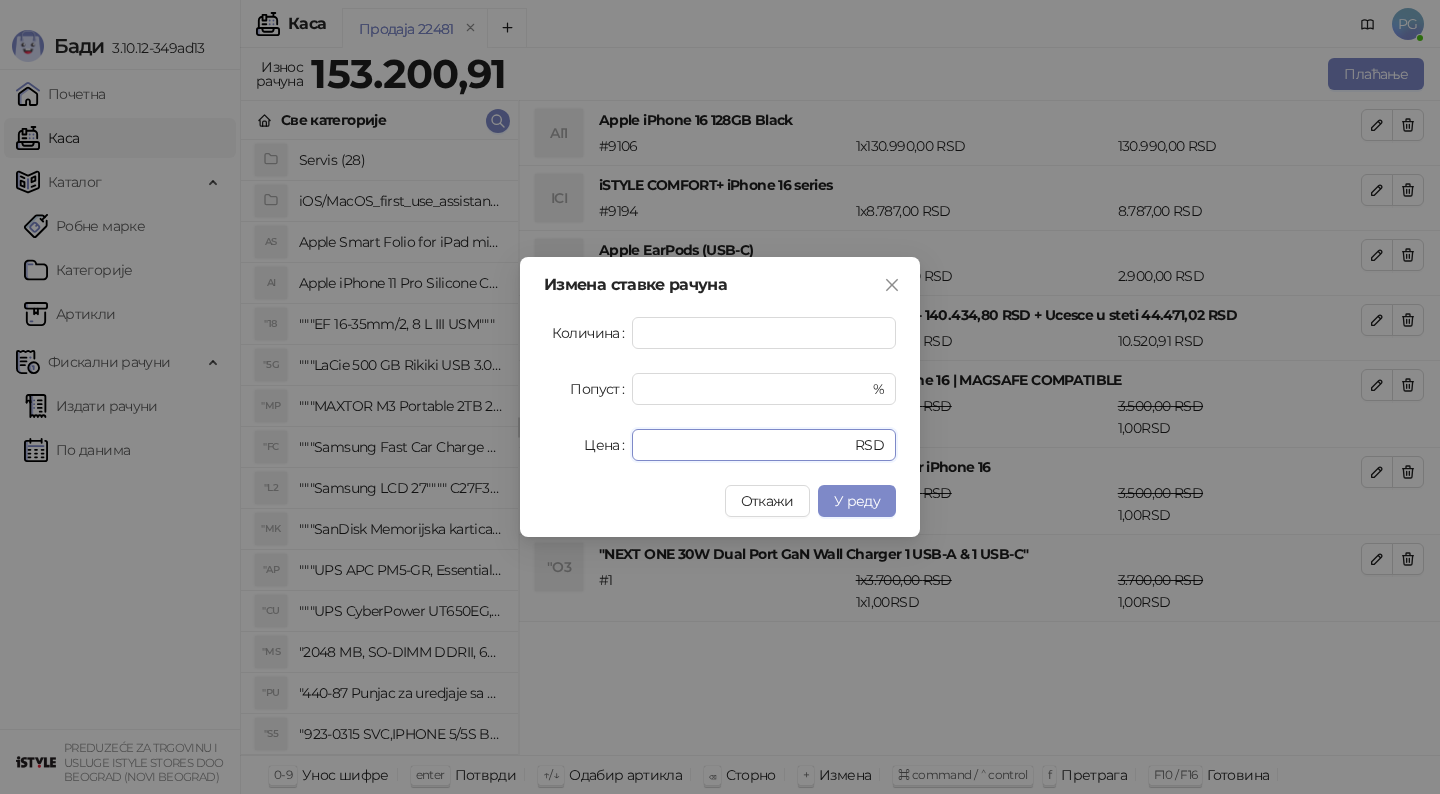 type on "******" 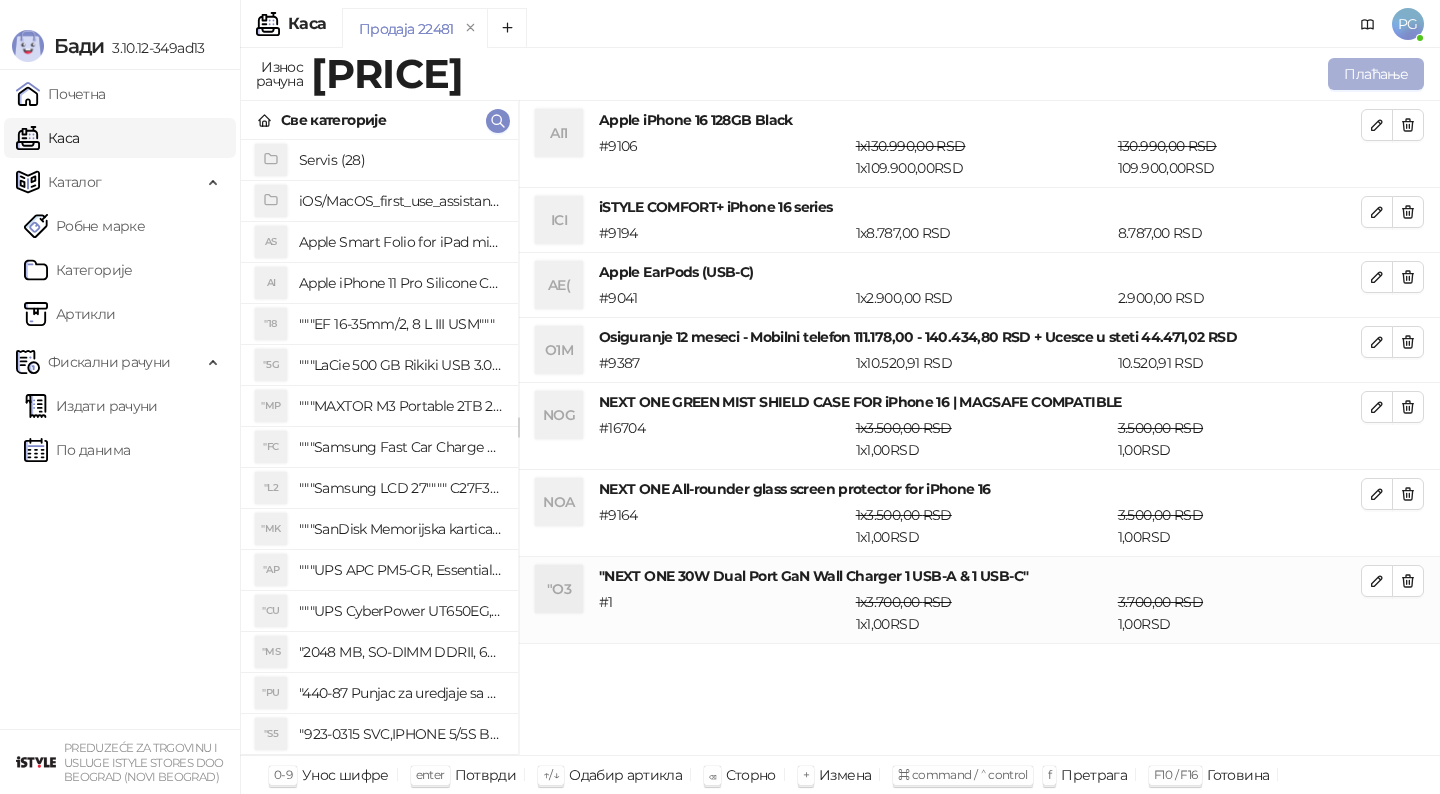click on "Плаћање" at bounding box center (1376, 74) 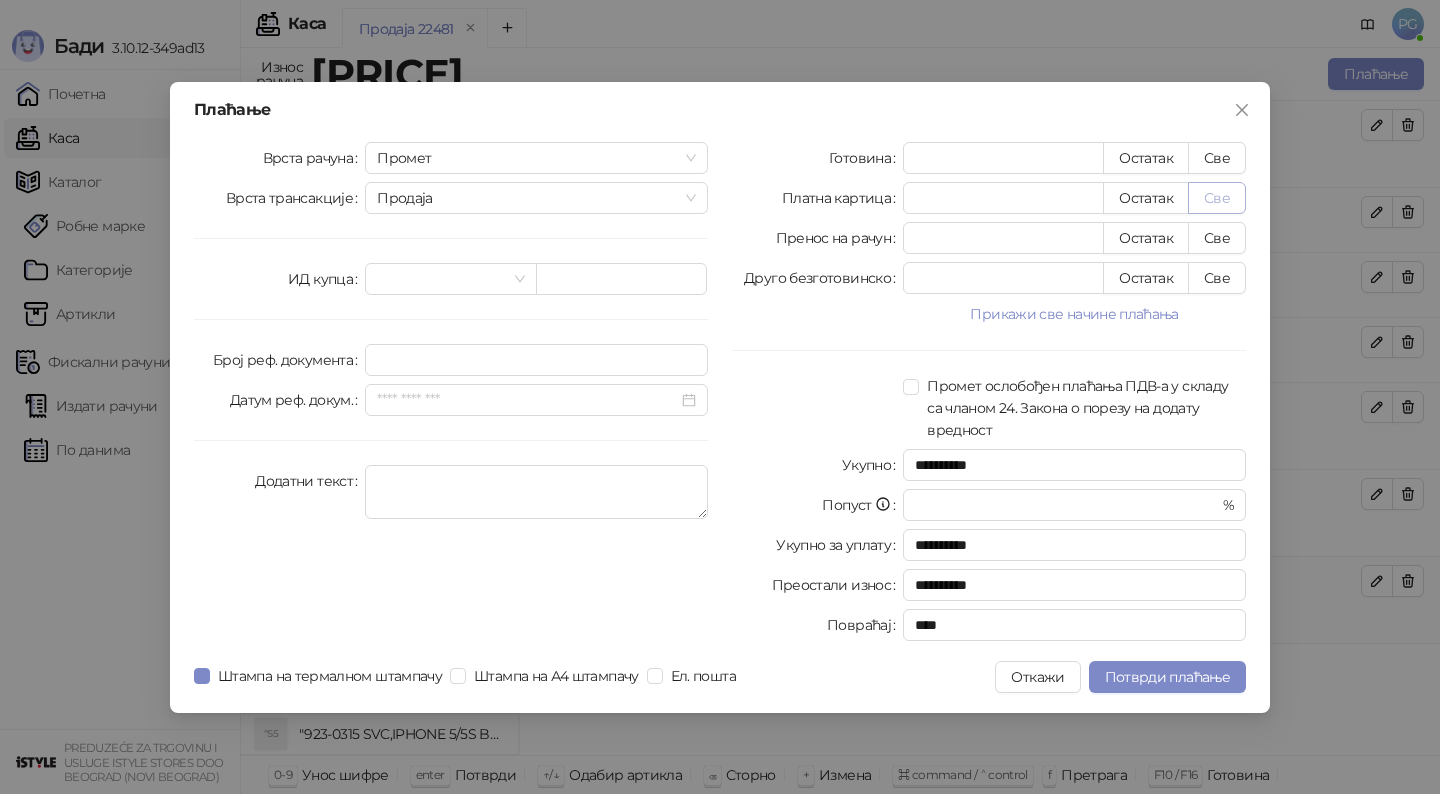 click on "Све" at bounding box center [1217, 198] 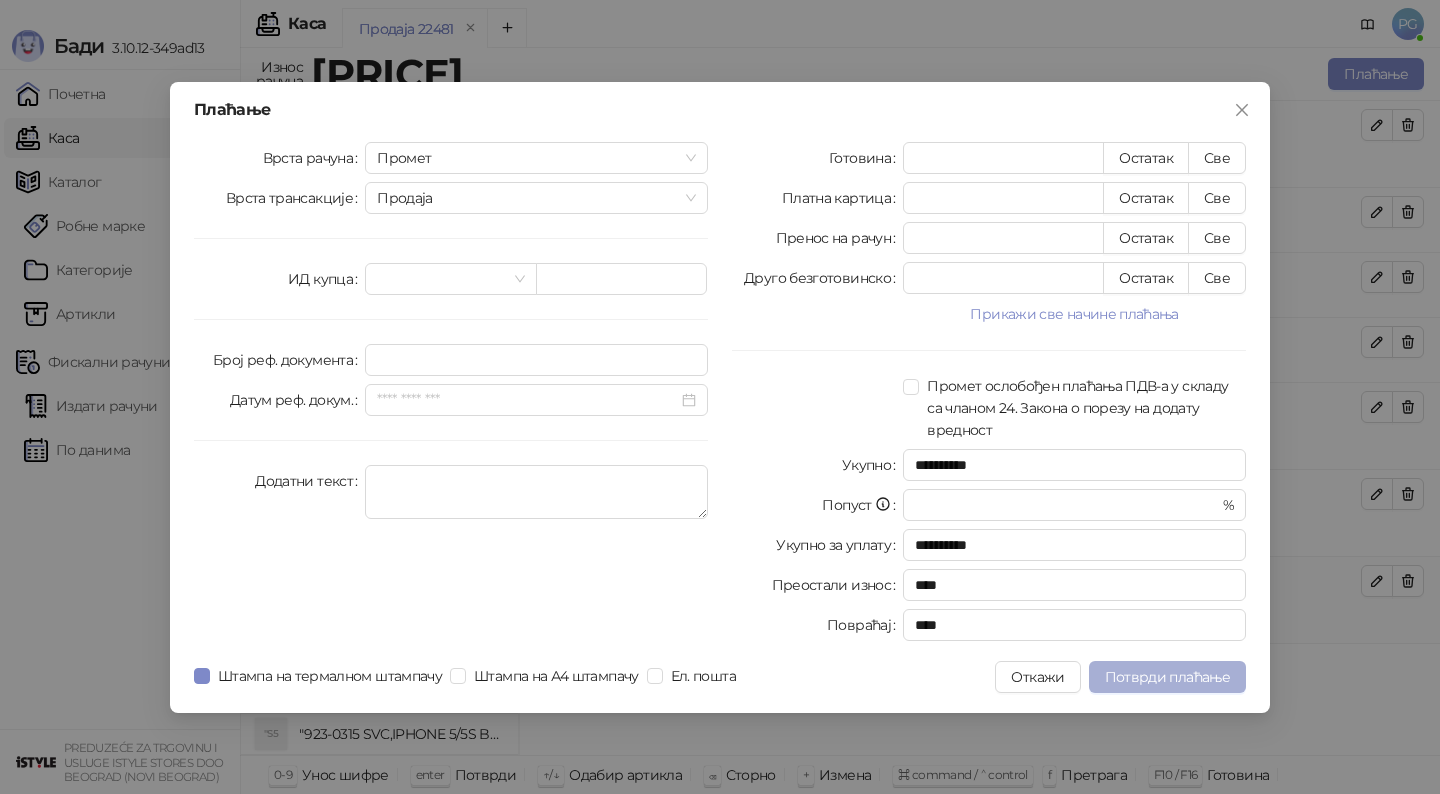 click on "Потврди плаћање" at bounding box center [1167, 677] 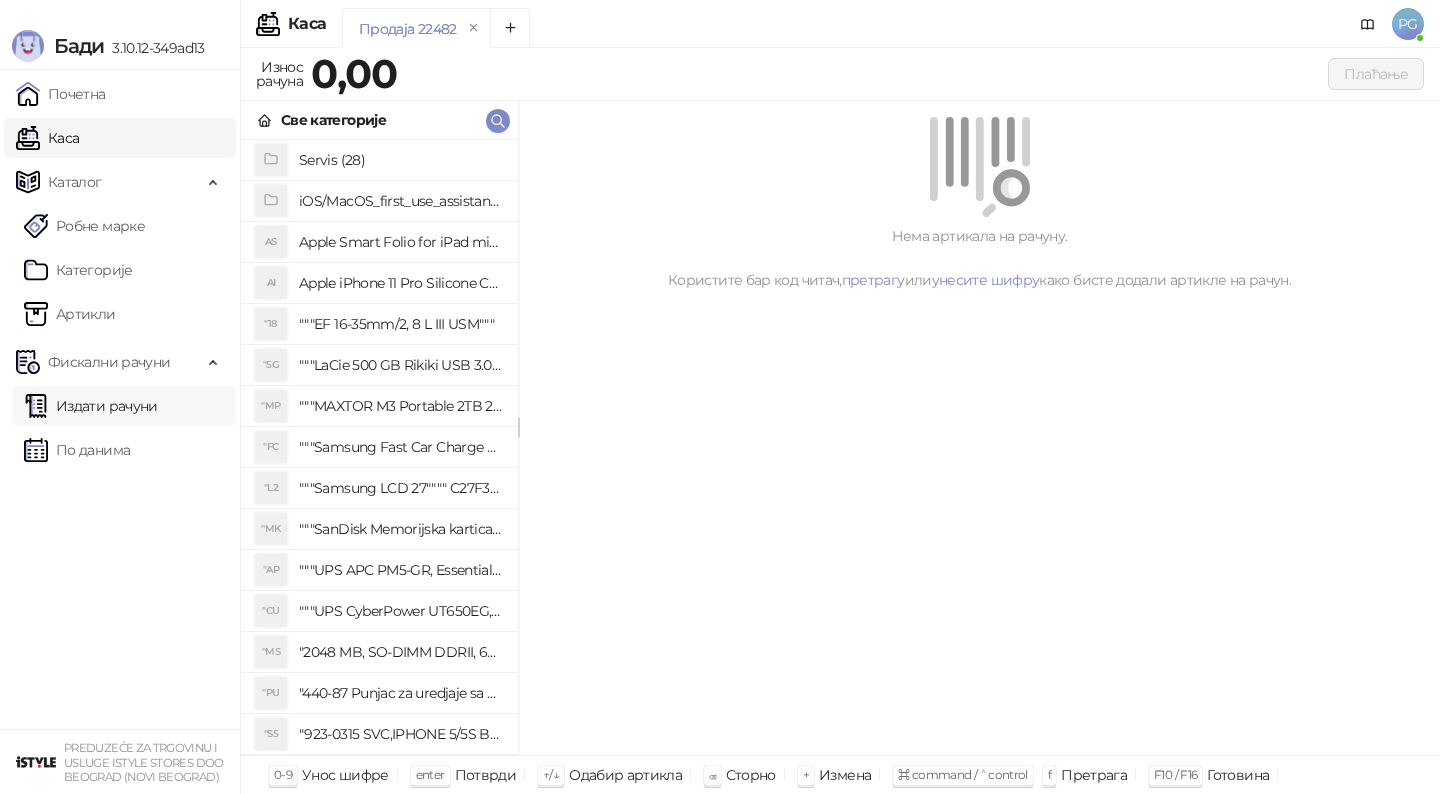 click on "Издати рачуни" at bounding box center (91, 406) 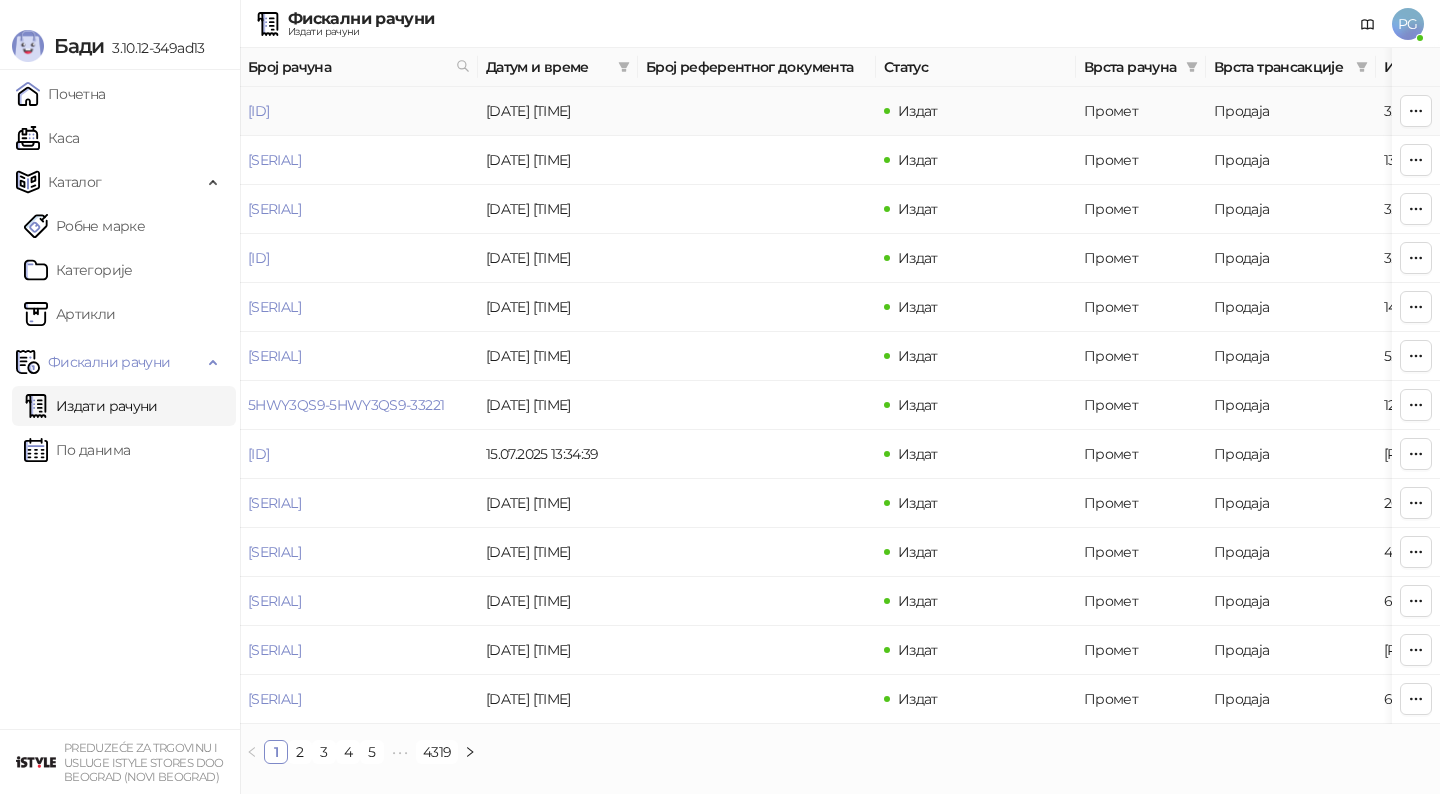 click on "[ID]" at bounding box center [359, 111] 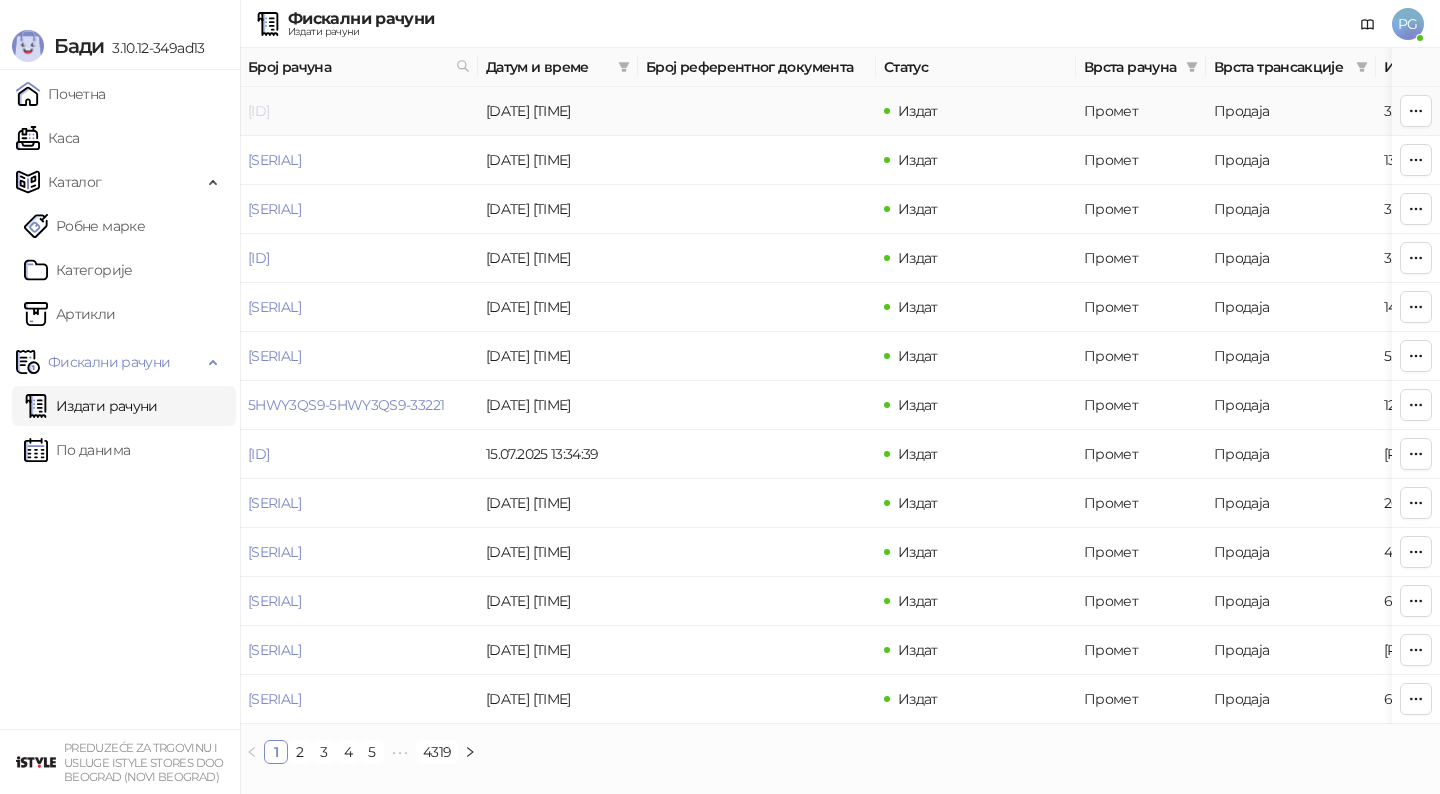 click on "[ID]" at bounding box center [258, 111] 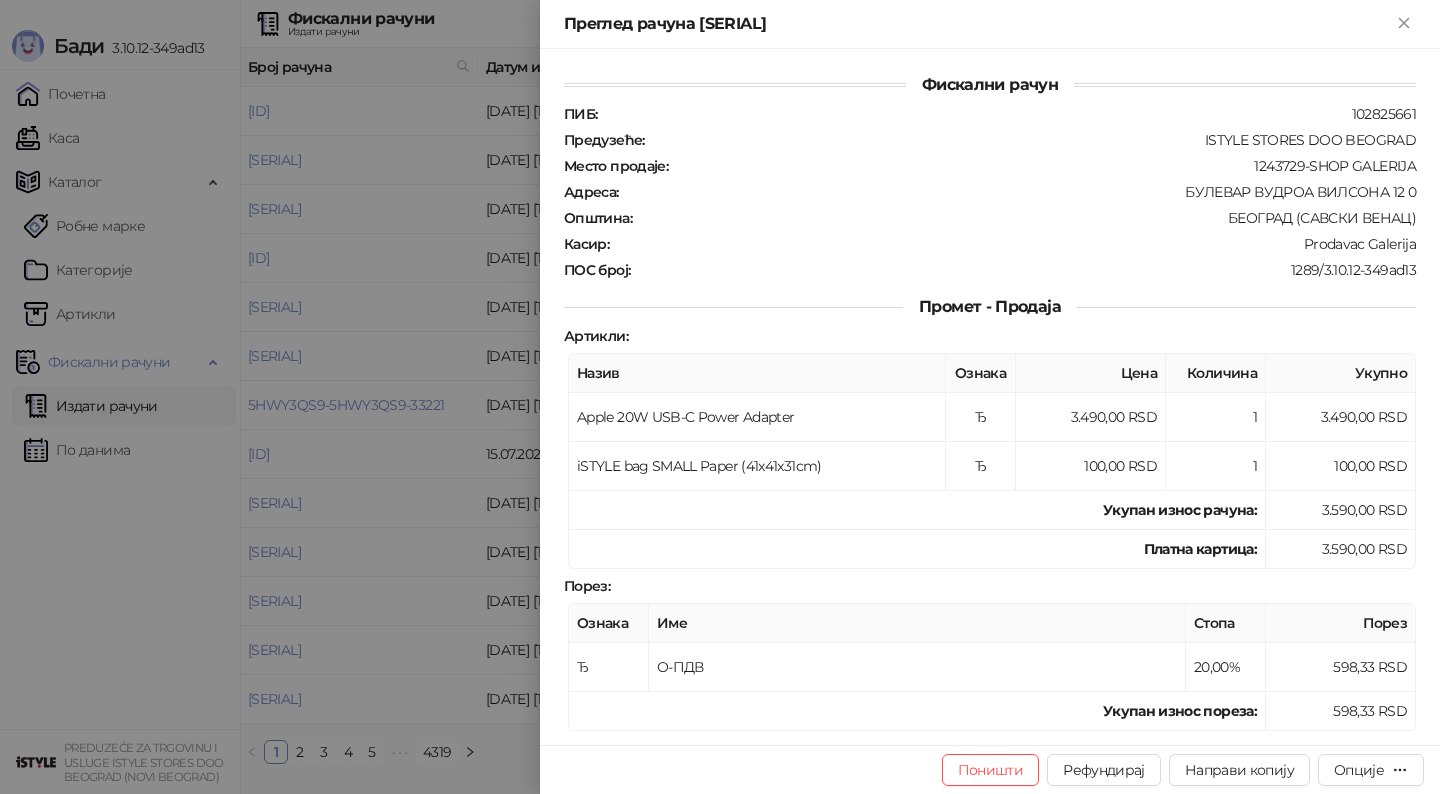 click at bounding box center (720, 397) 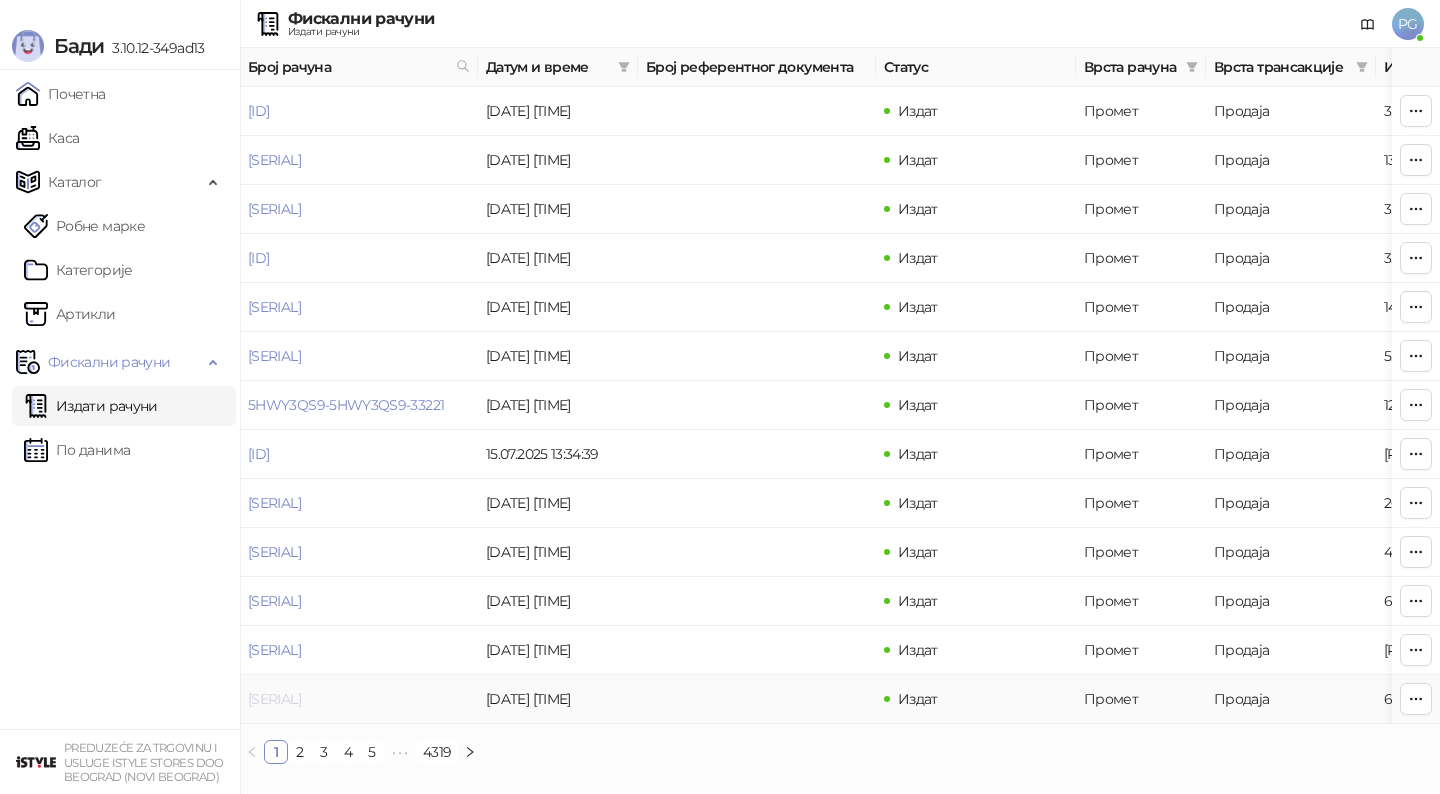 click on "[SERIAL]" at bounding box center [274, 699] 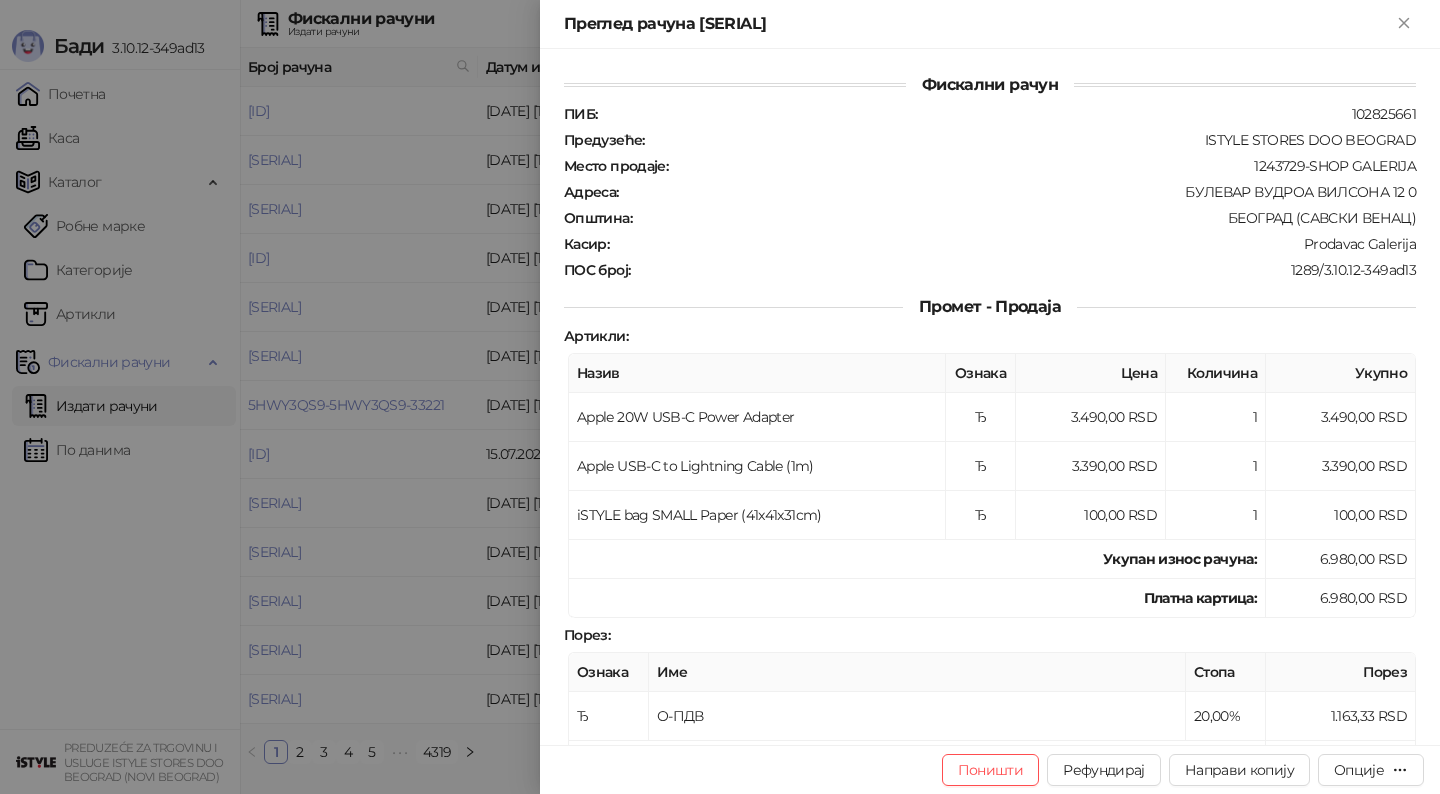 click at bounding box center (720, 397) 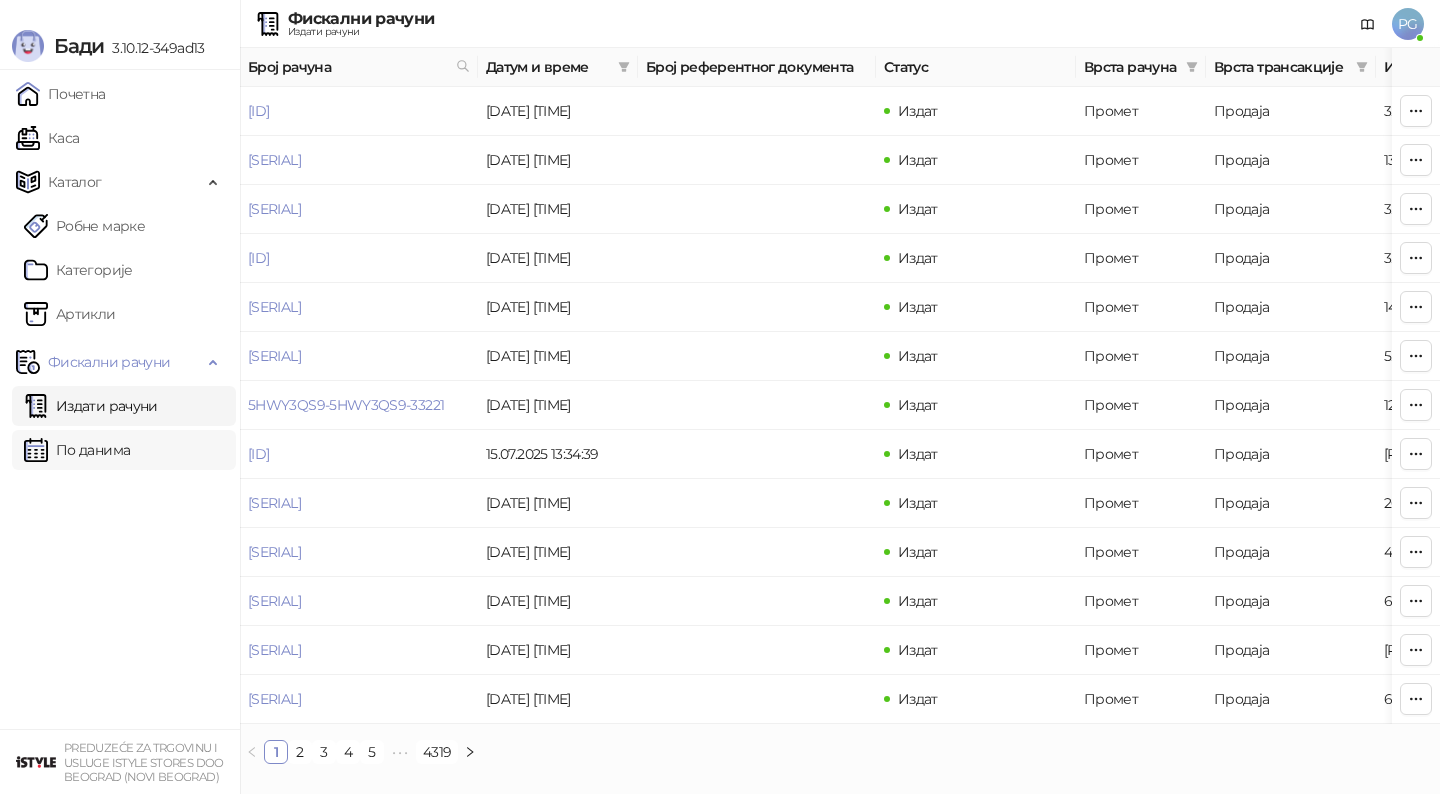 click on "По данима" at bounding box center (77, 450) 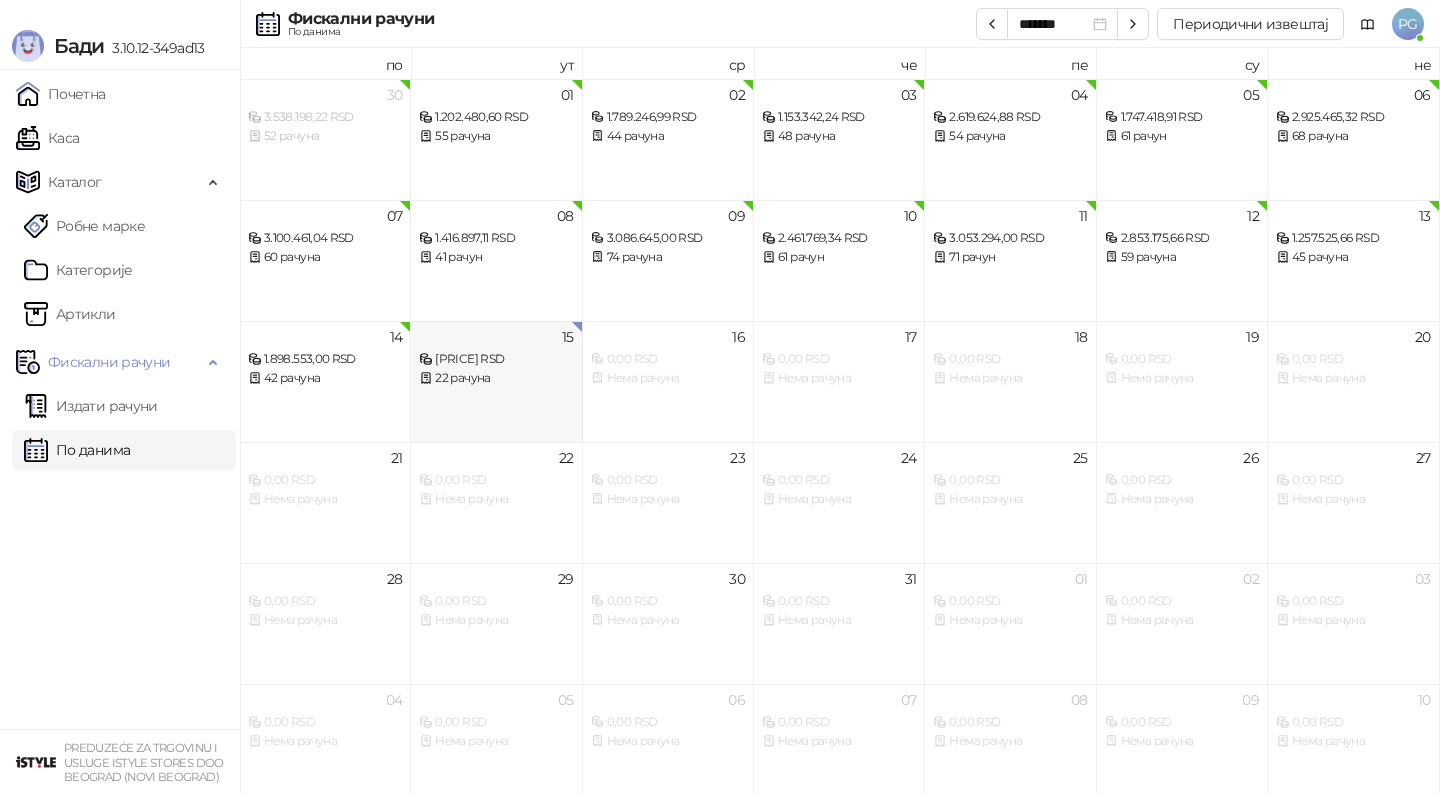click on "[PRICE] RSD" at bounding box center [496, 359] 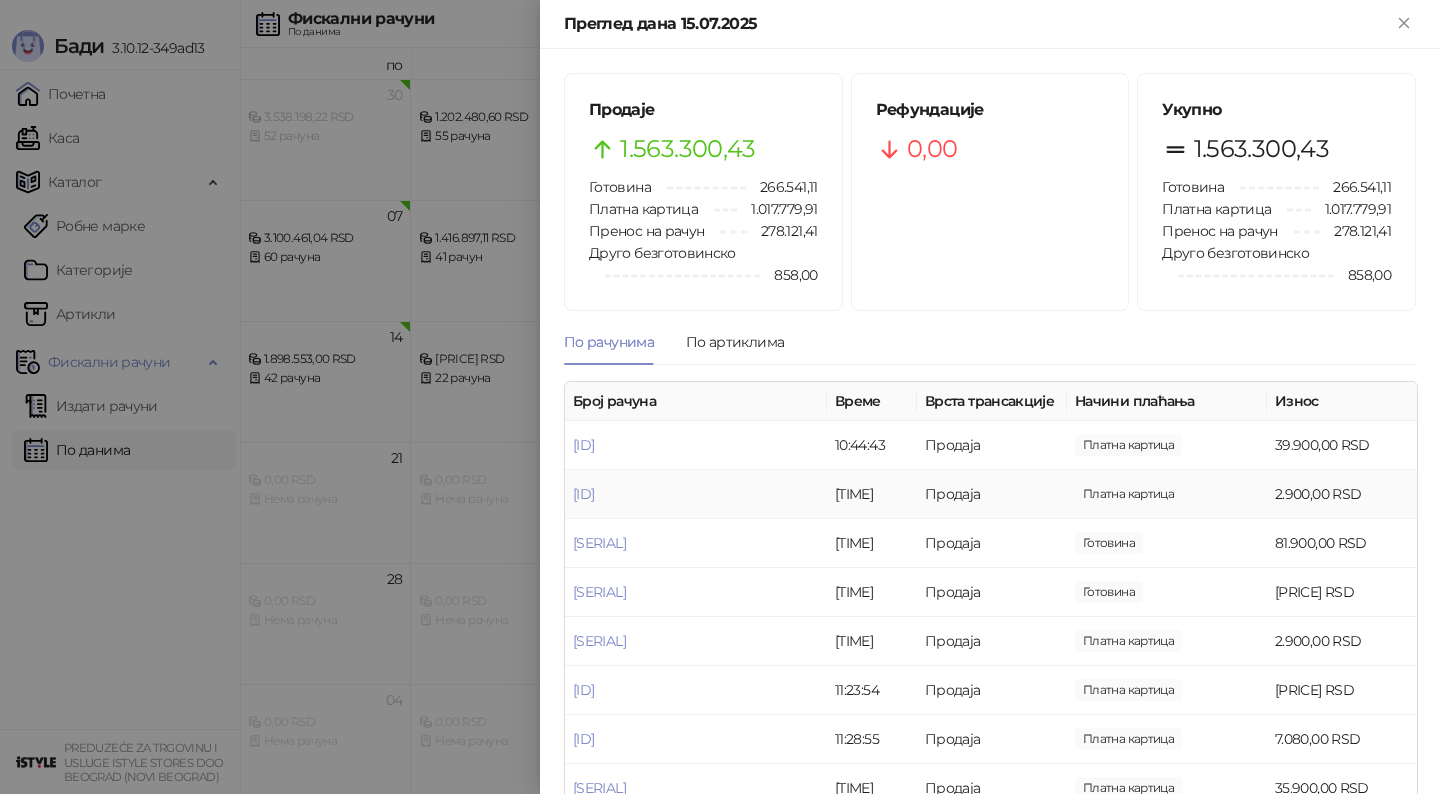 scroll, scrollTop: 743, scrollLeft: 0, axis: vertical 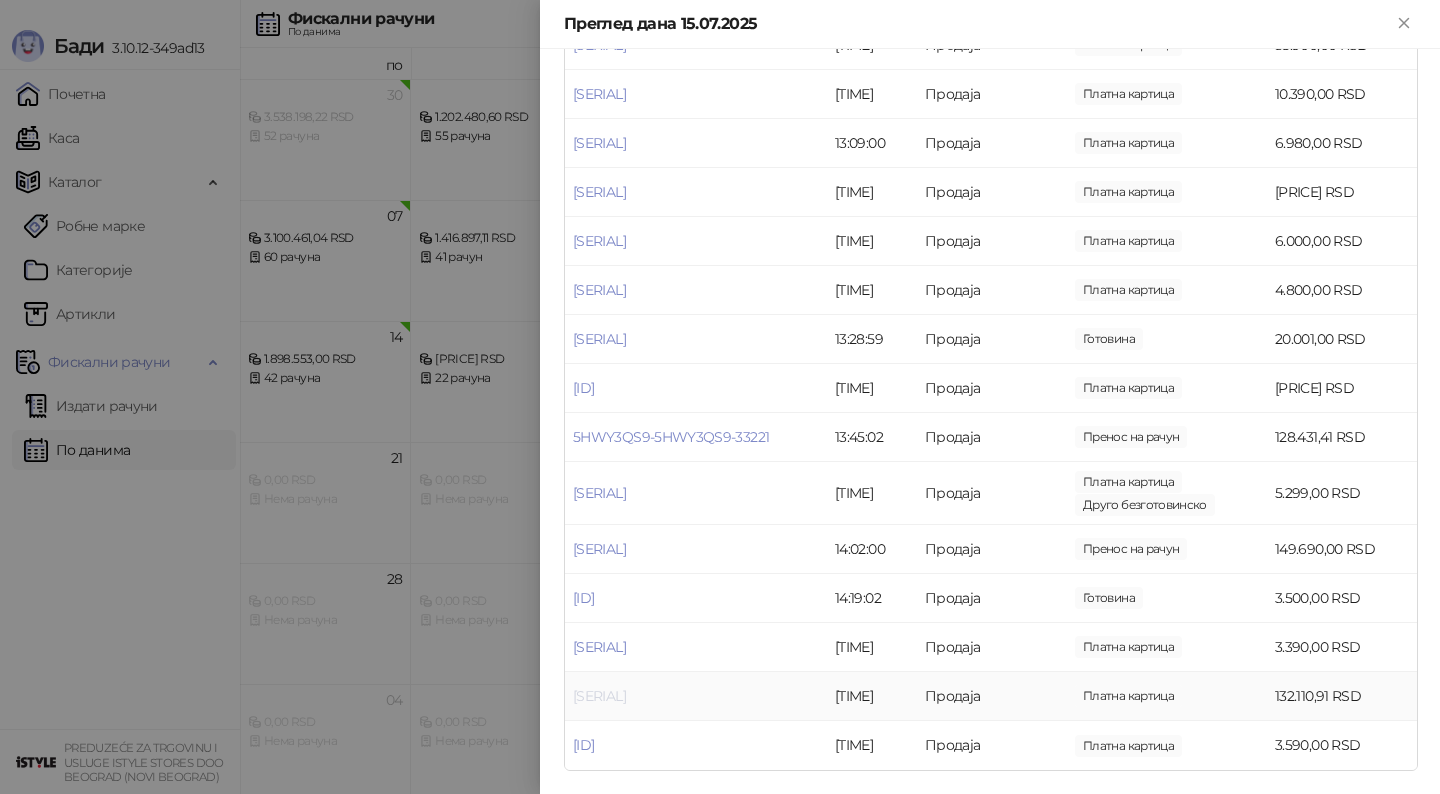 click on "[SERIAL]" at bounding box center (599, 696) 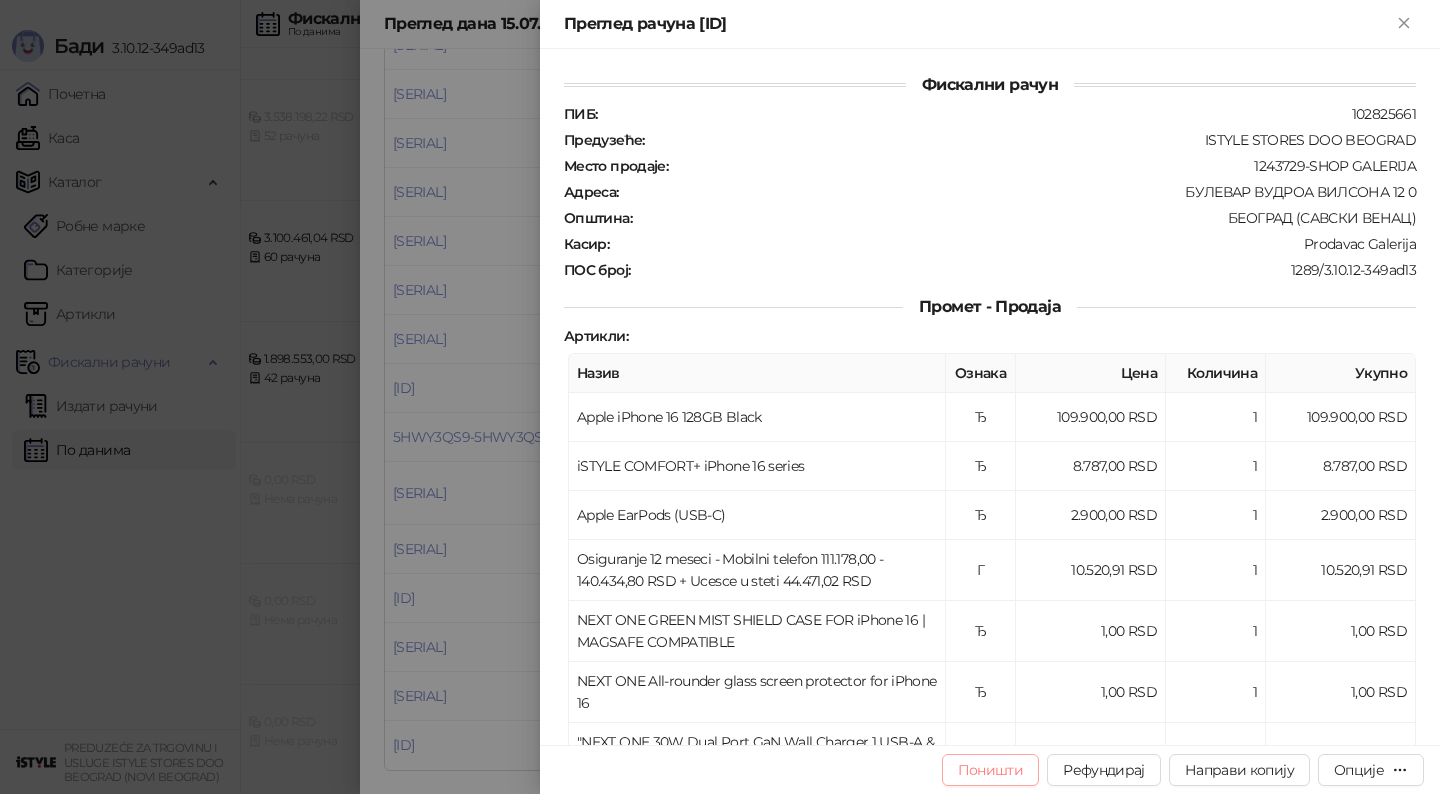 click on "Поништи" at bounding box center [991, 770] 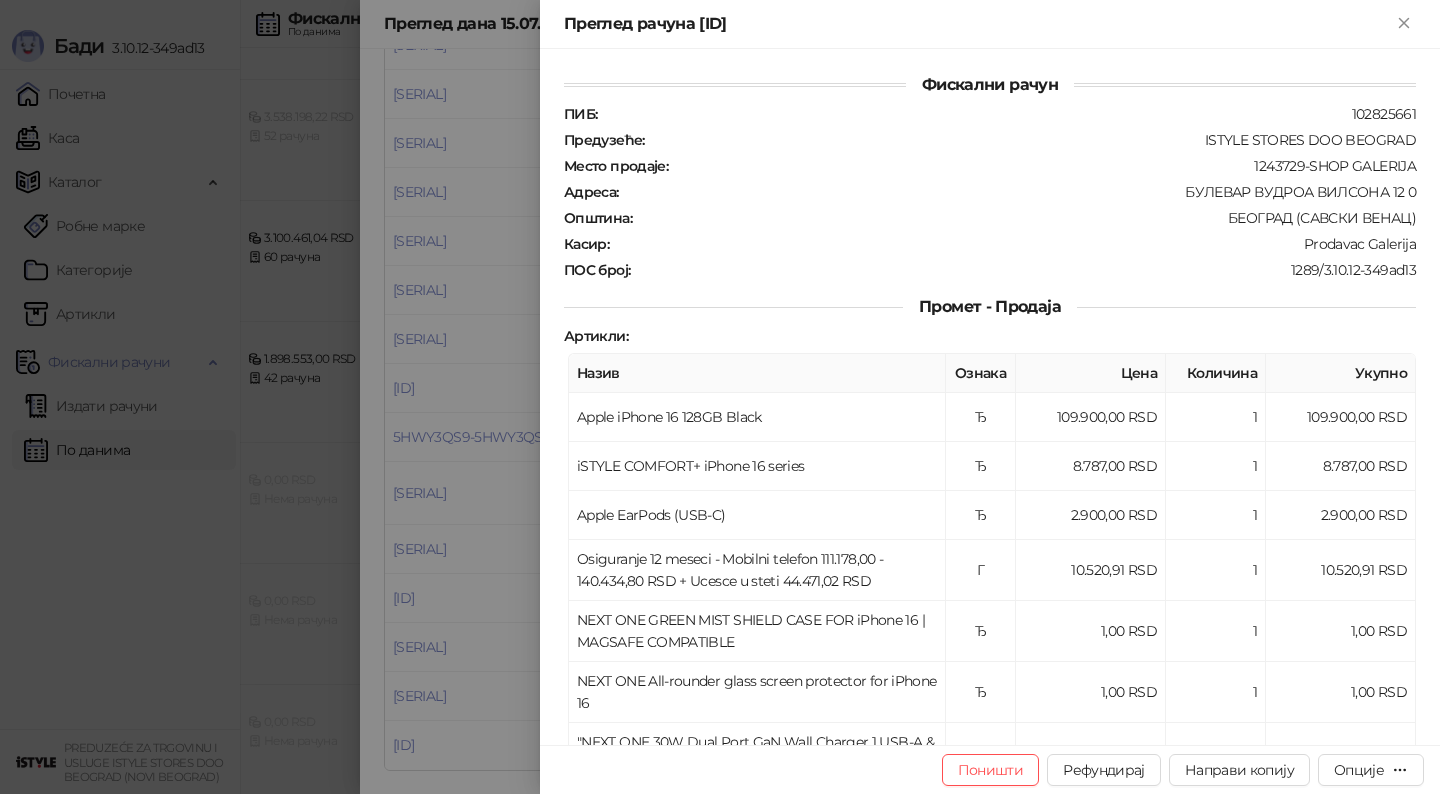 type on "**********" 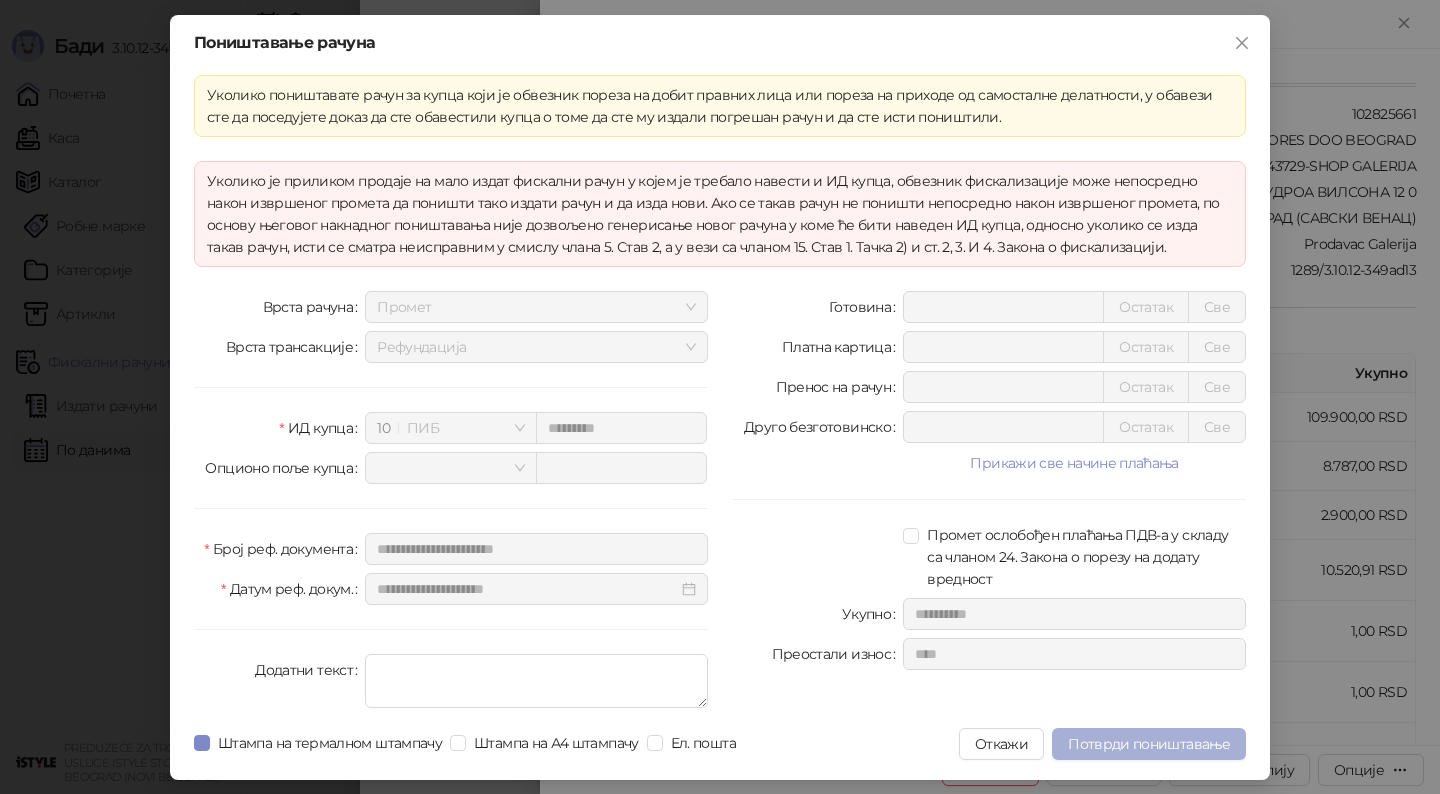 click on "Потврди поништавање" at bounding box center [1149, 744] 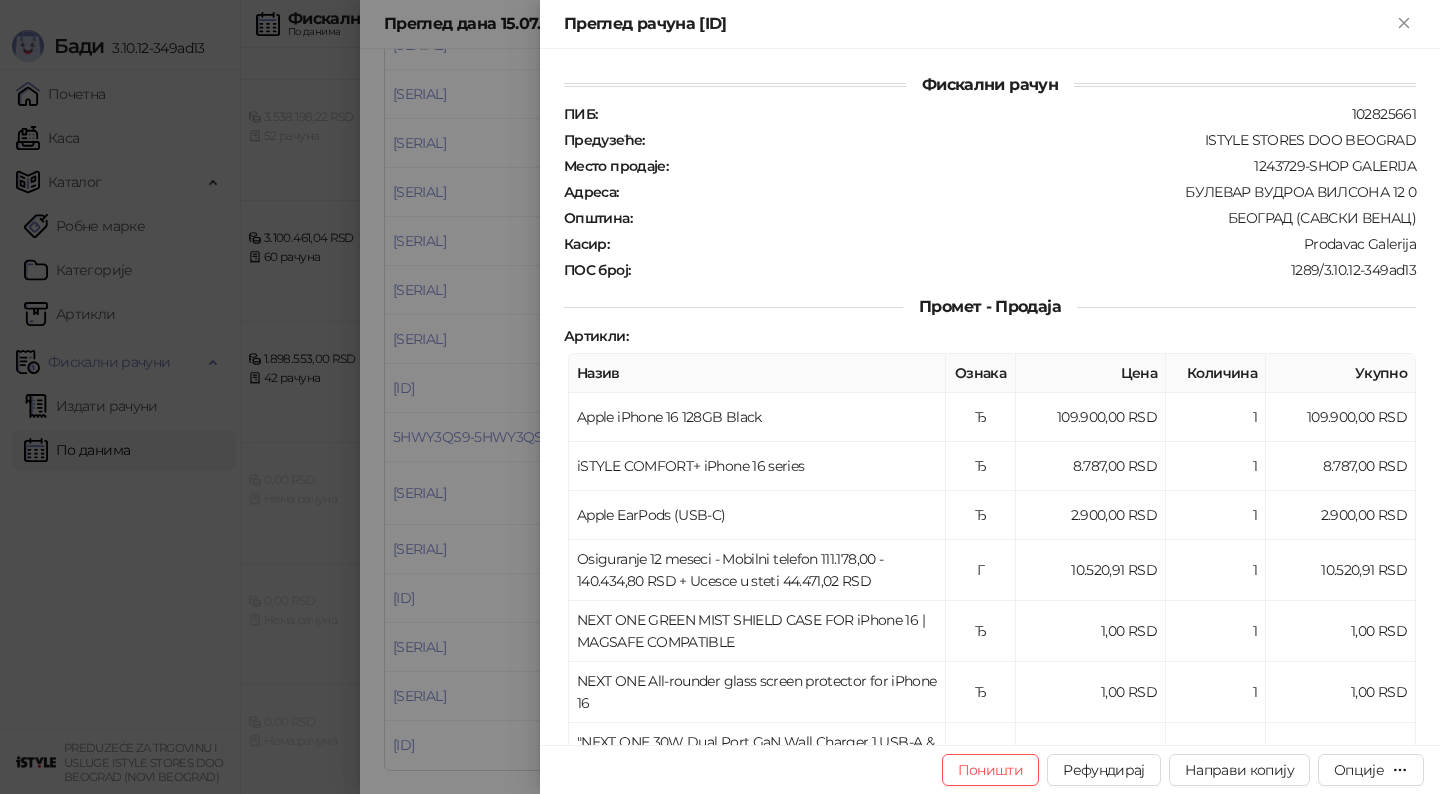 click at bounding box center (720, 397) 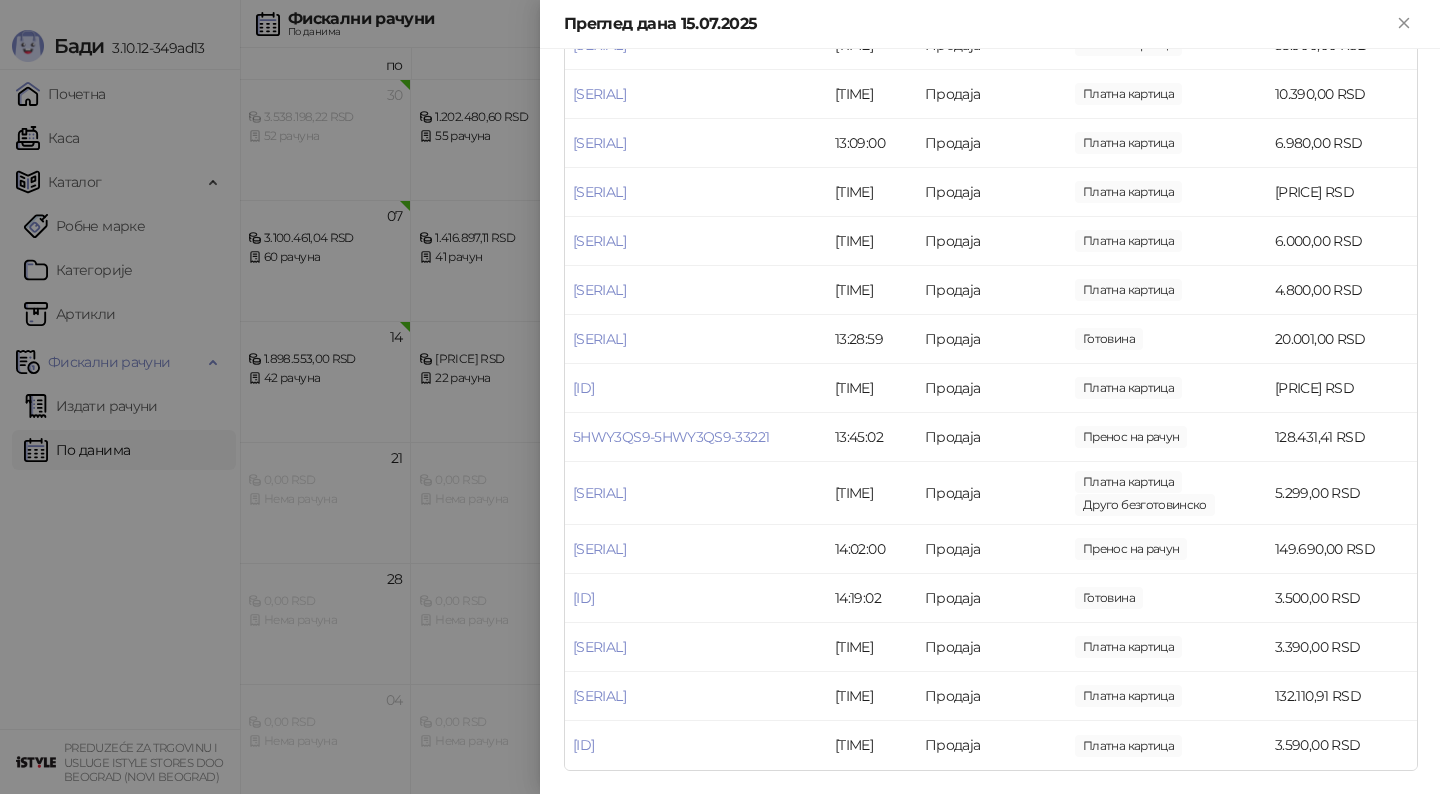 click at bounding box center (720, 397) 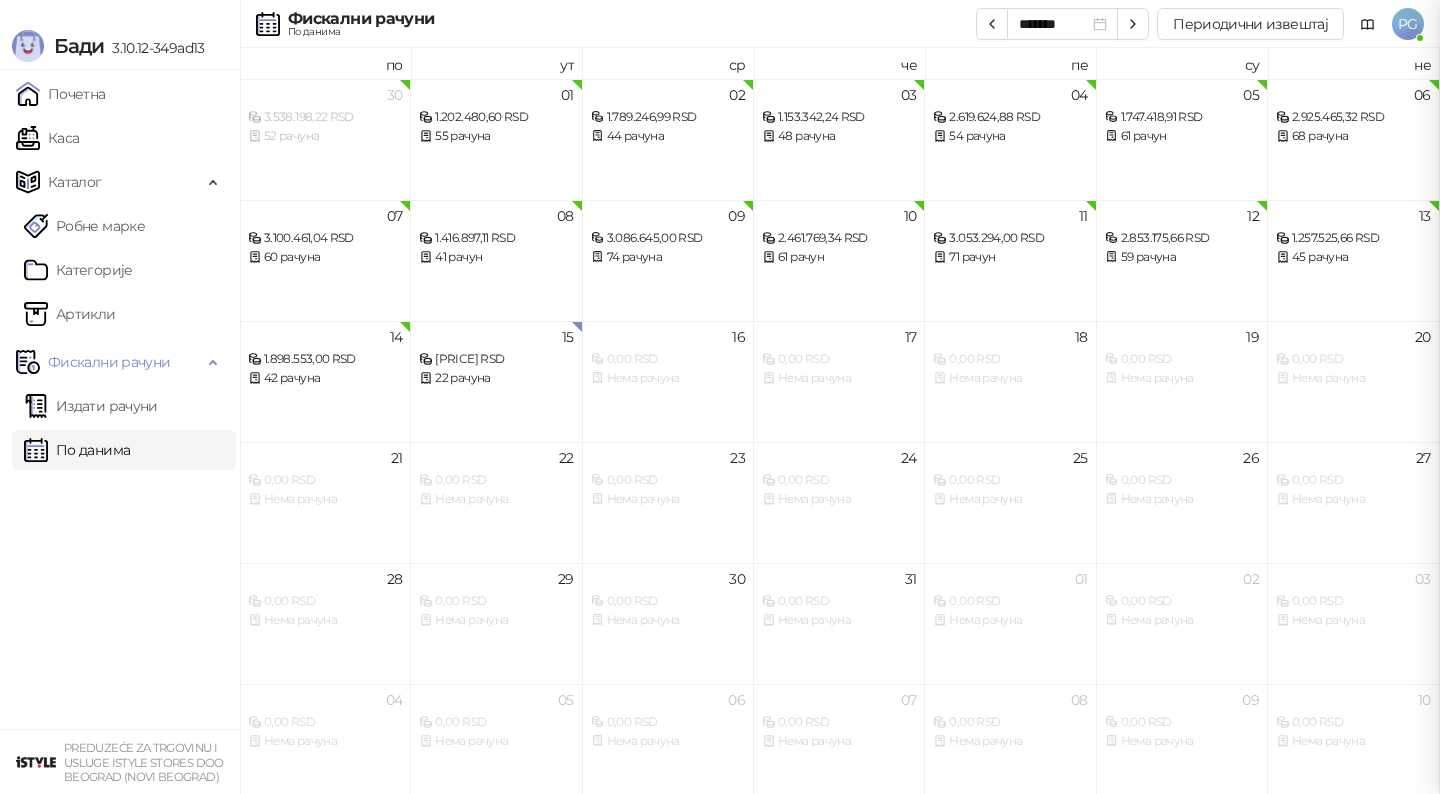 scroll, scrollTop: 0, scrollLeft: 0, axis: both 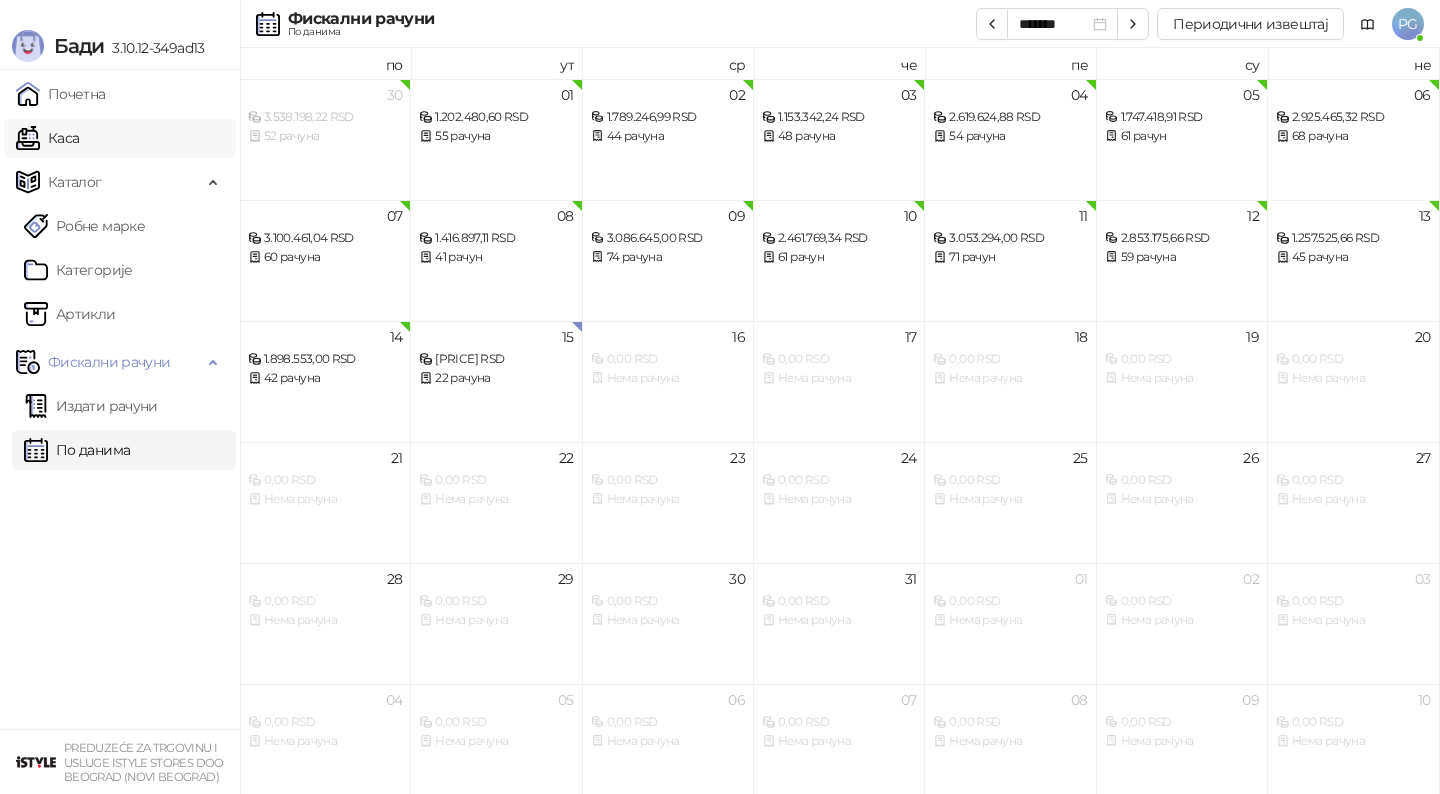 click on "Каса" at bounding box center [47, 138] 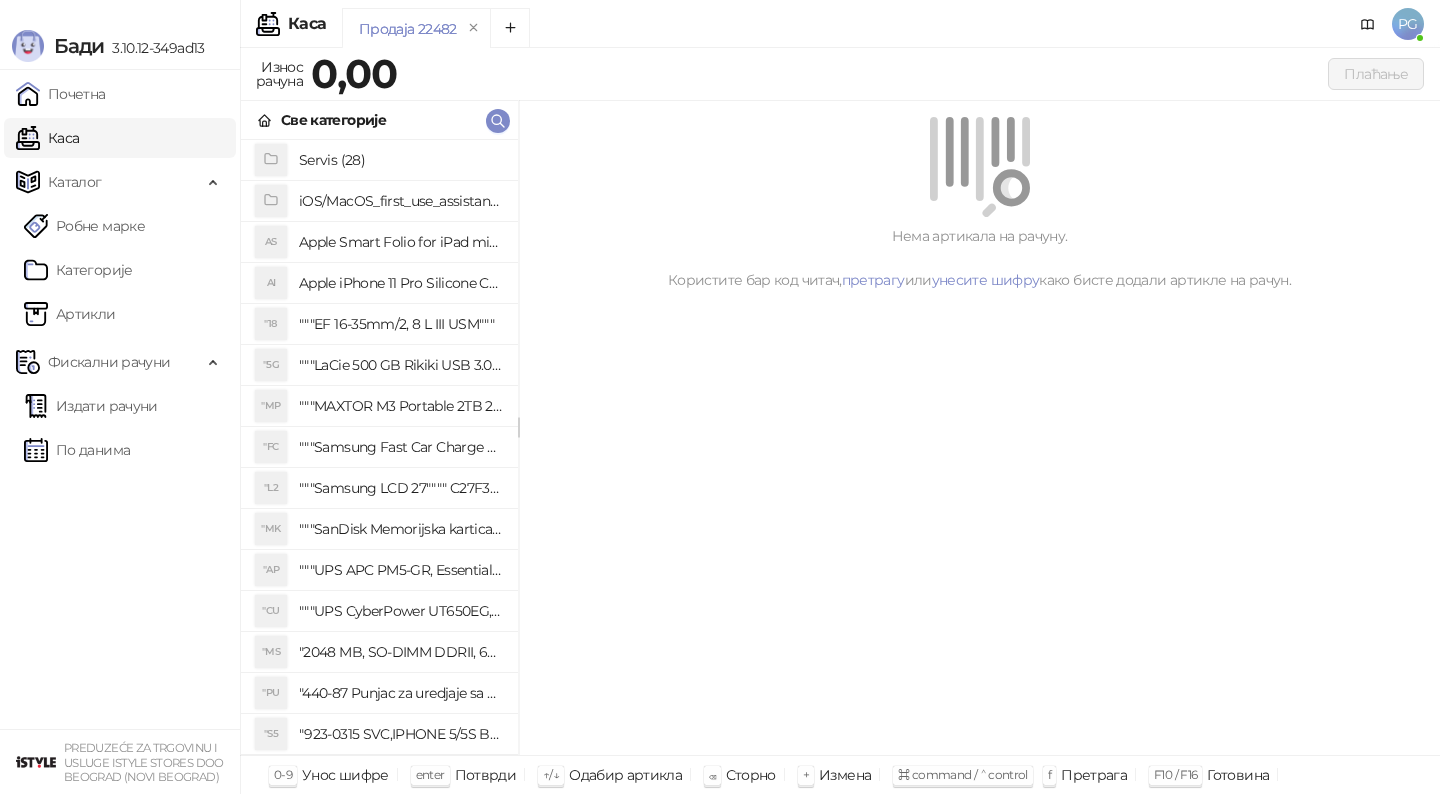 click on "Све категорије" at bounding box center [379, 120] 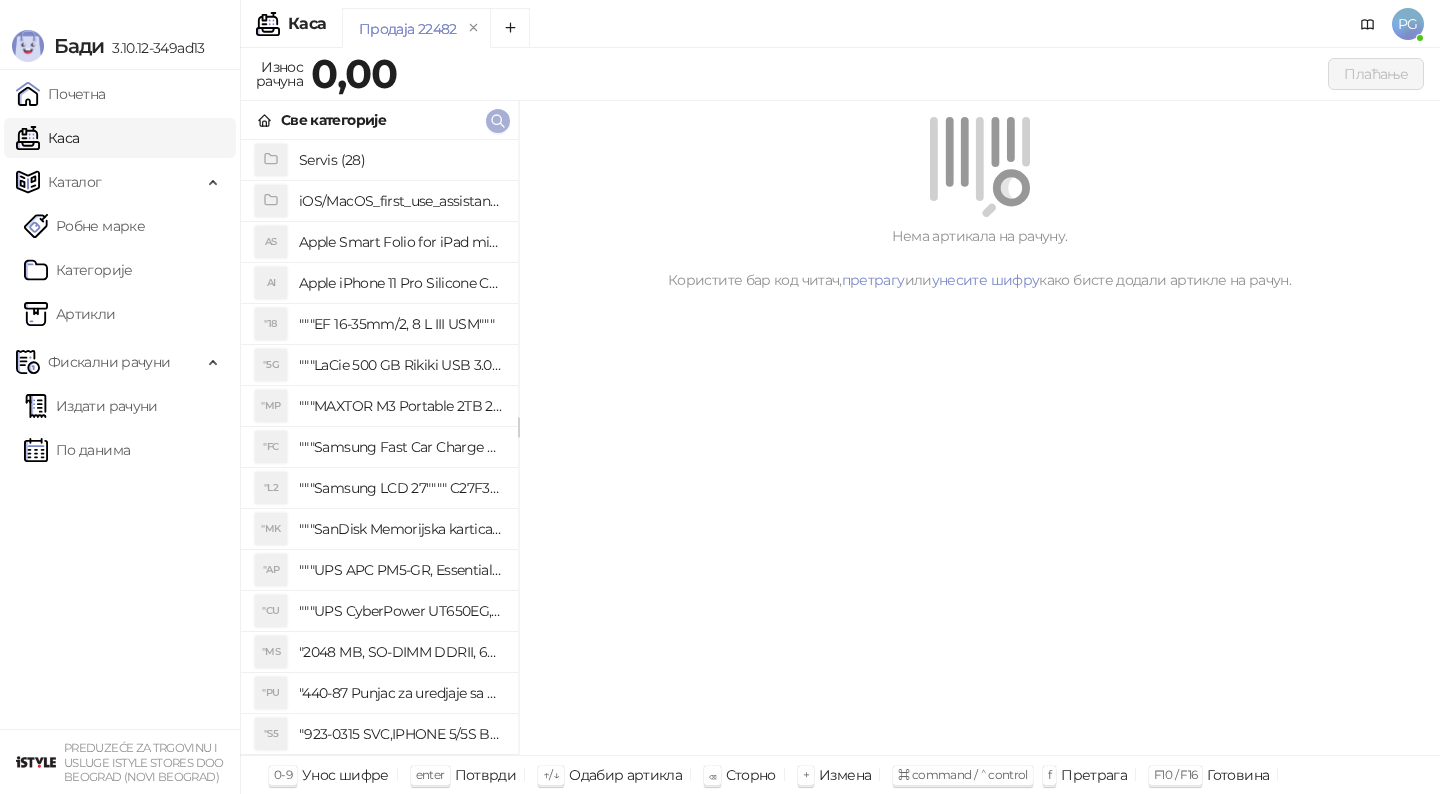 click 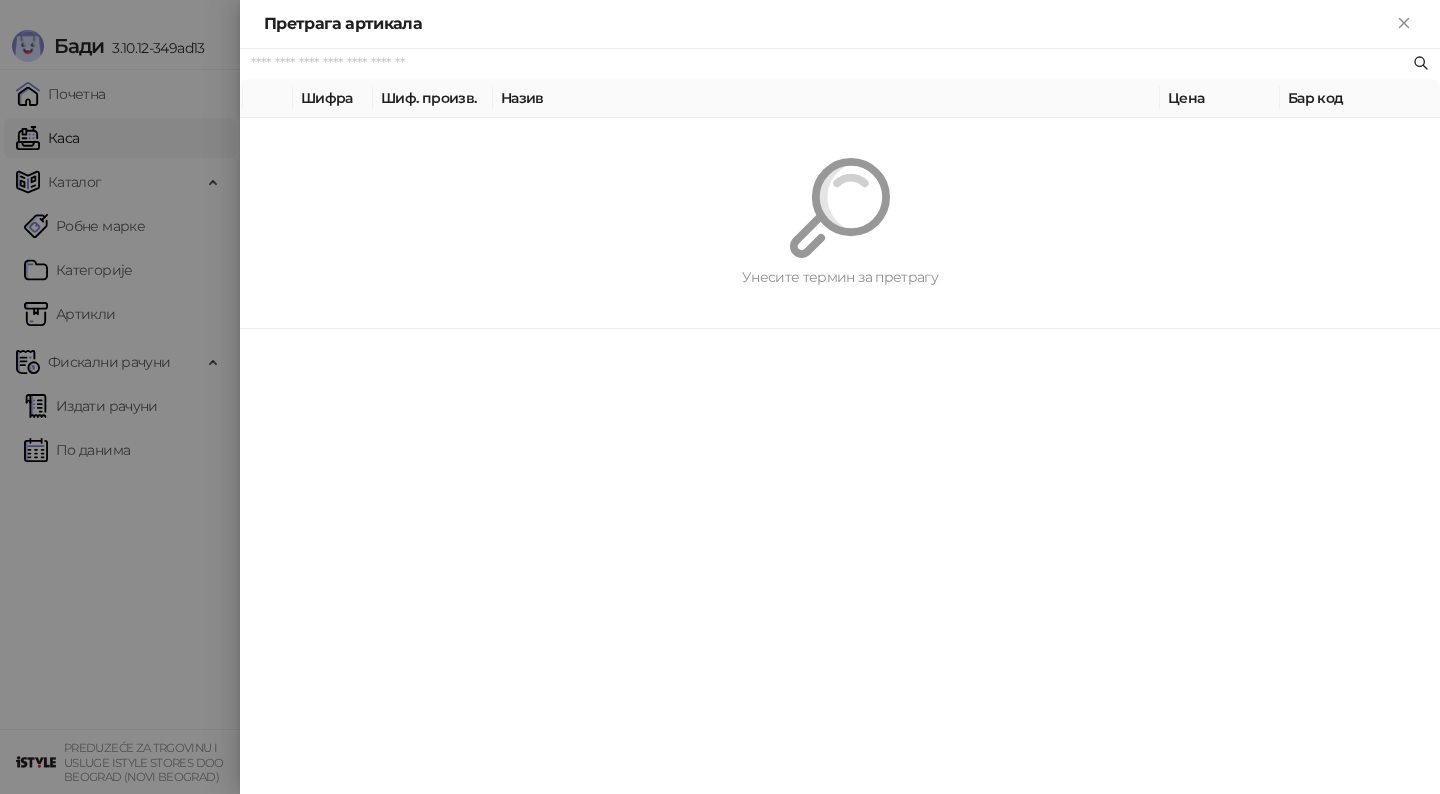 paste on "*********" 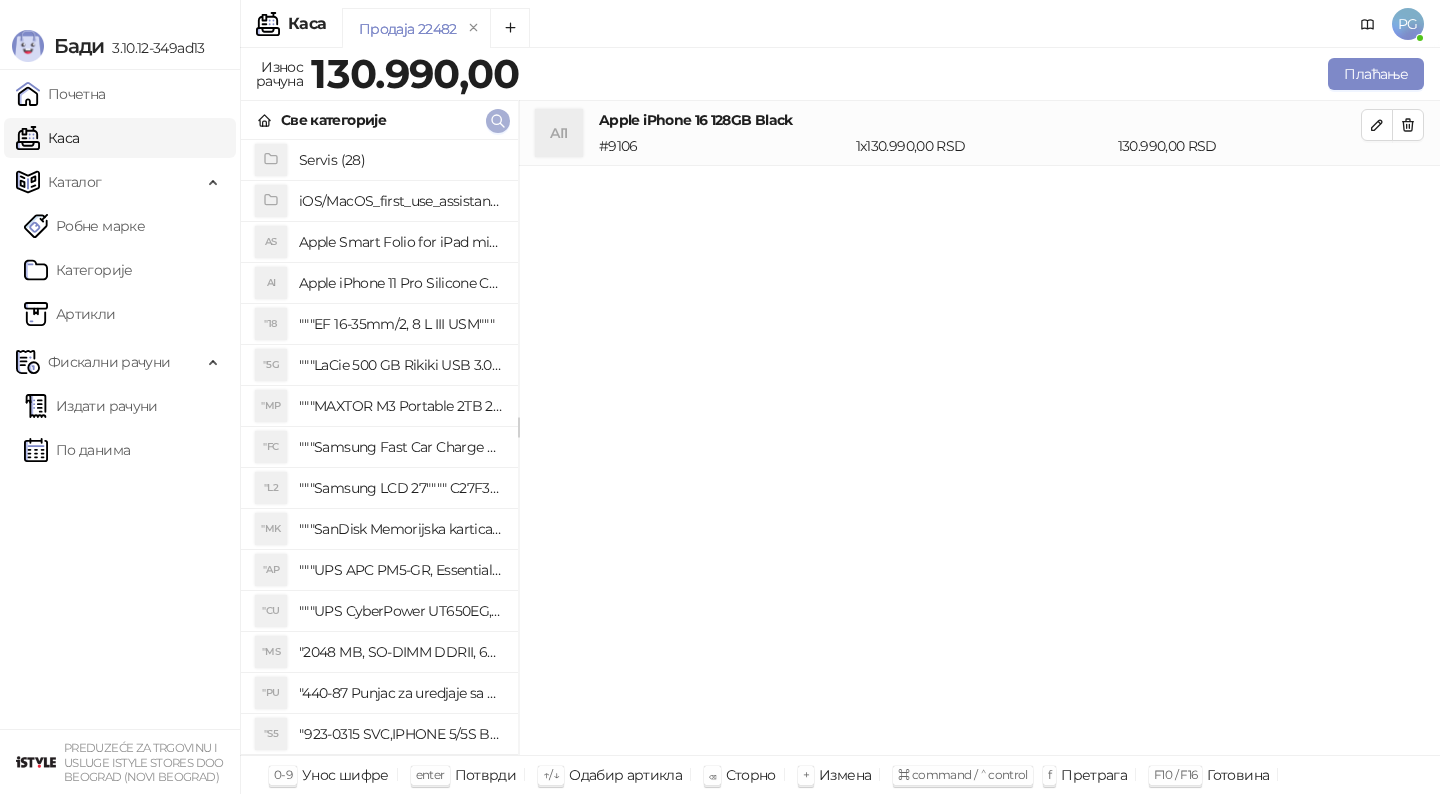 click 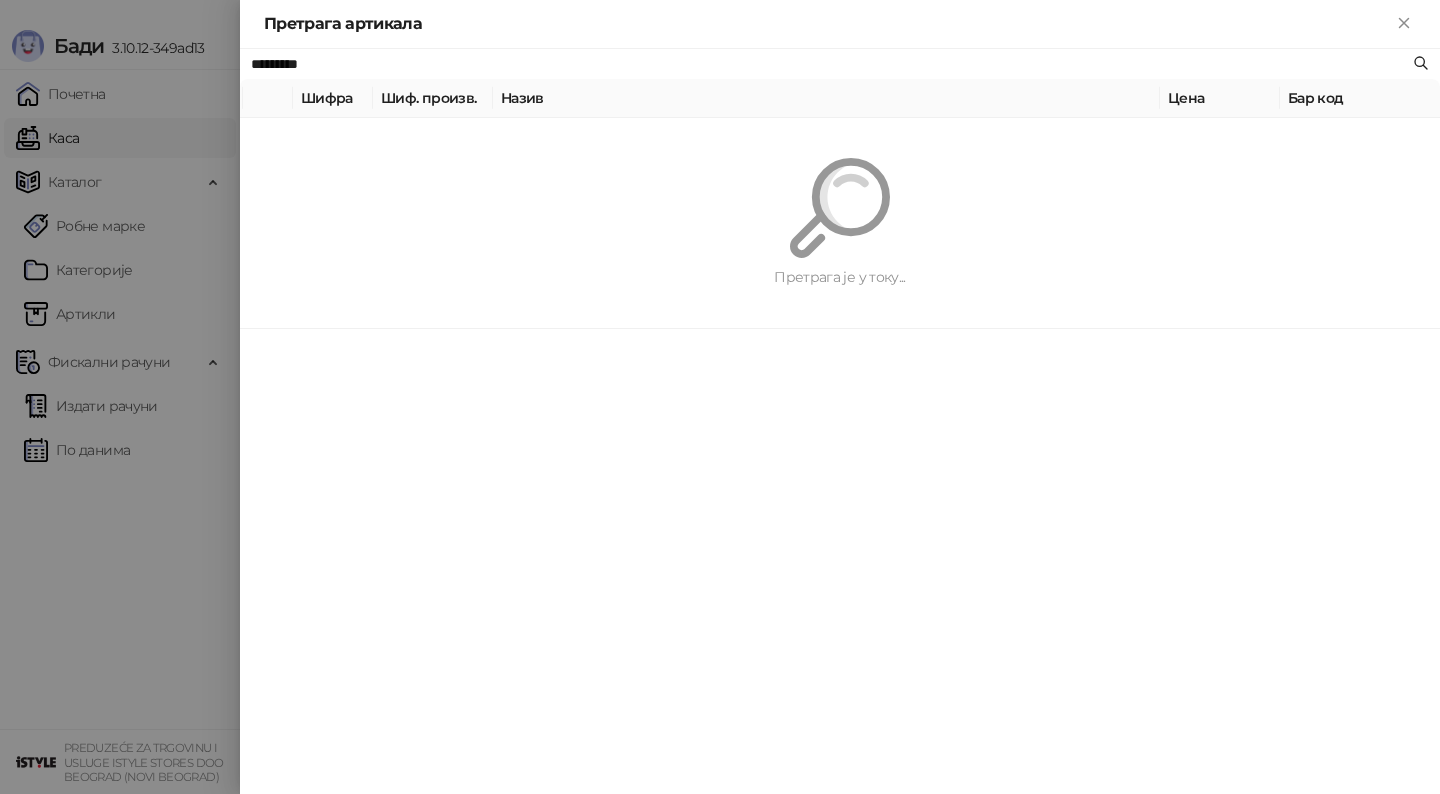 paste on "**********" 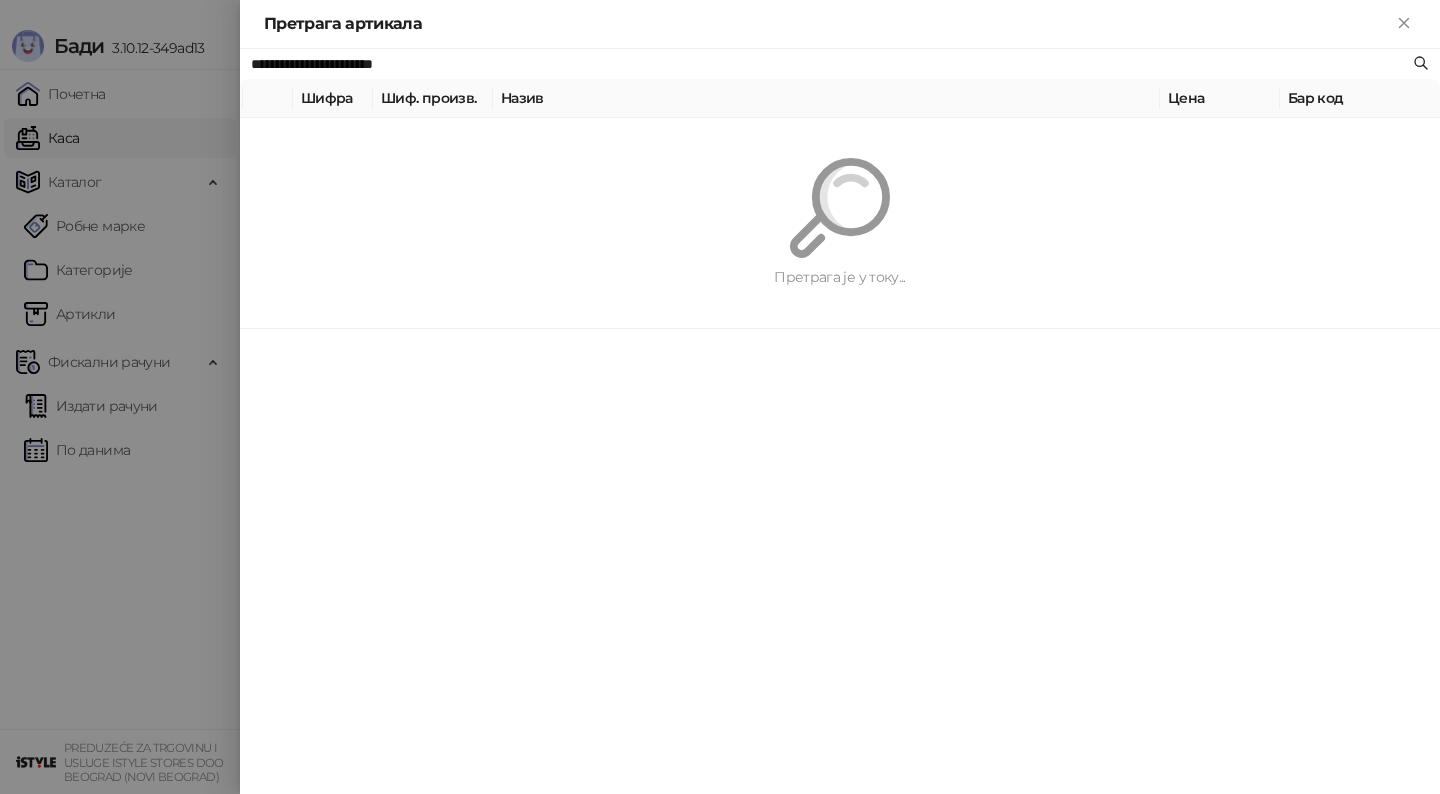 type on "**********" 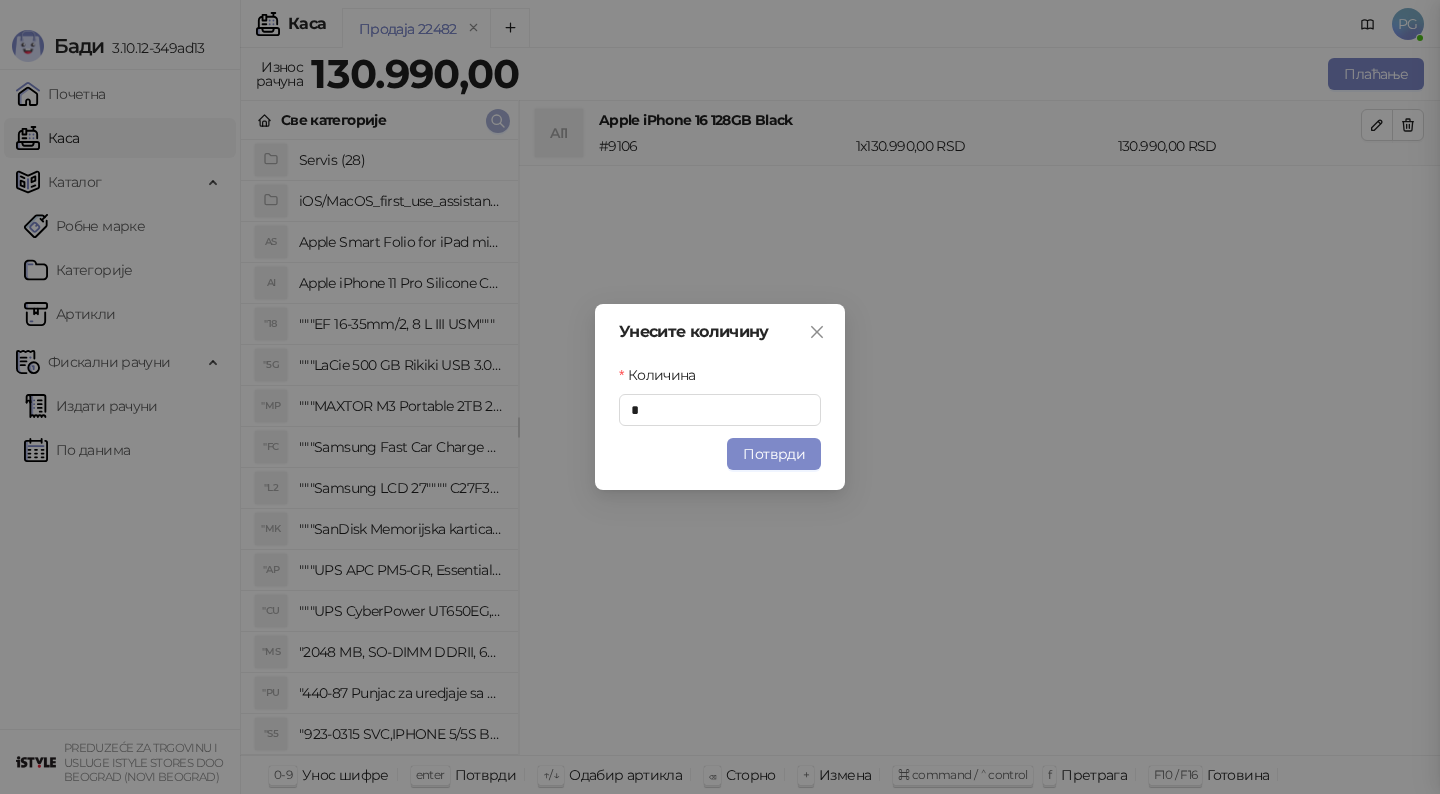 type 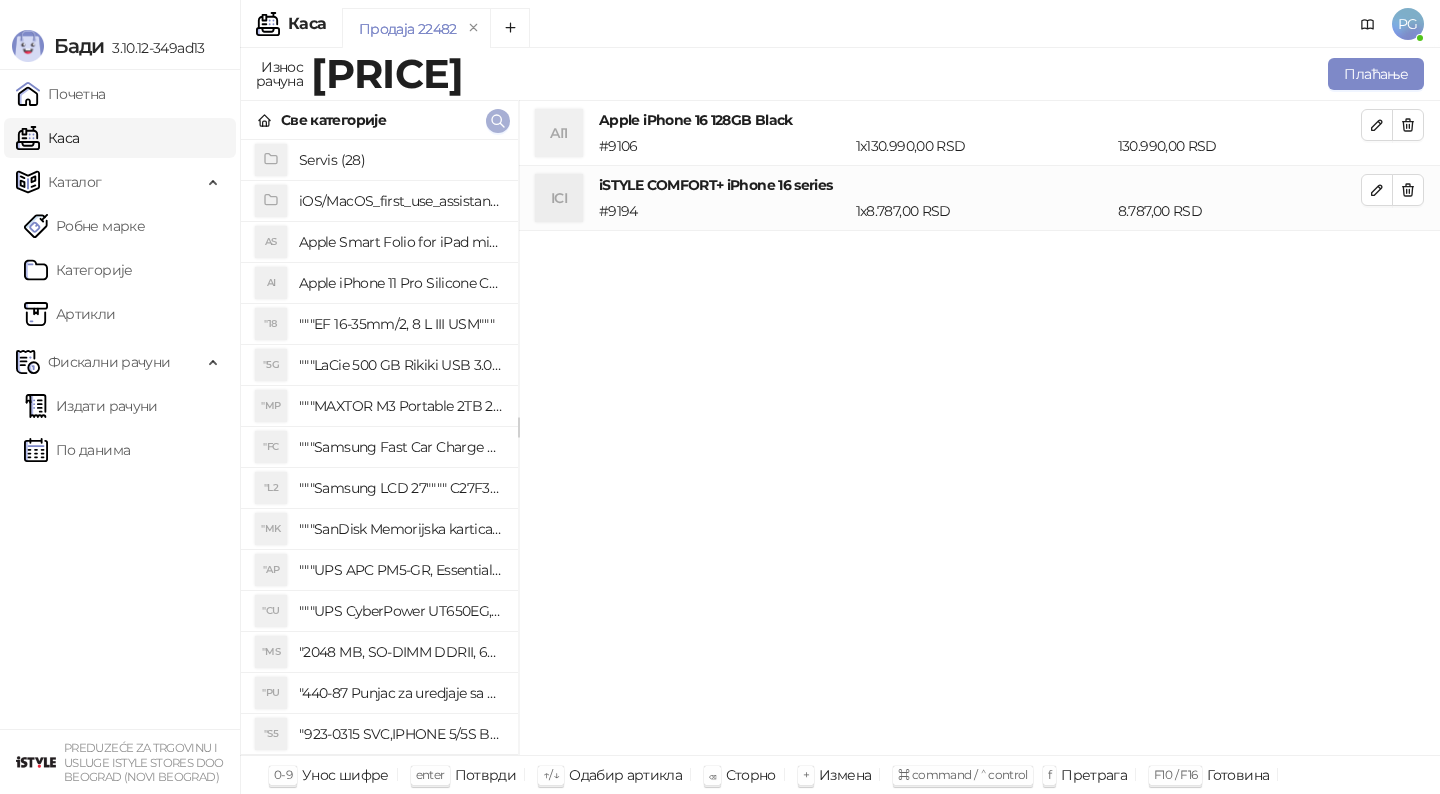 click 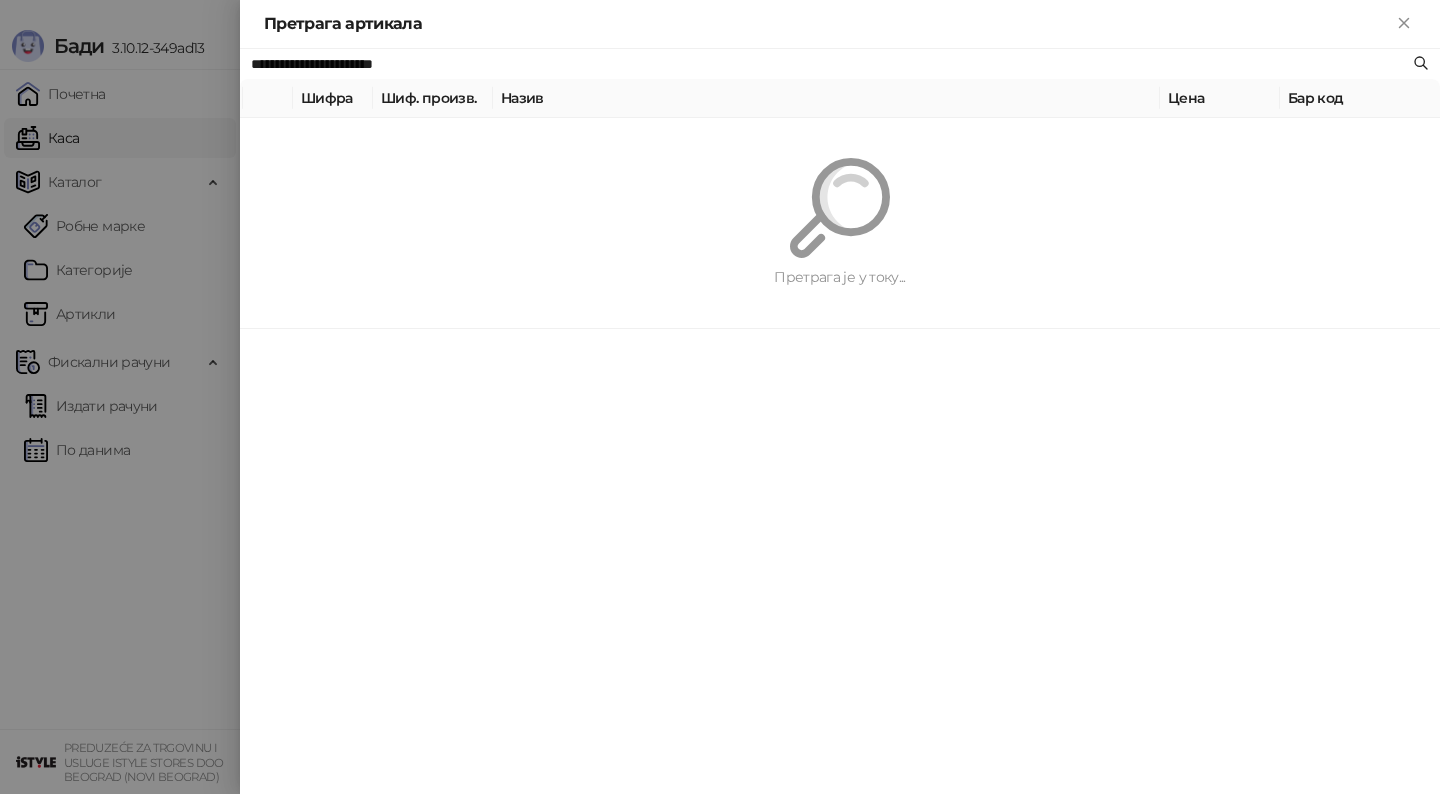 paste 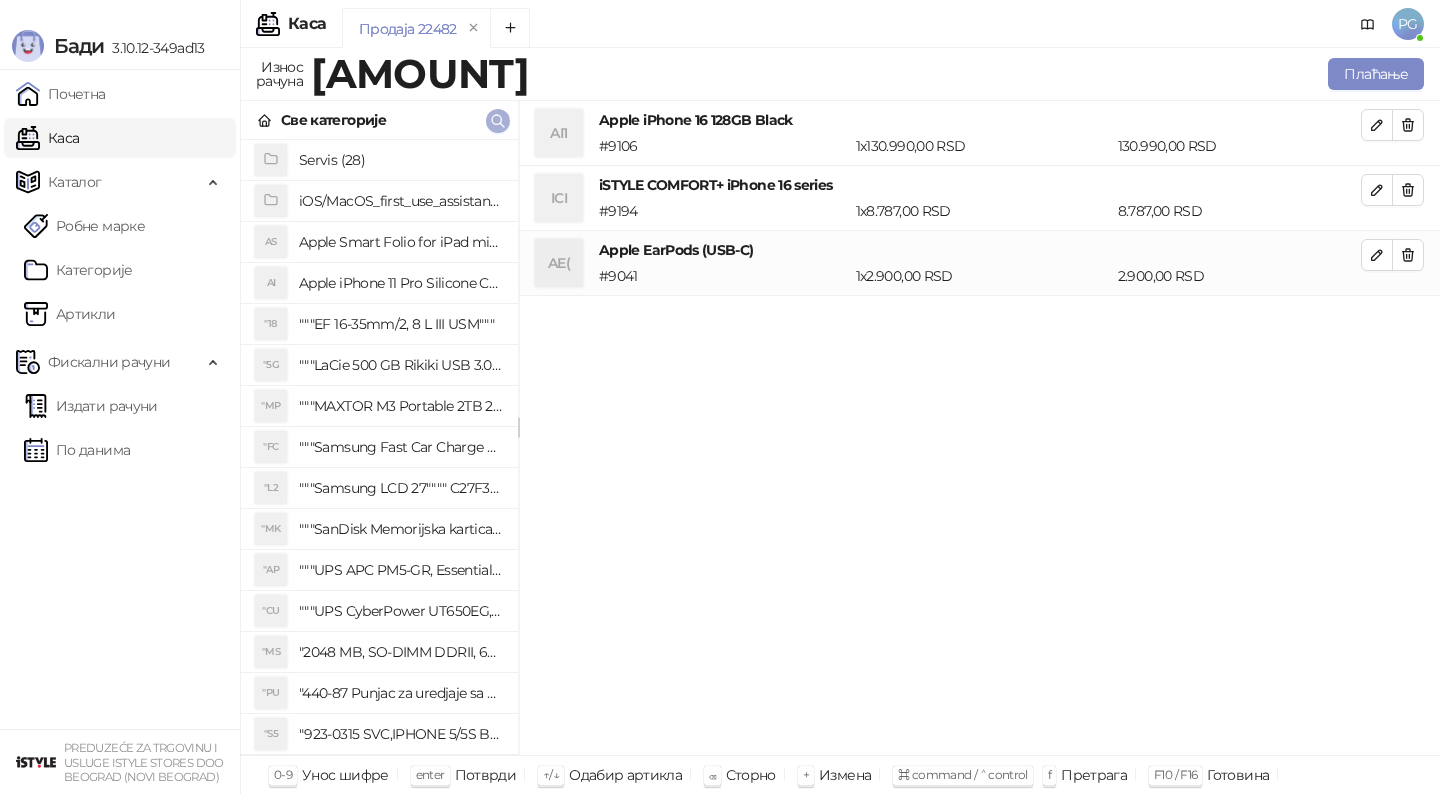 click 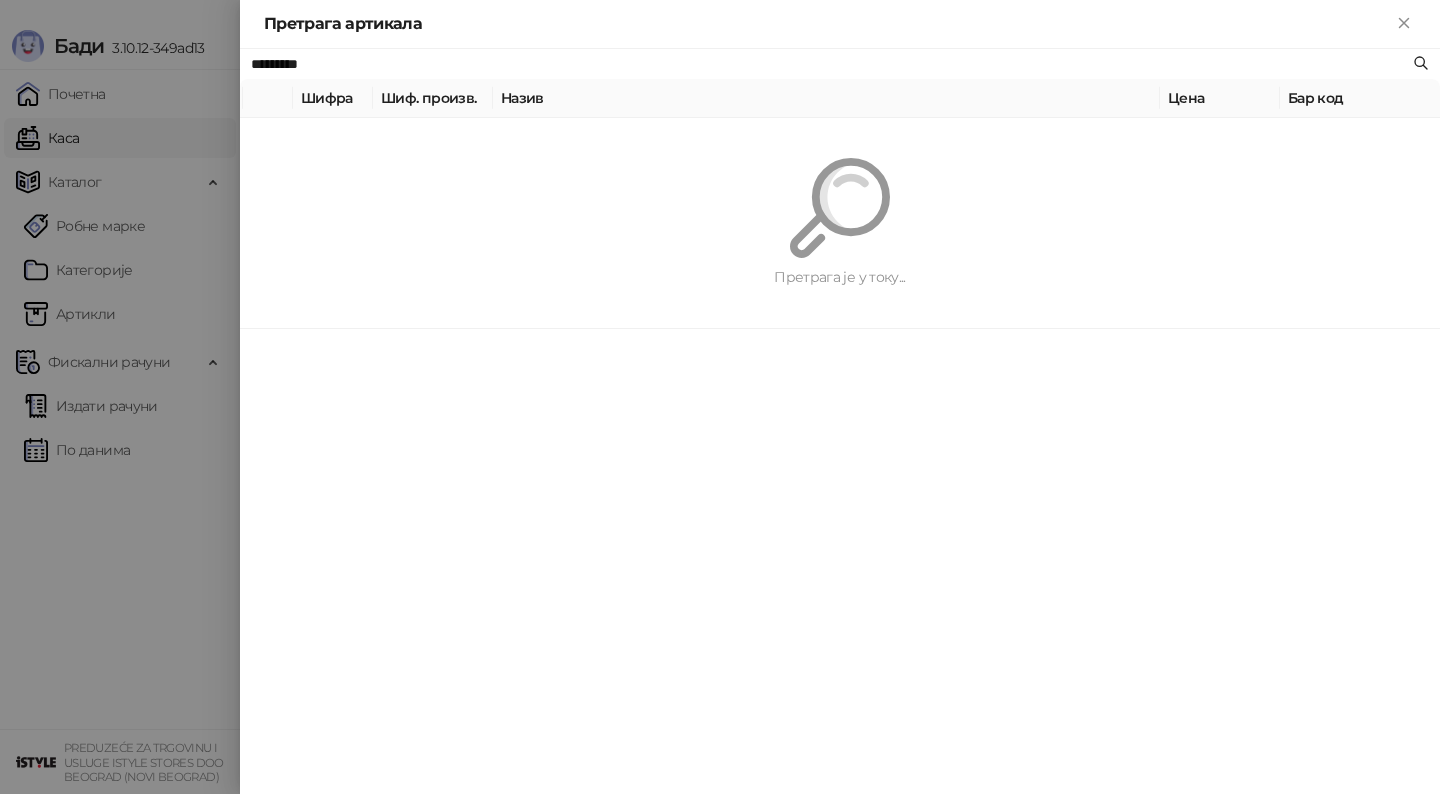paste on "***" 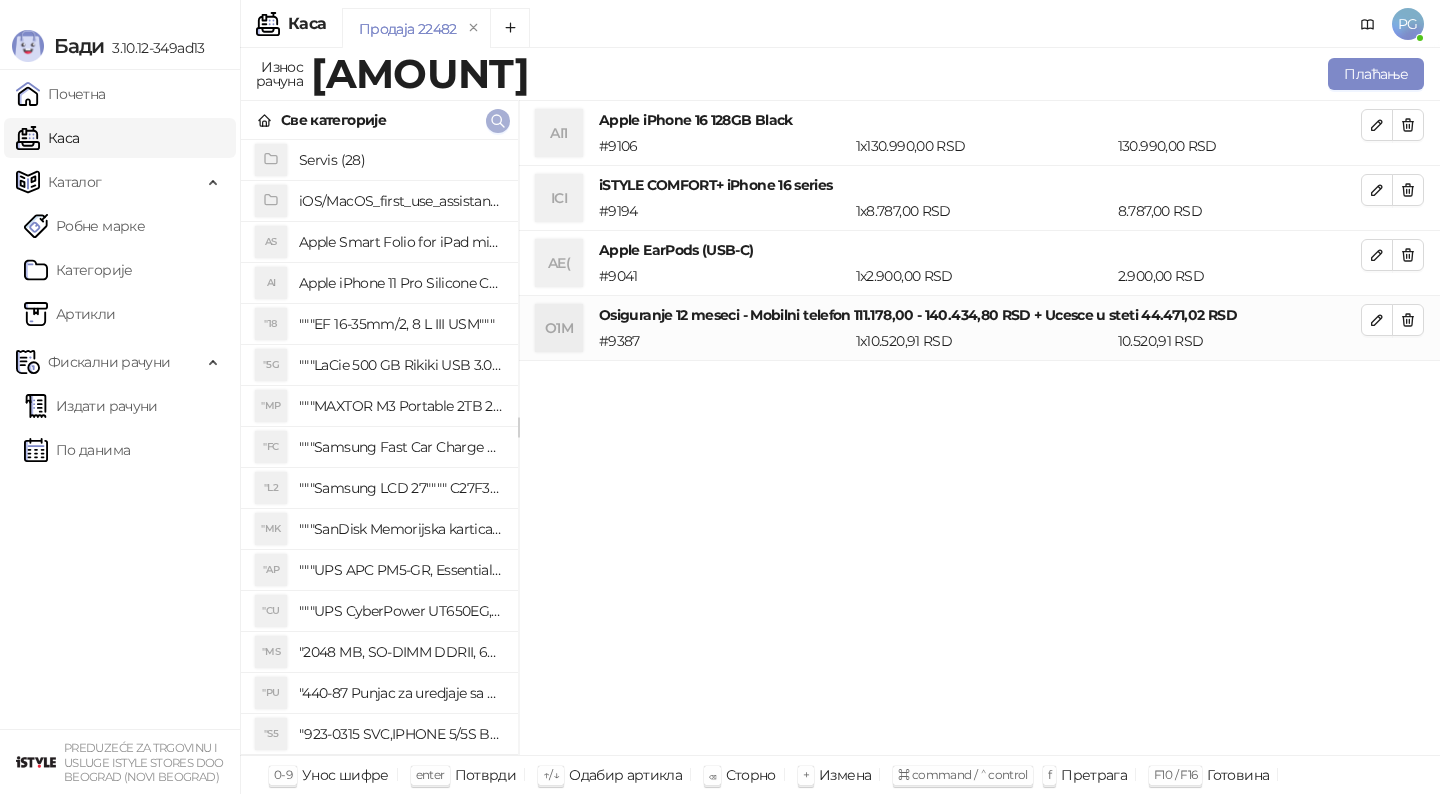 click 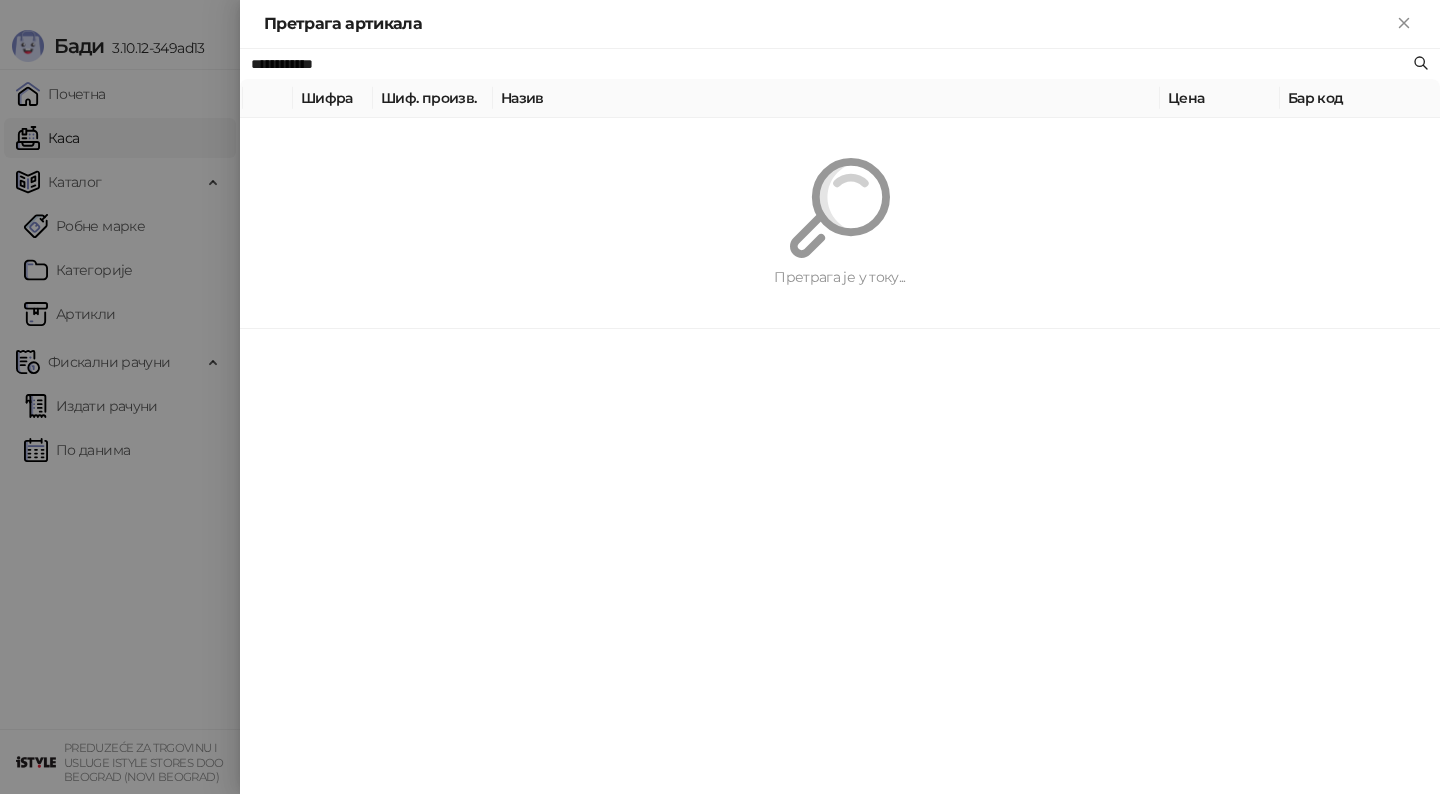paste on "**********" 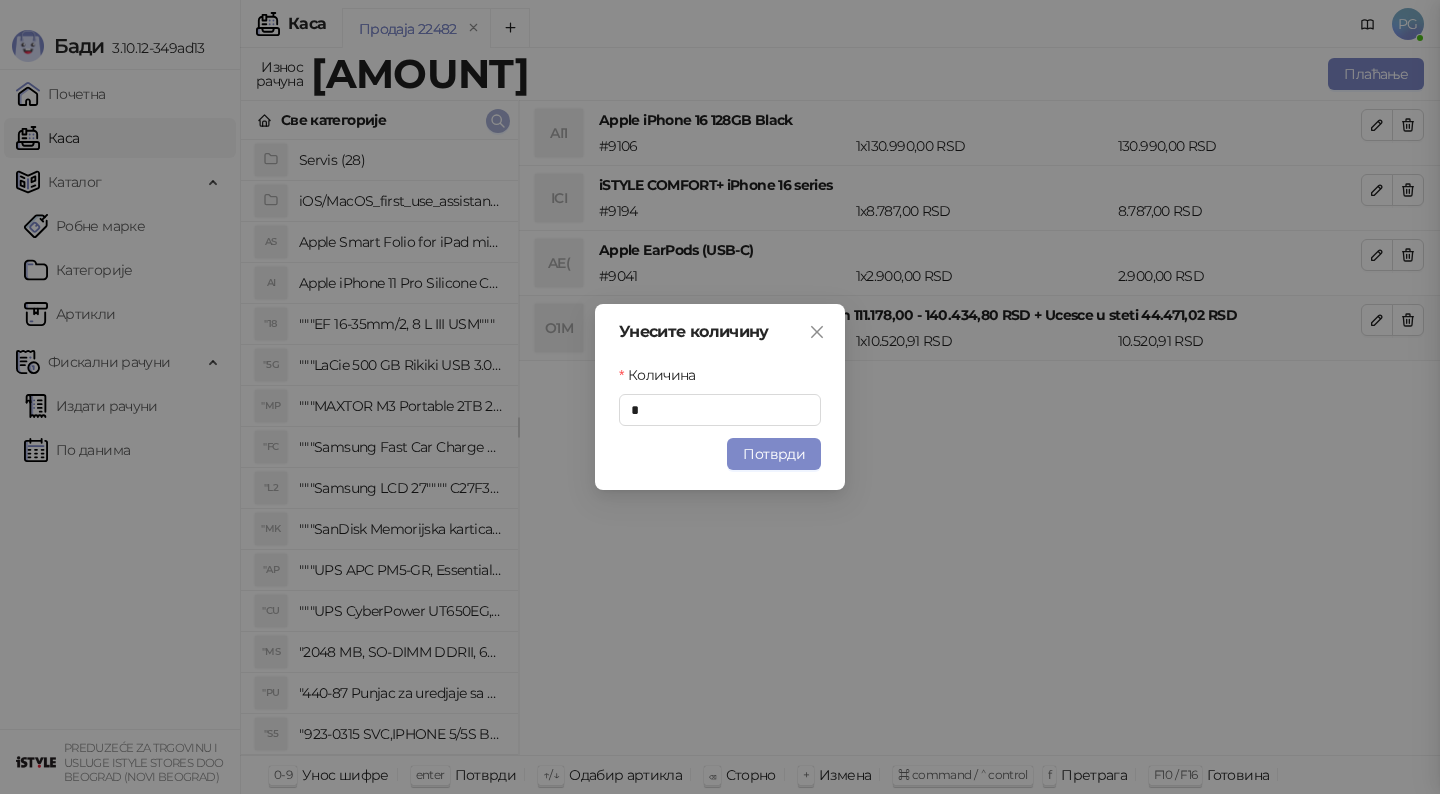 click at bounding box center (498, 121) 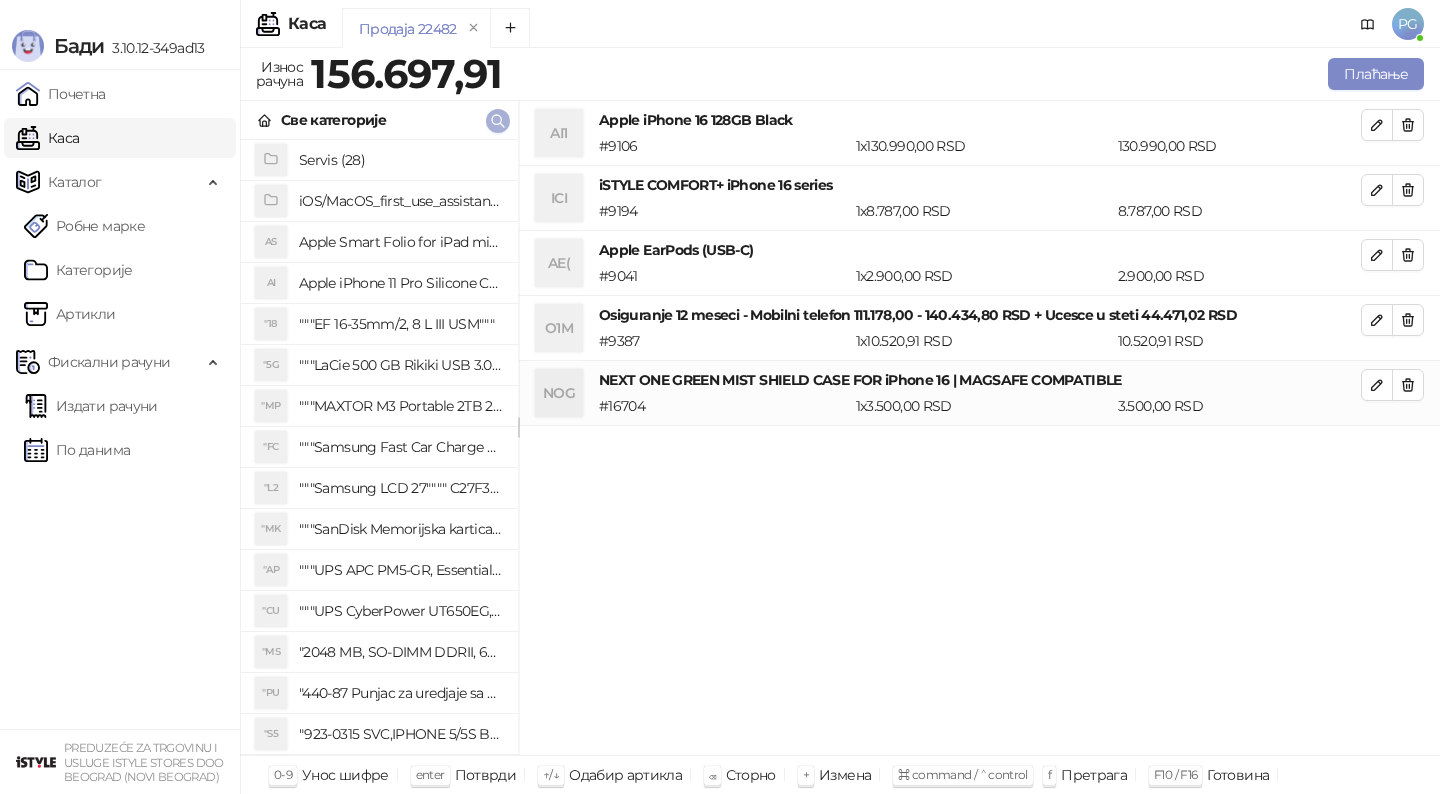 click 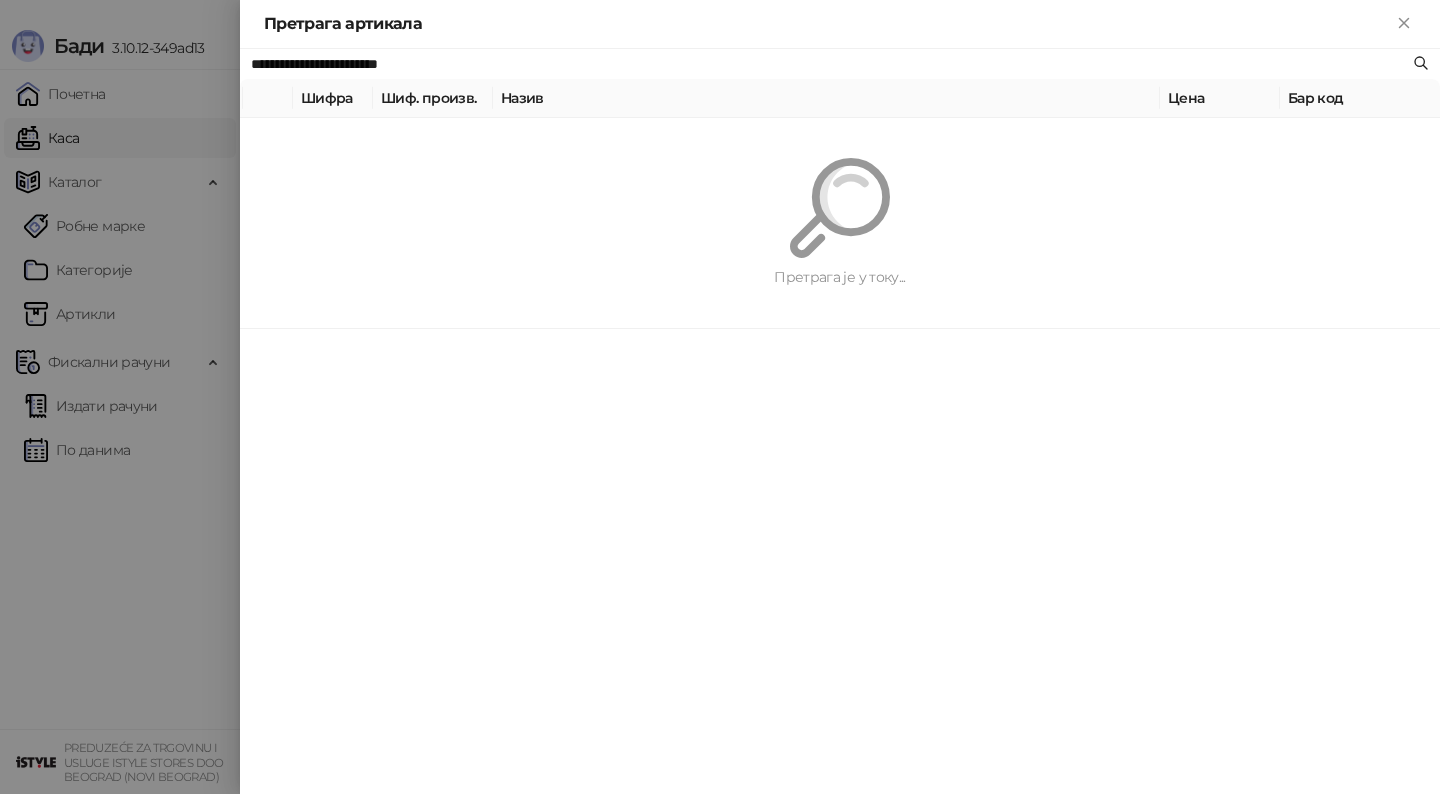 paste 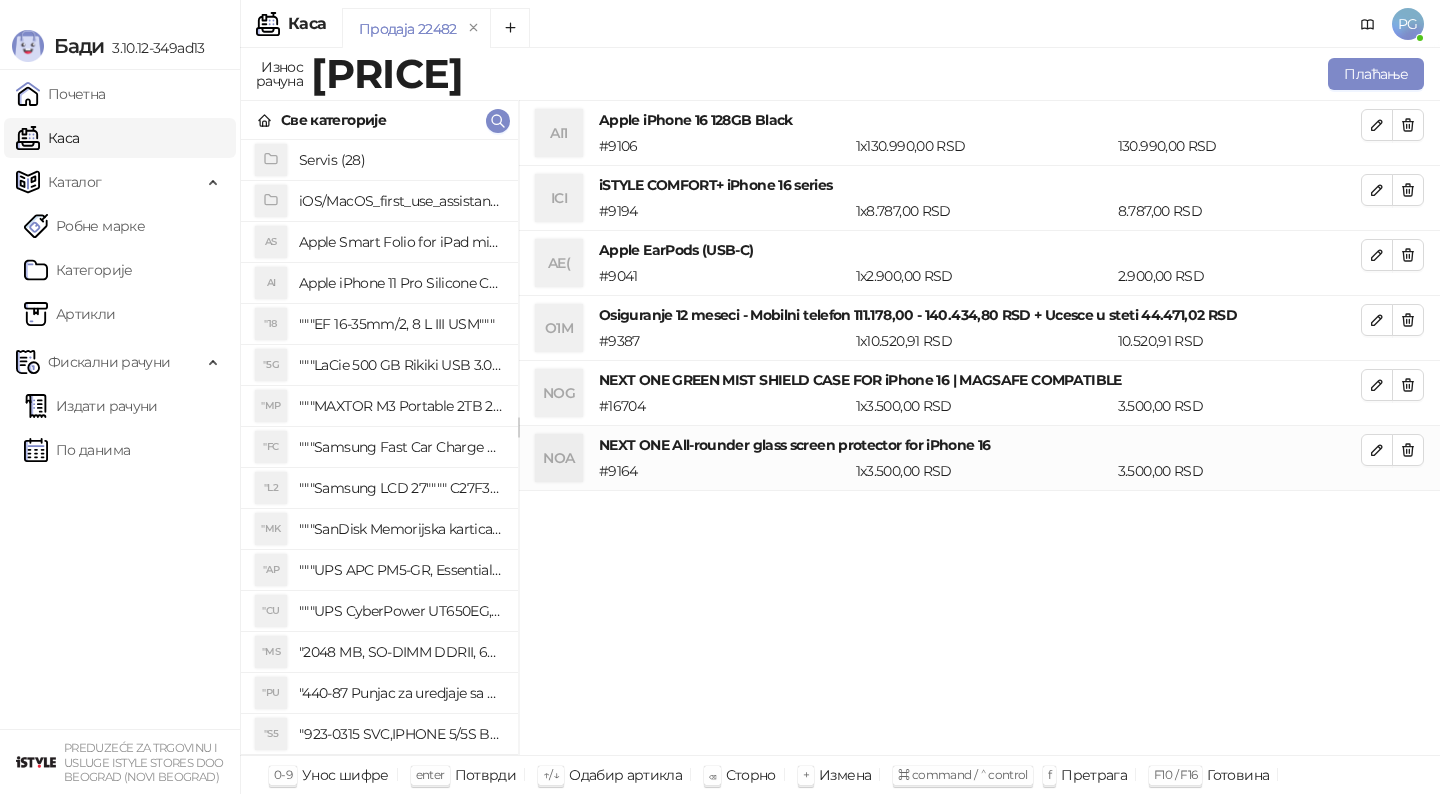 click on "Све категорије" at bounding box center [379, 120] 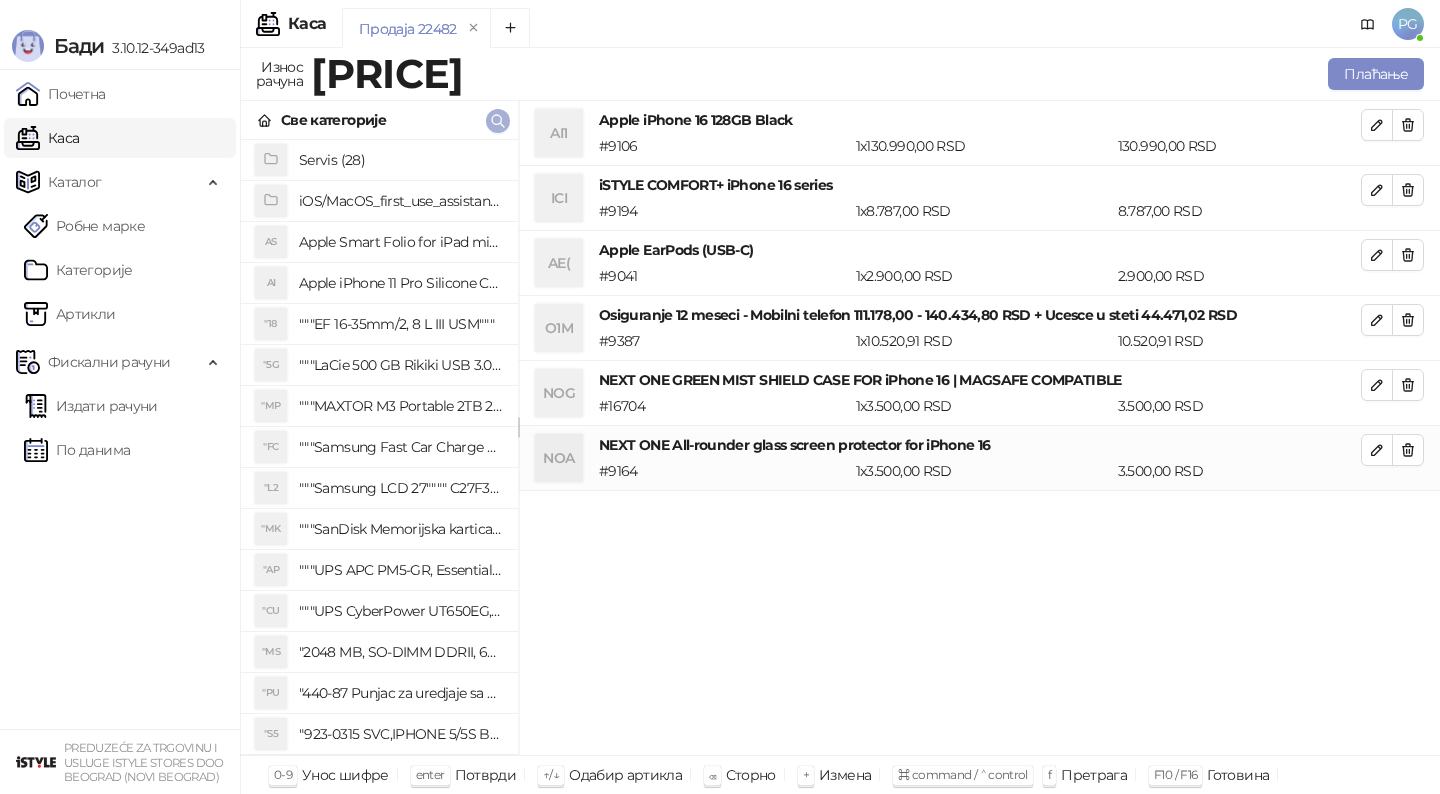 click at bounding box center [498, 121] 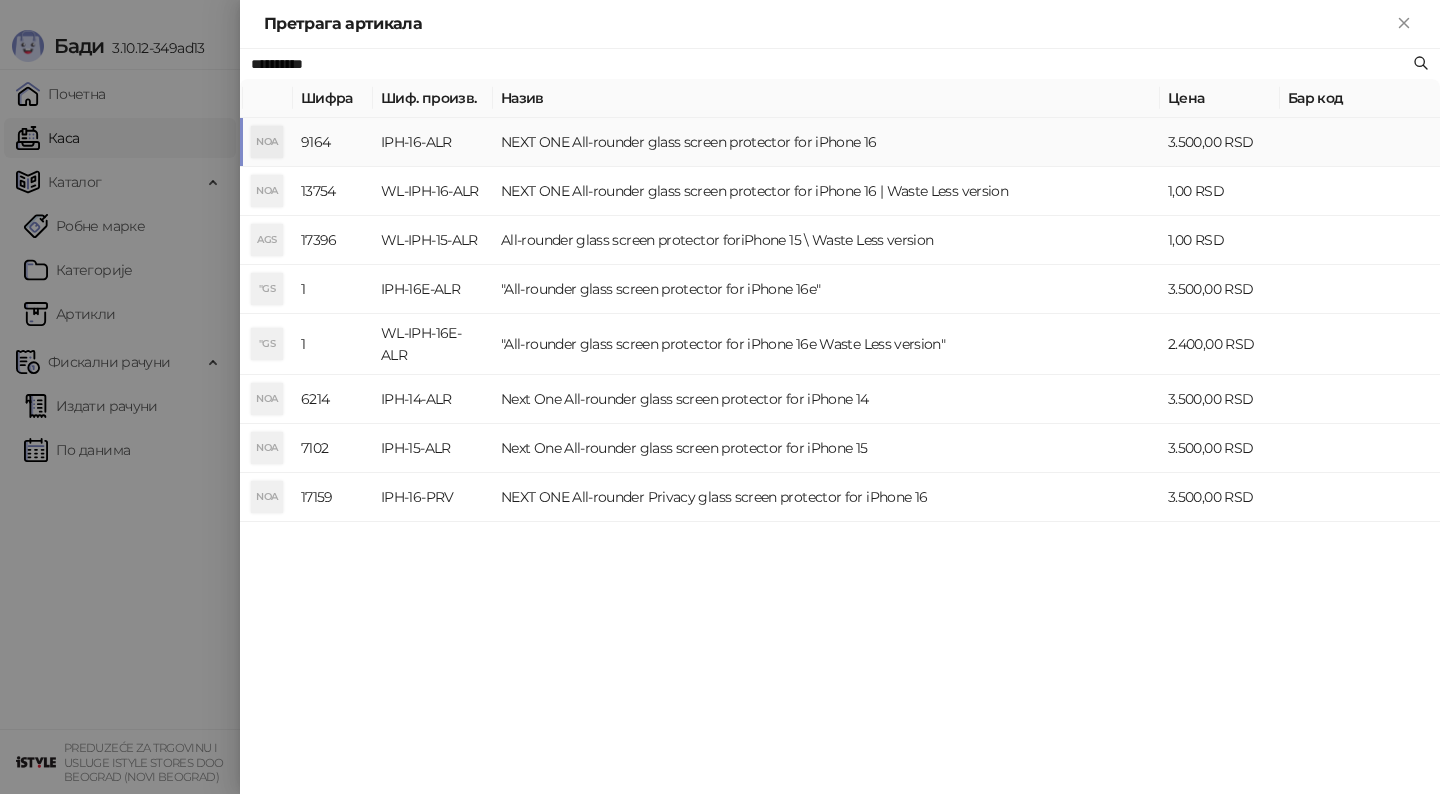 paste on "******" 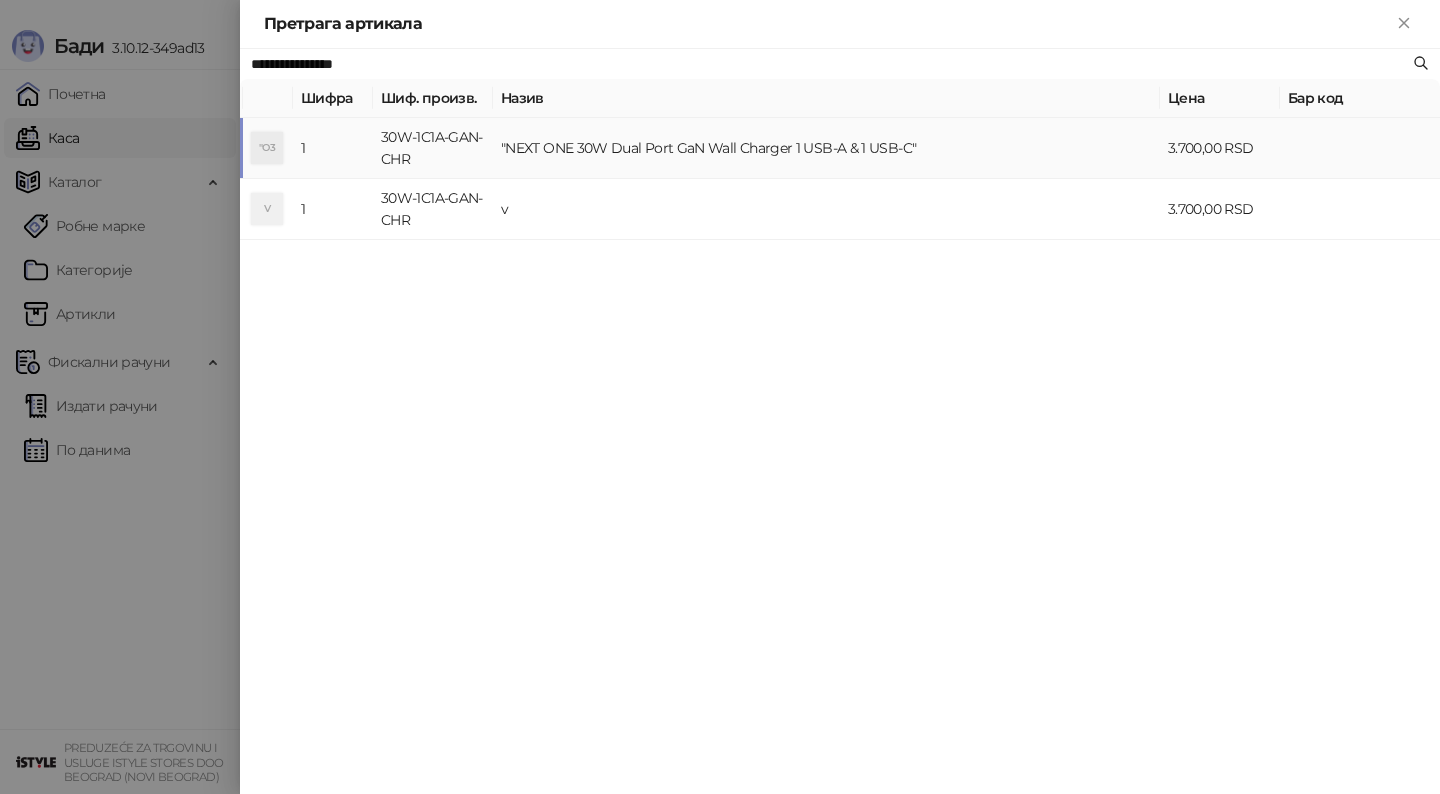 type on "**********" 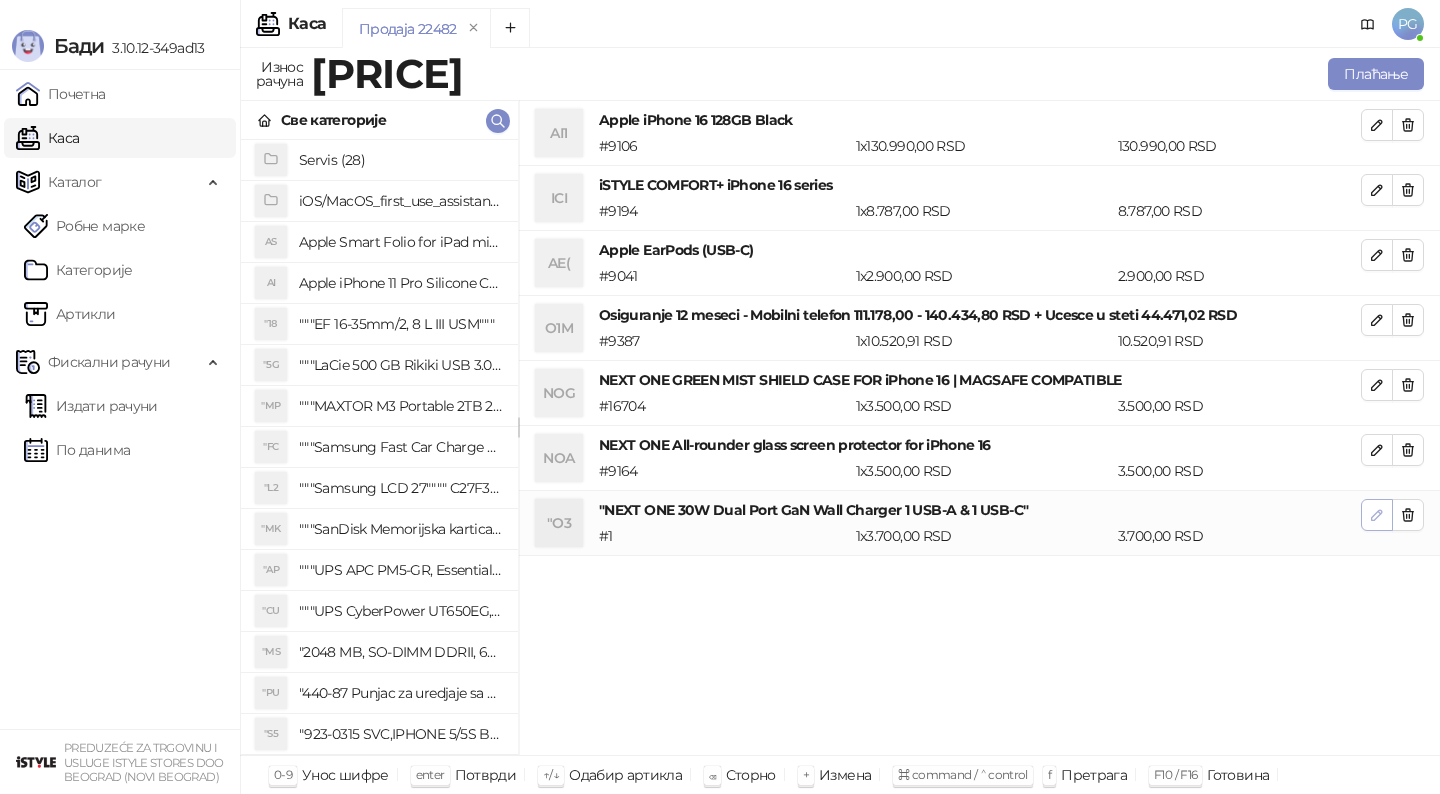 click at bounding box center [1377, 515] 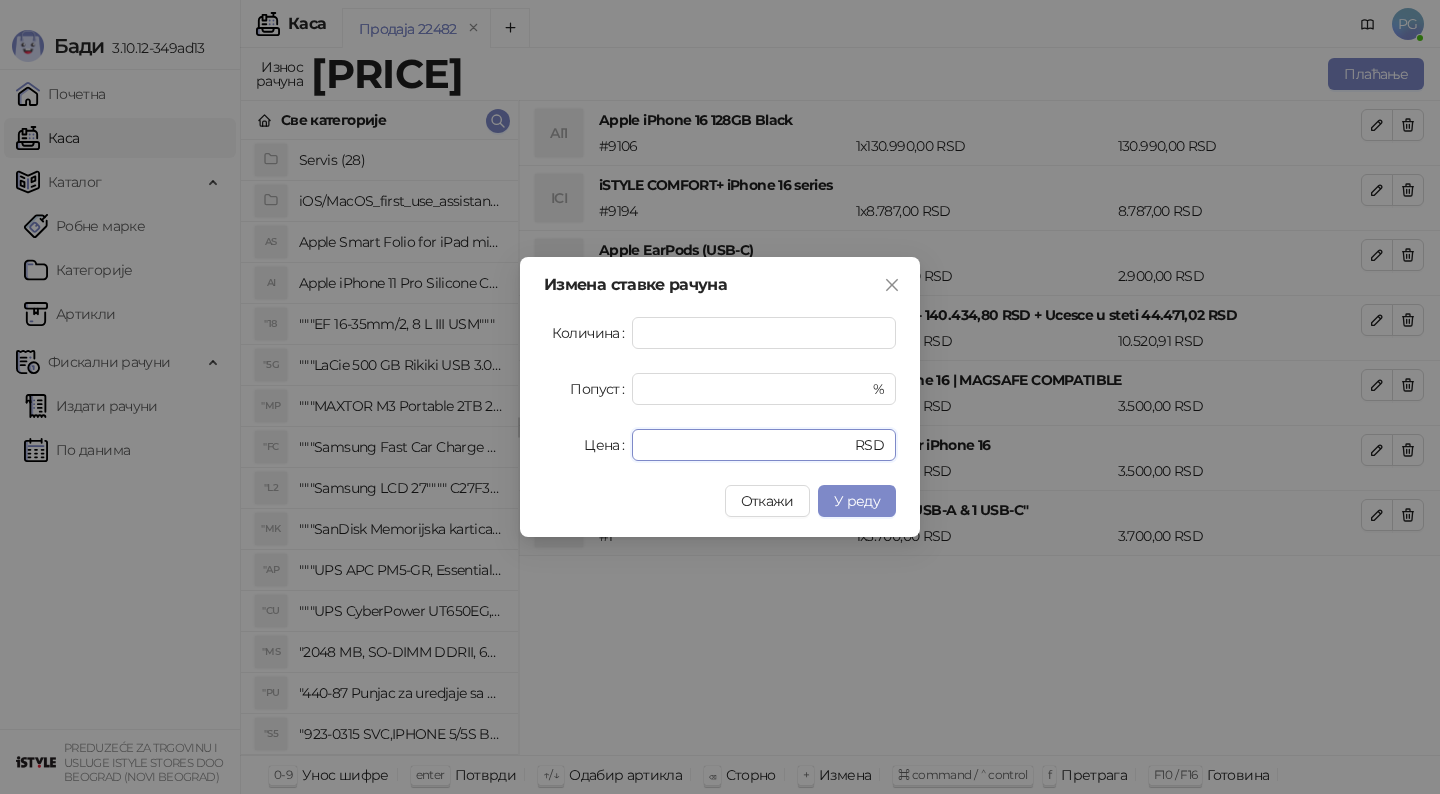 drag, startPoint x: 704, startPoint y: 445, endPoint x: 527, endPoint y: 454, distance: 177.22867 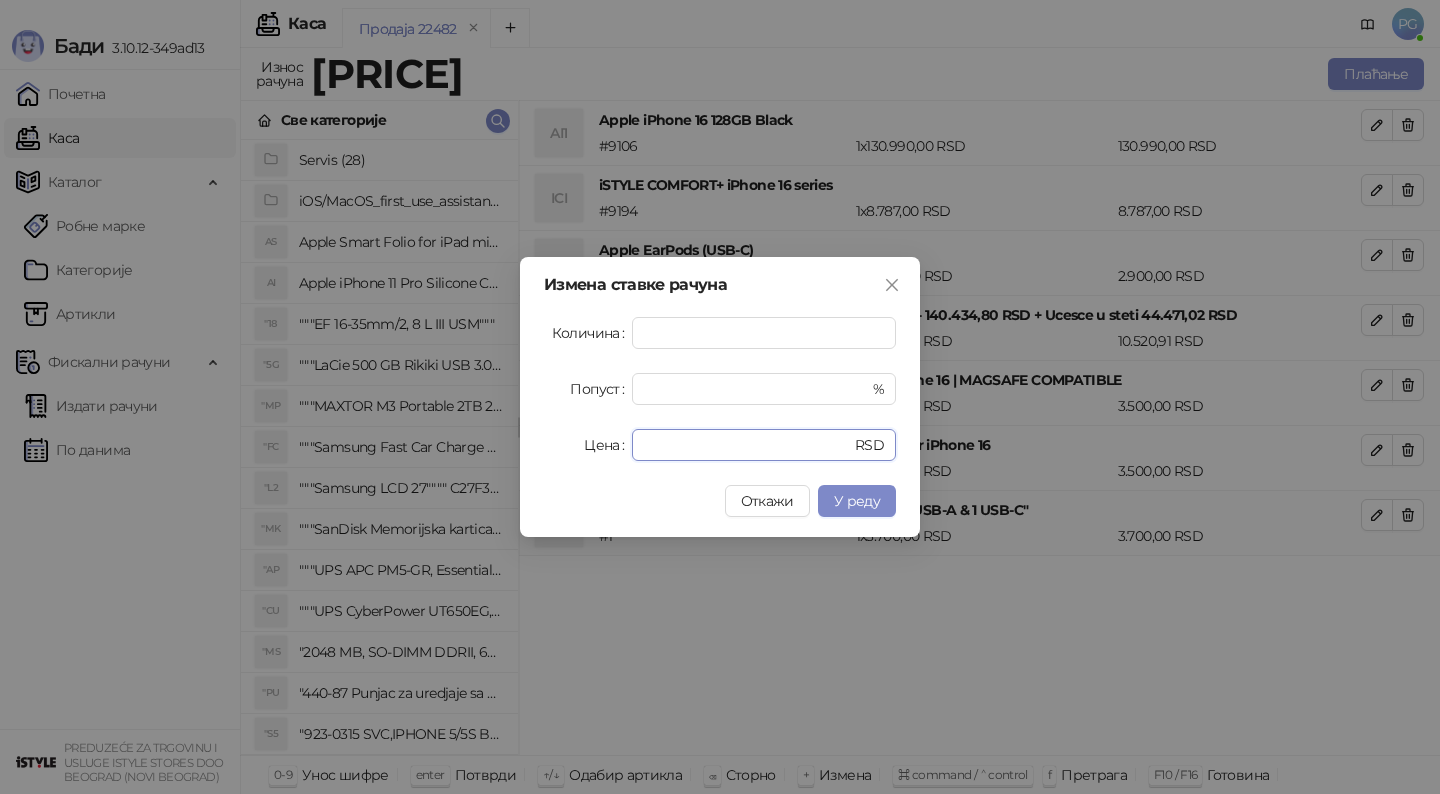 type on "*" 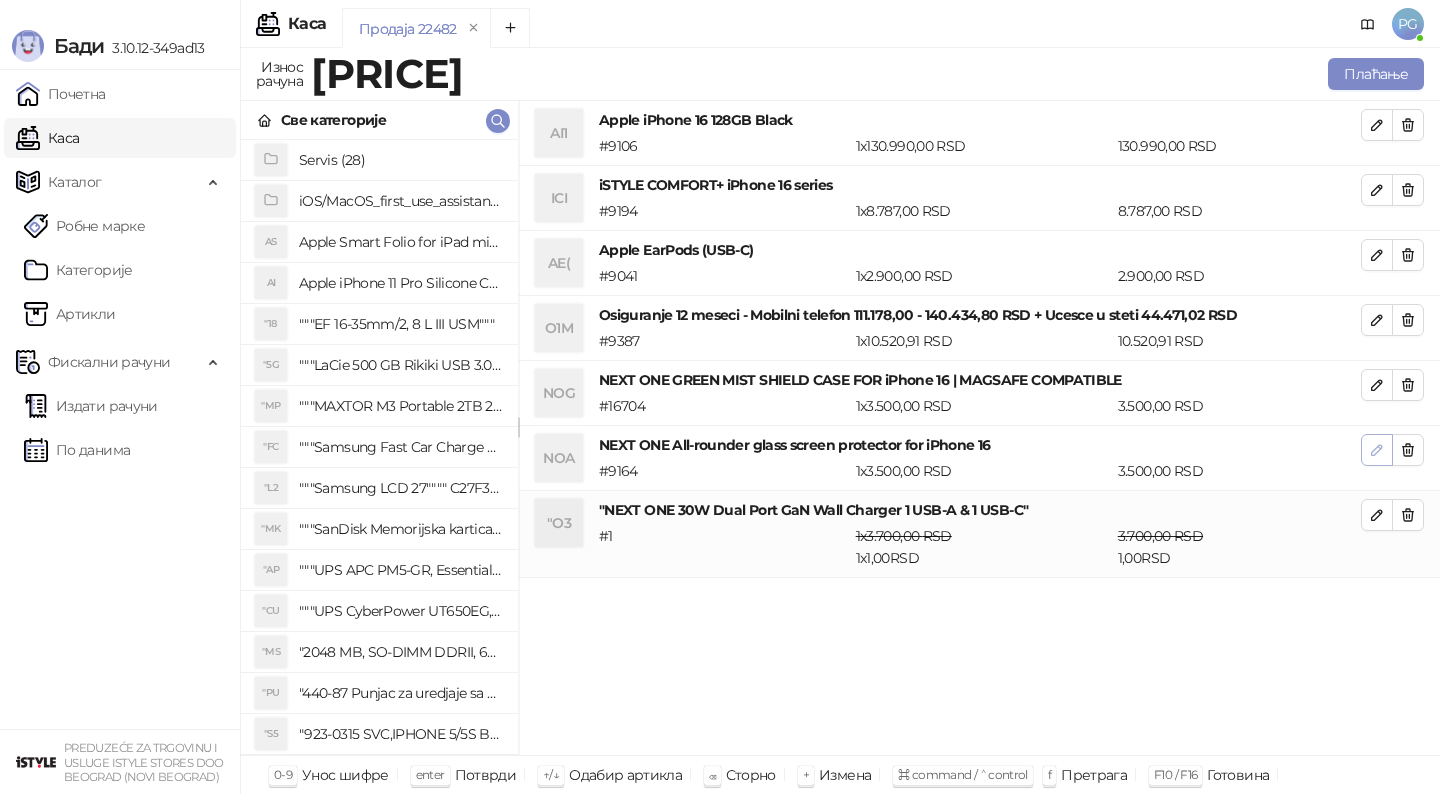 click 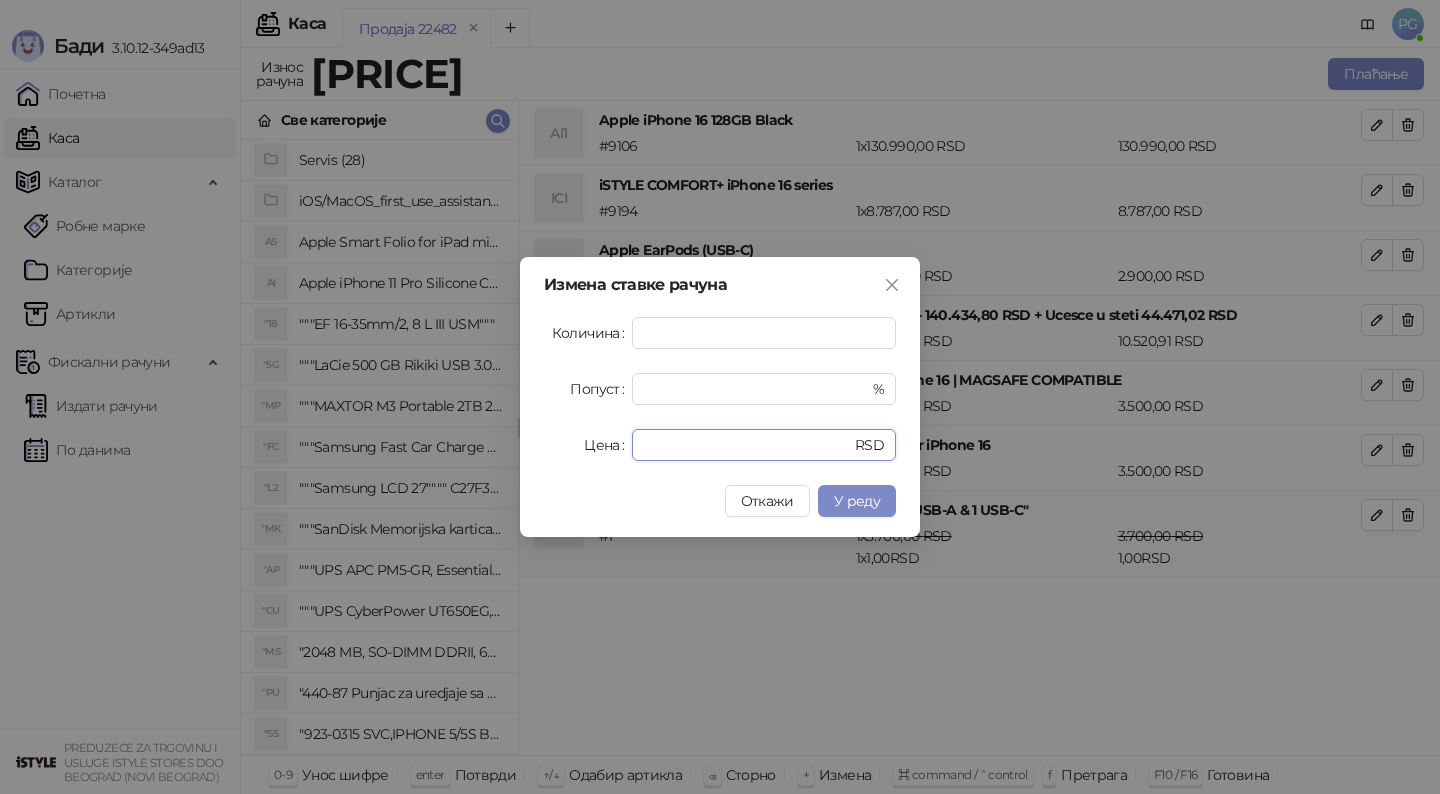 drag, startPoint x: 784, startPoint y: 443, endPoint x: 503, endPoint y: 451, distance: 281.11386 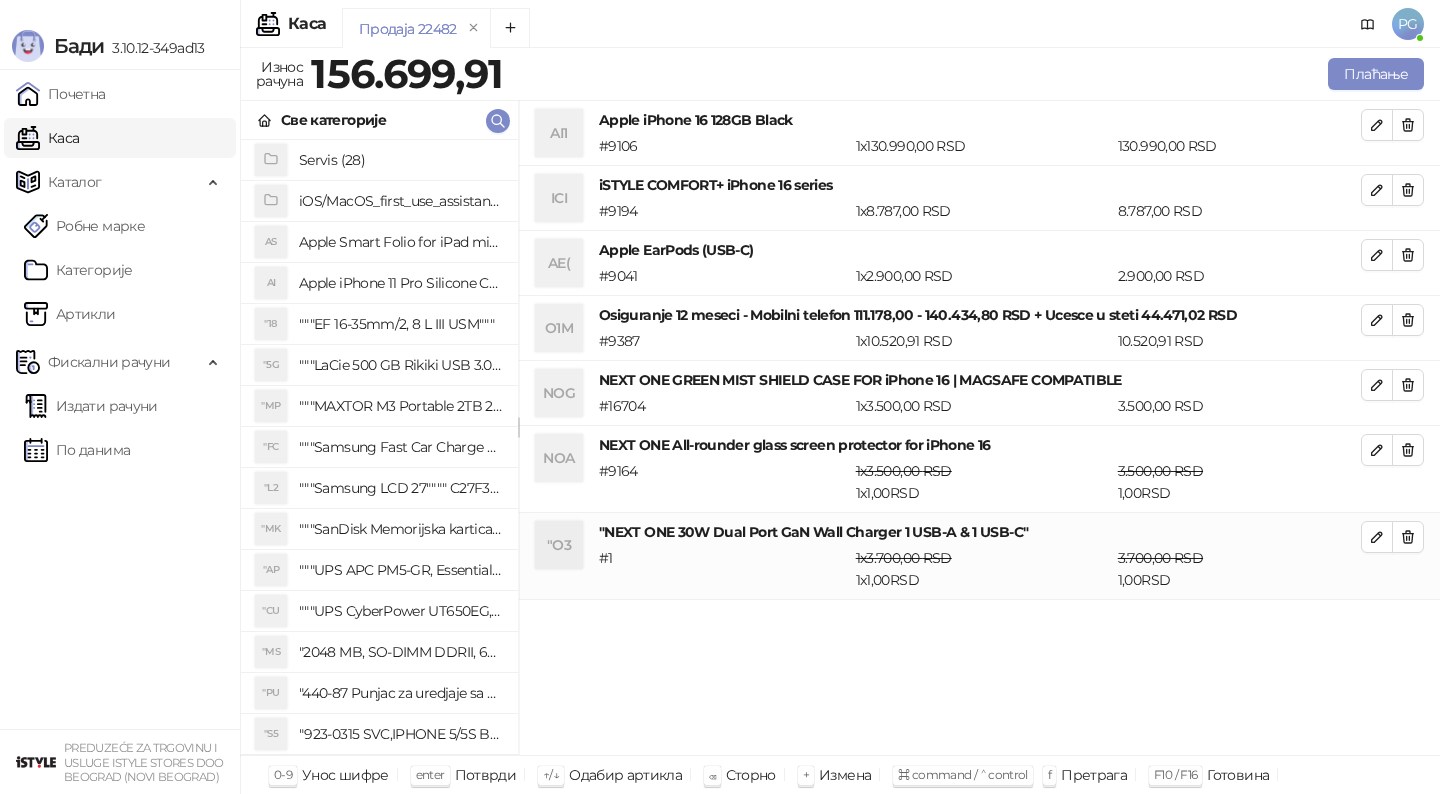 click on "NEXT ONE GREEN MIST SHIELD CASE FOR iPhone 16 | MAGSAFE COMPATIBLE" at bounding box center (980, 380) 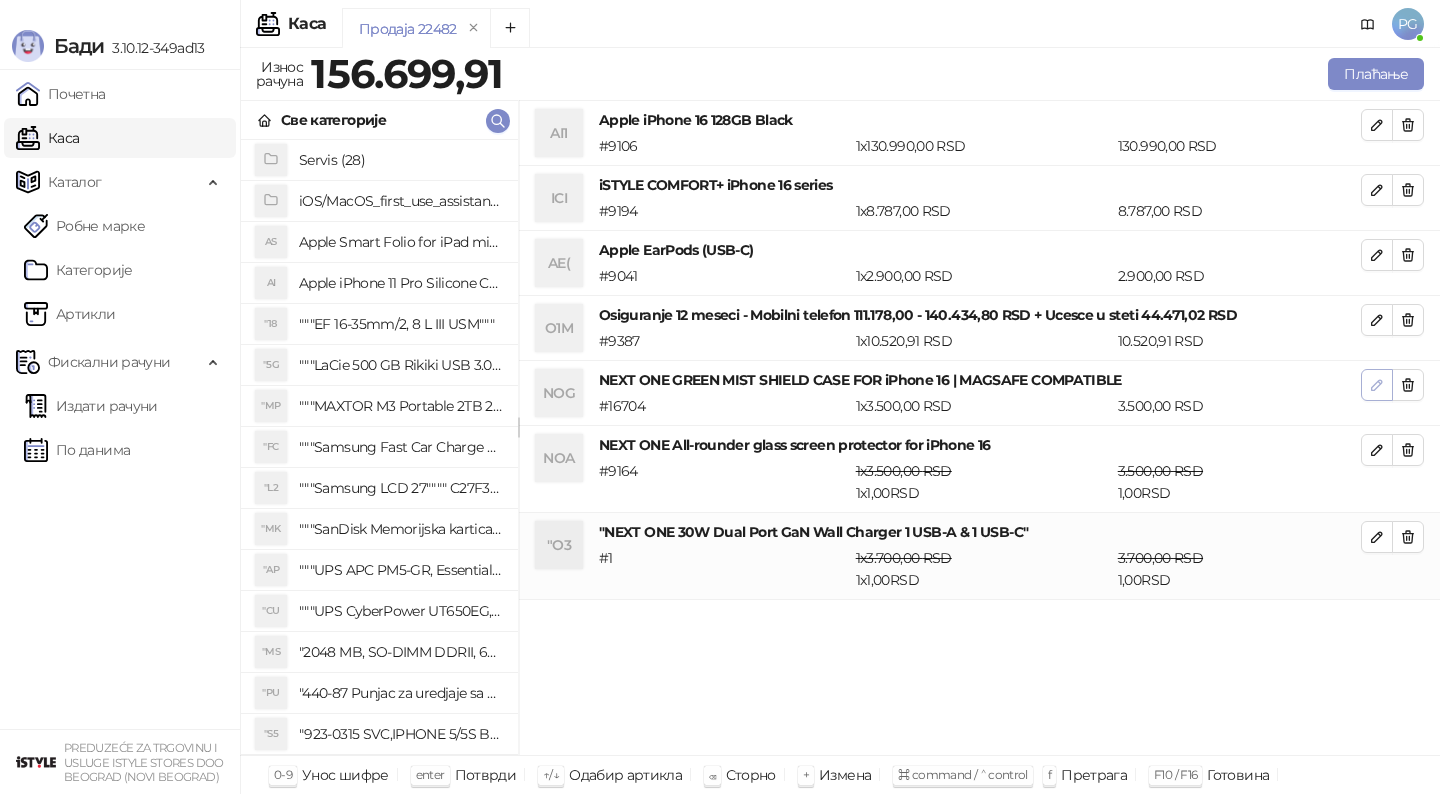 click at bounding box center (1377, 385) 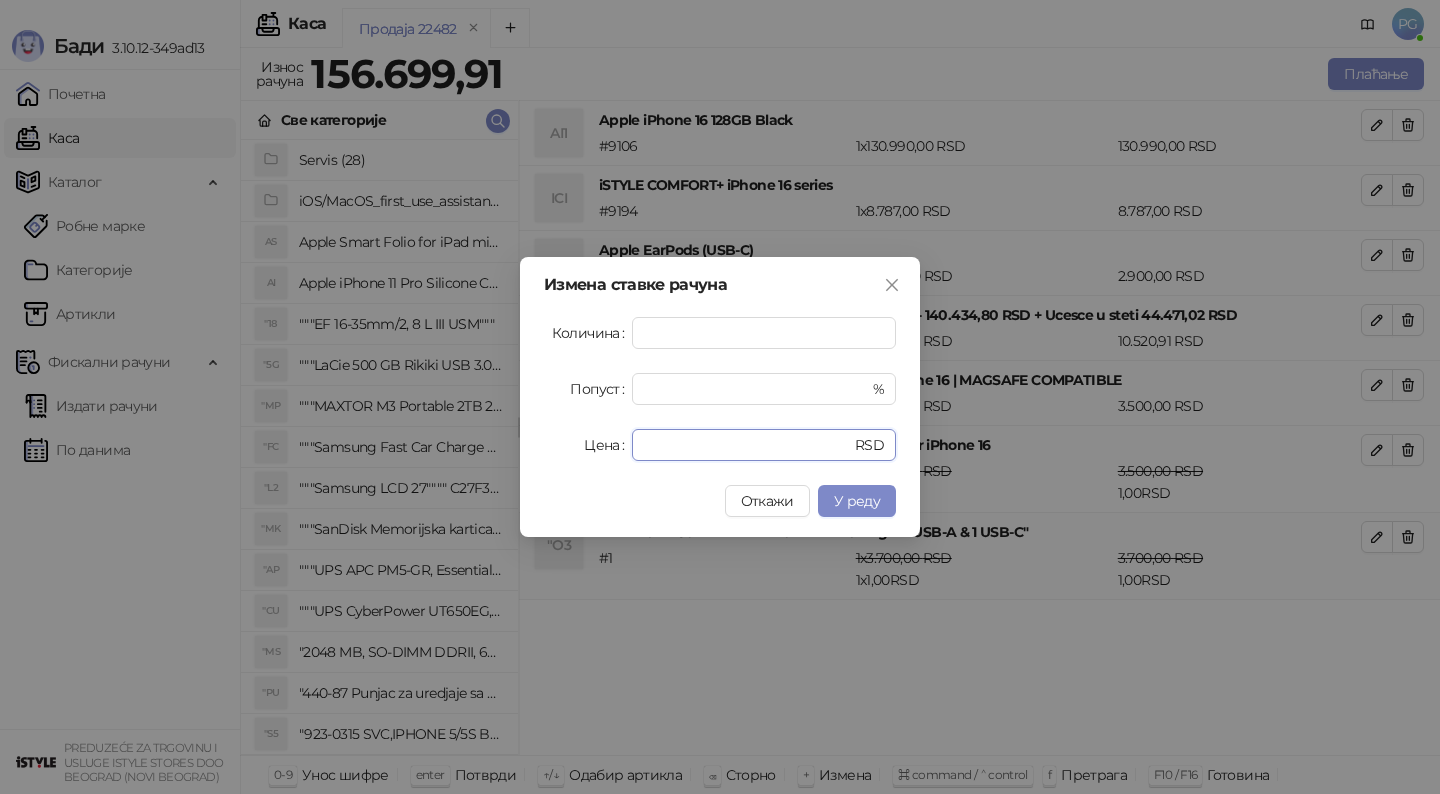drag, startPoint x: 695, startPoint y: 447, endPoint x: 527, endPoint y: 444, distance: 168.02678 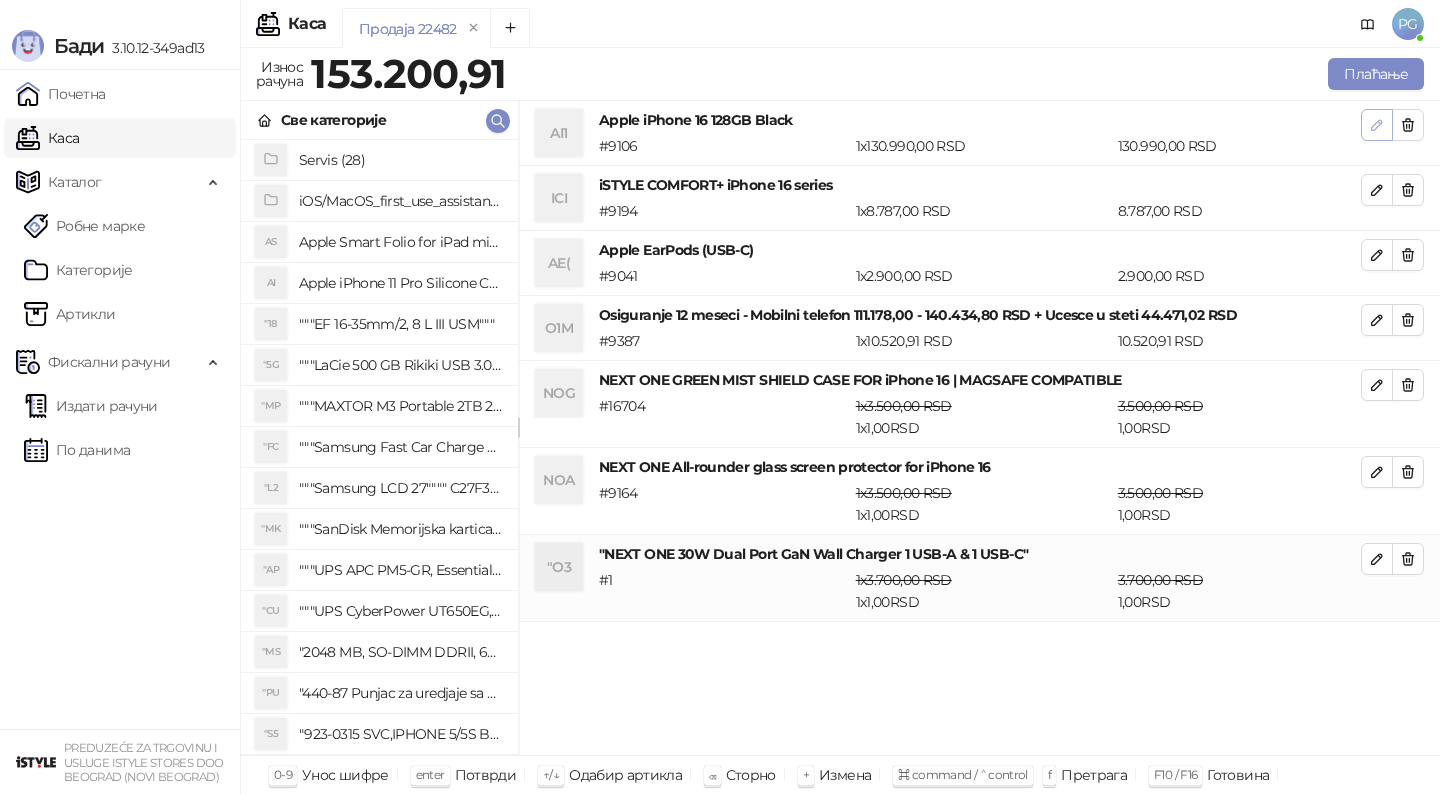 click 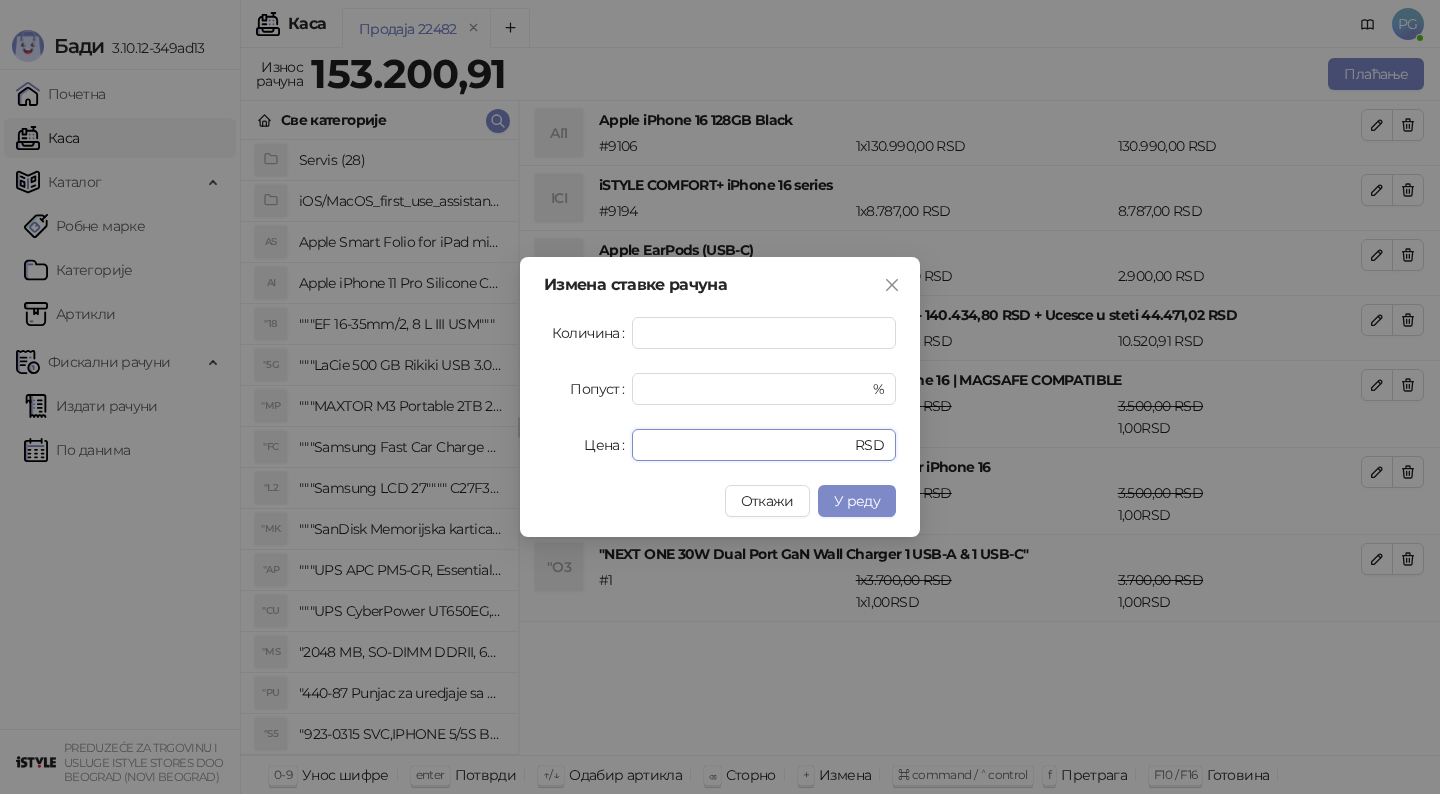 drag, startPoint x: 726, startPoint y: 449, endPoint x: 520, endPoint y: 427, distance: 207.17143 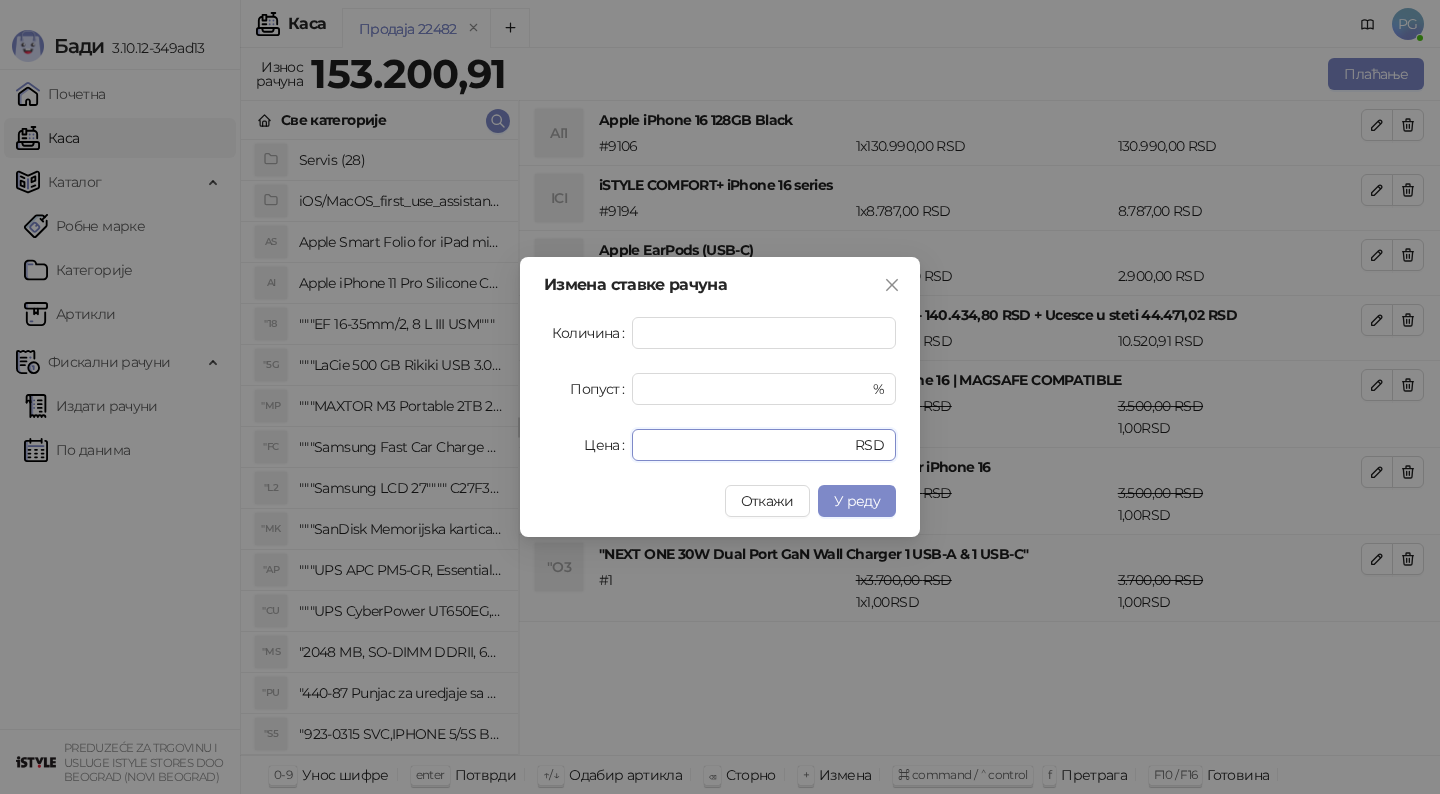 type on "******" 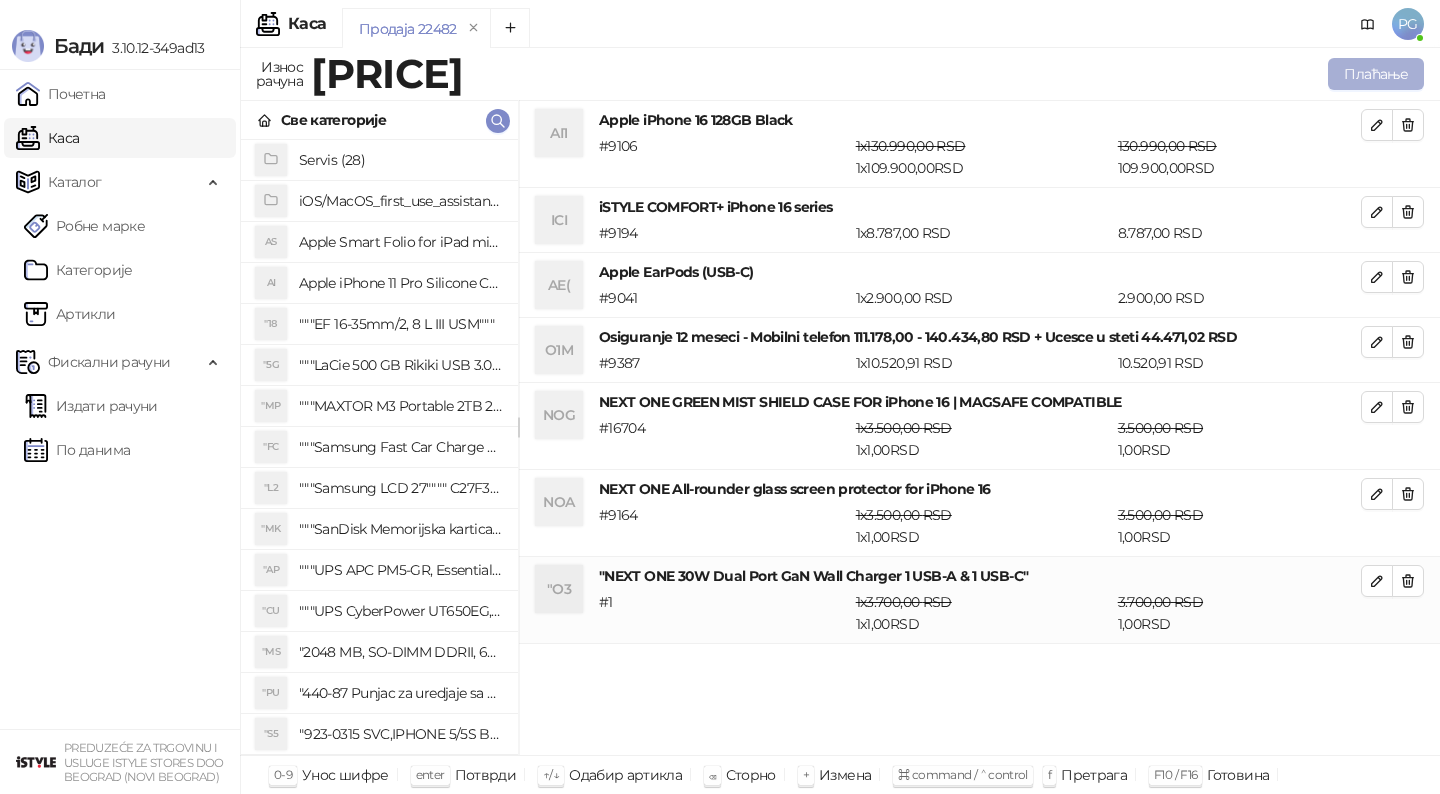 click on "Плаћање" at bounding box center (1376, 74) 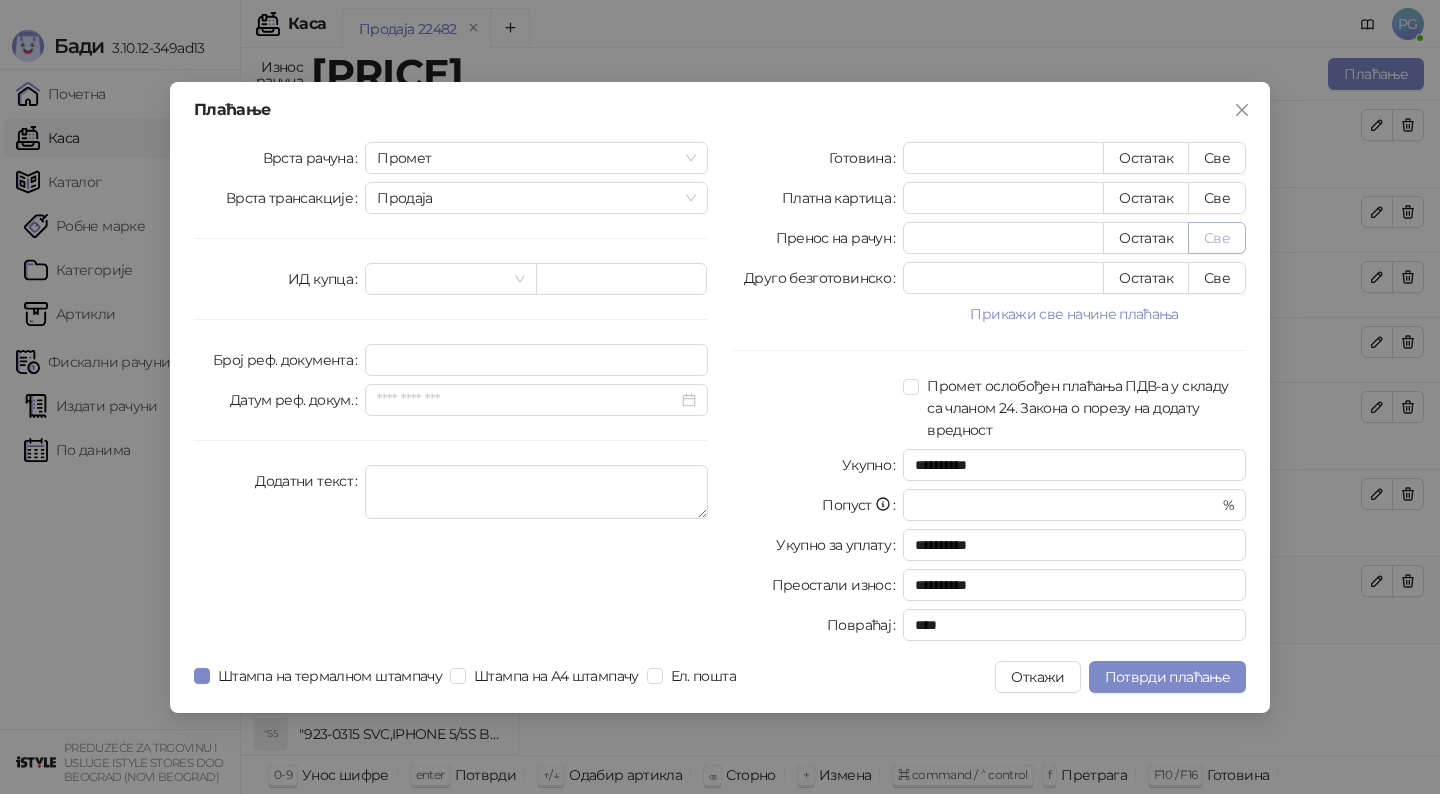 click on "Све" at bounding box center (1217, 238) 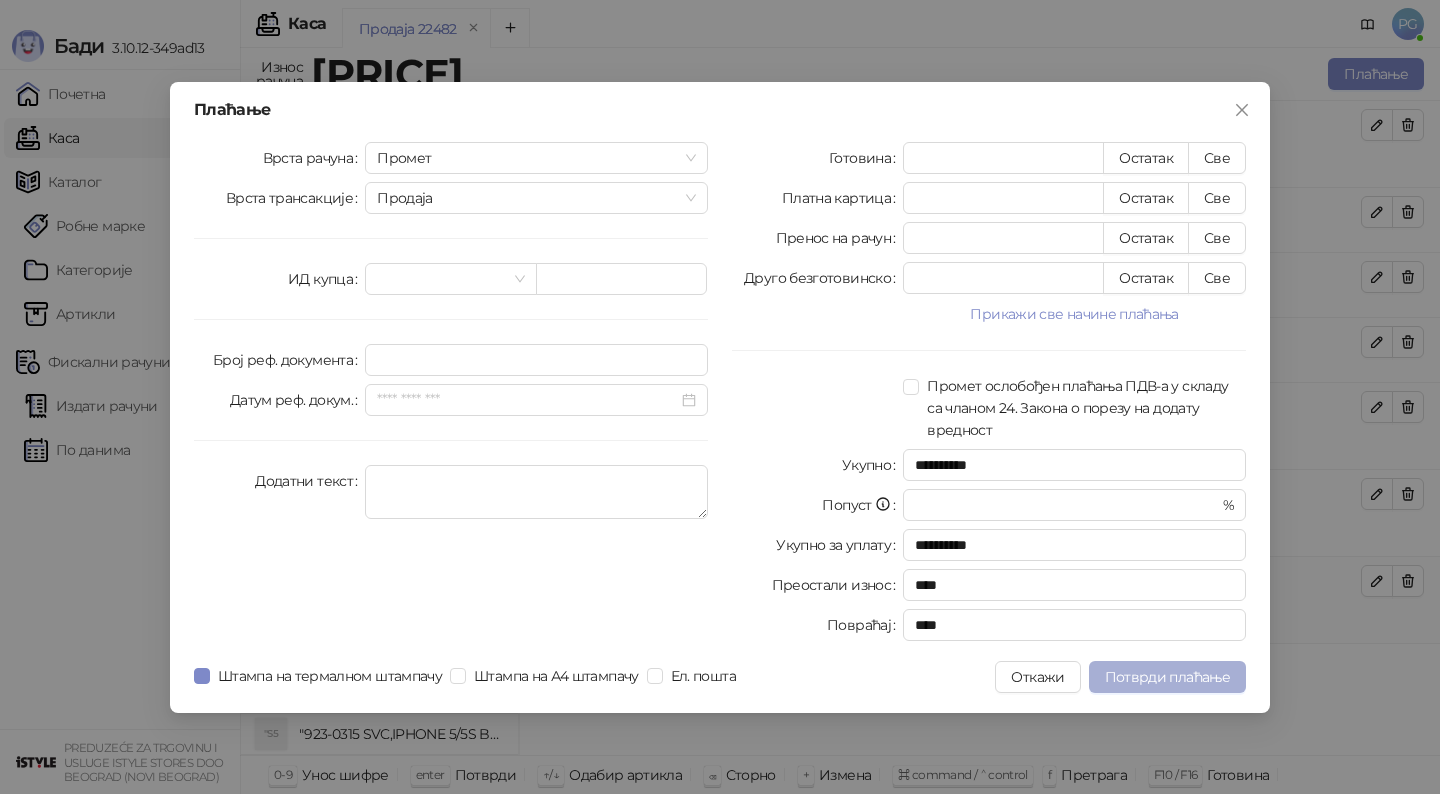 click on "Потврди плаћање" at bounding box center [1167, 677] 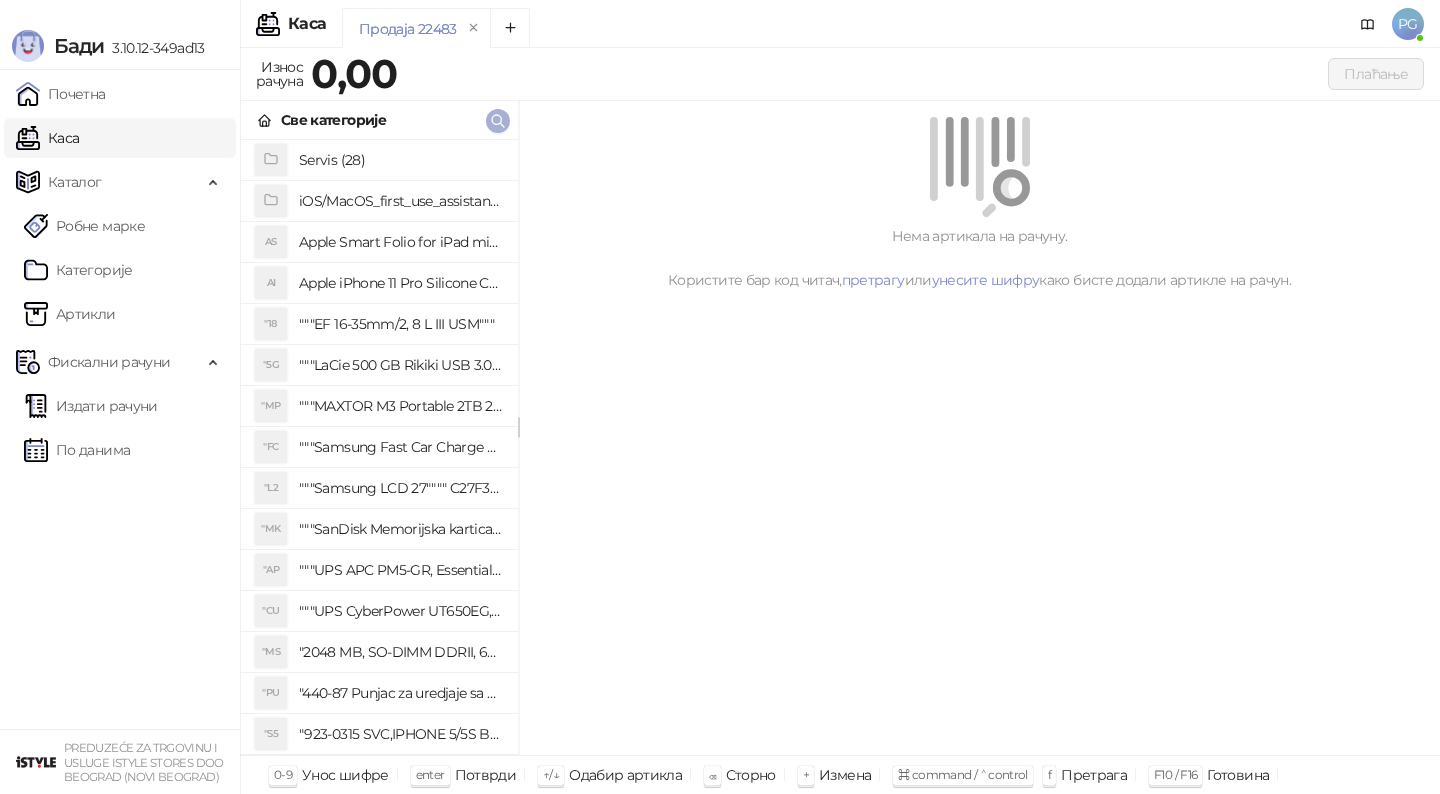 click 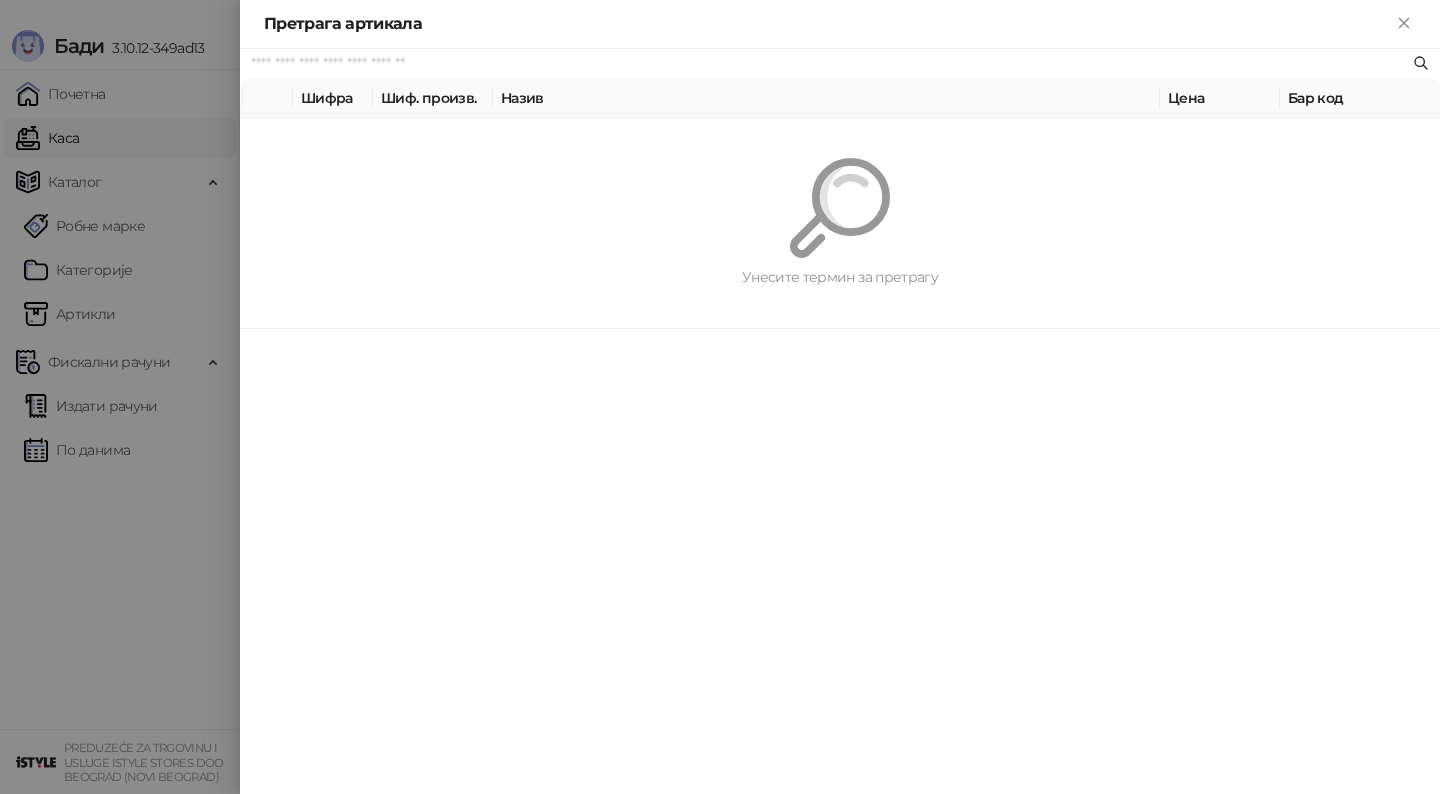 paste on "**********" 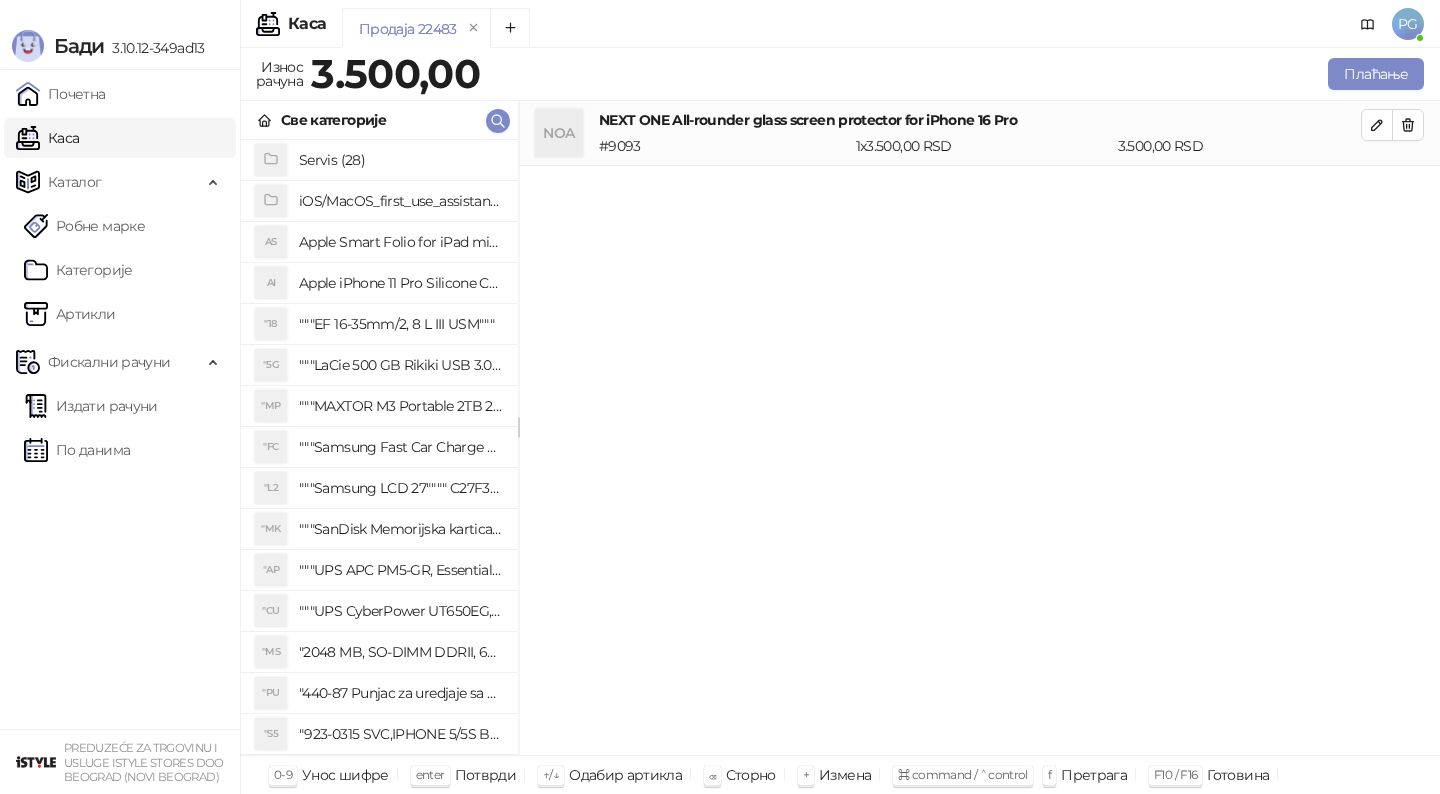 click on "Све категорије" at bounding box center [379, 120] 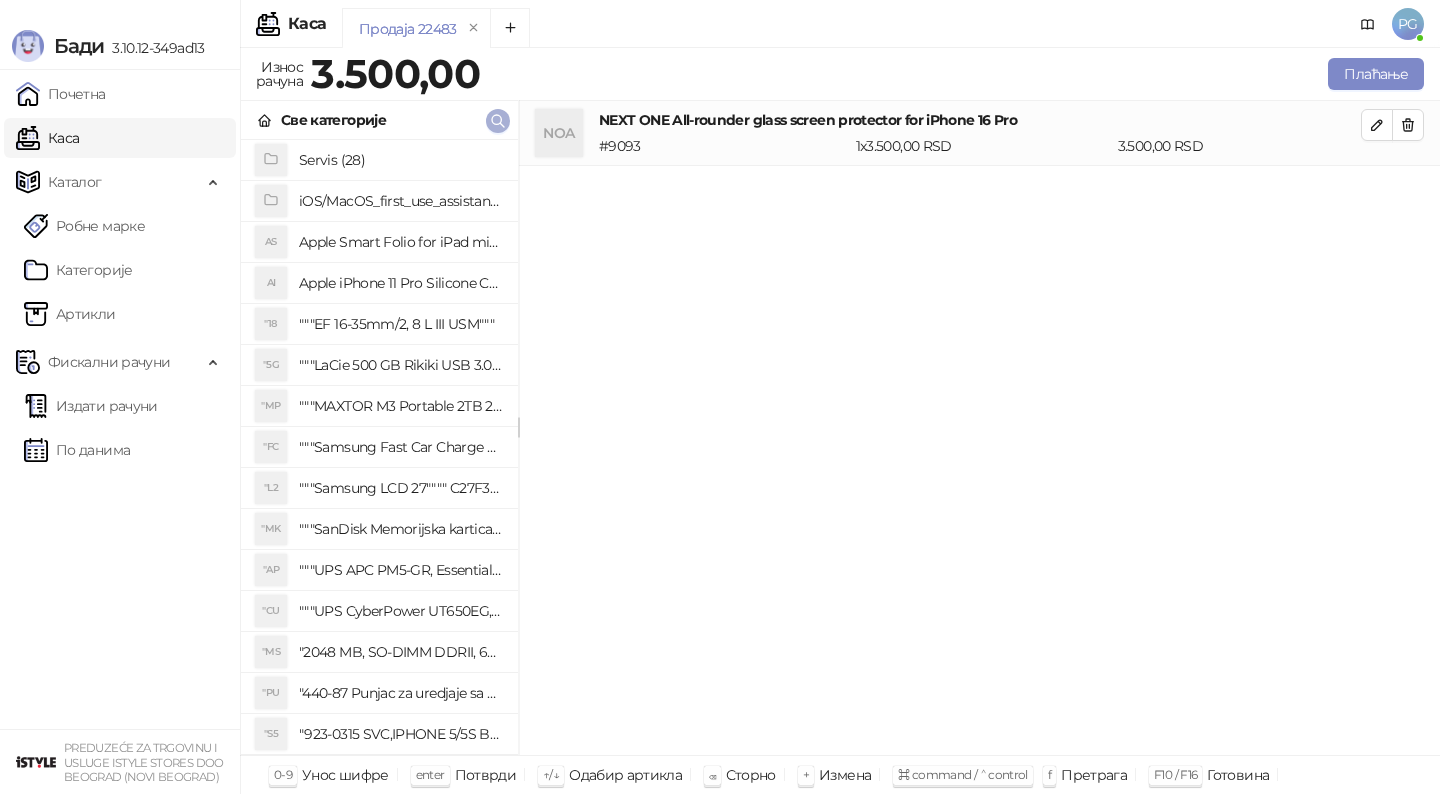 click 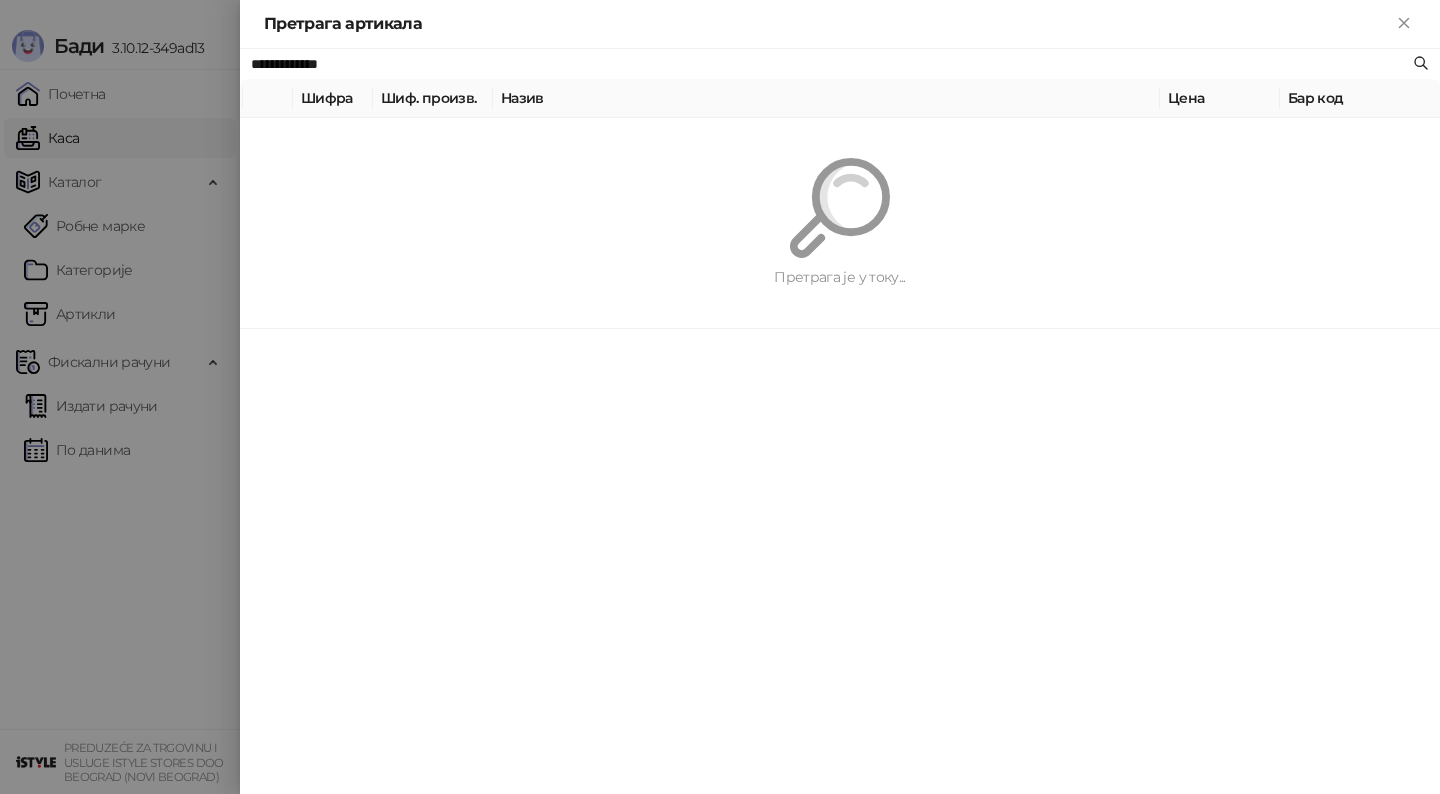 paste on "**********" 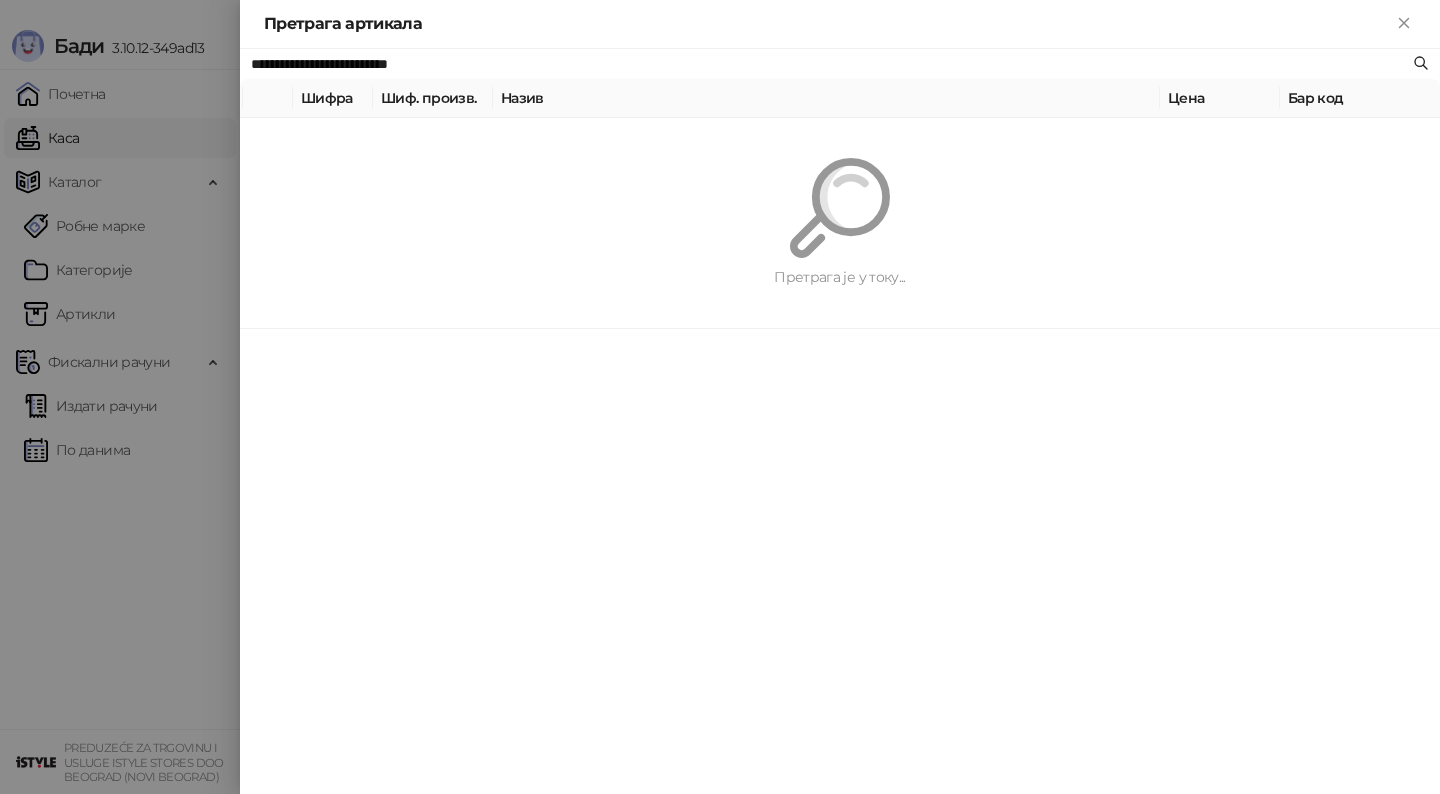 type on "**********" 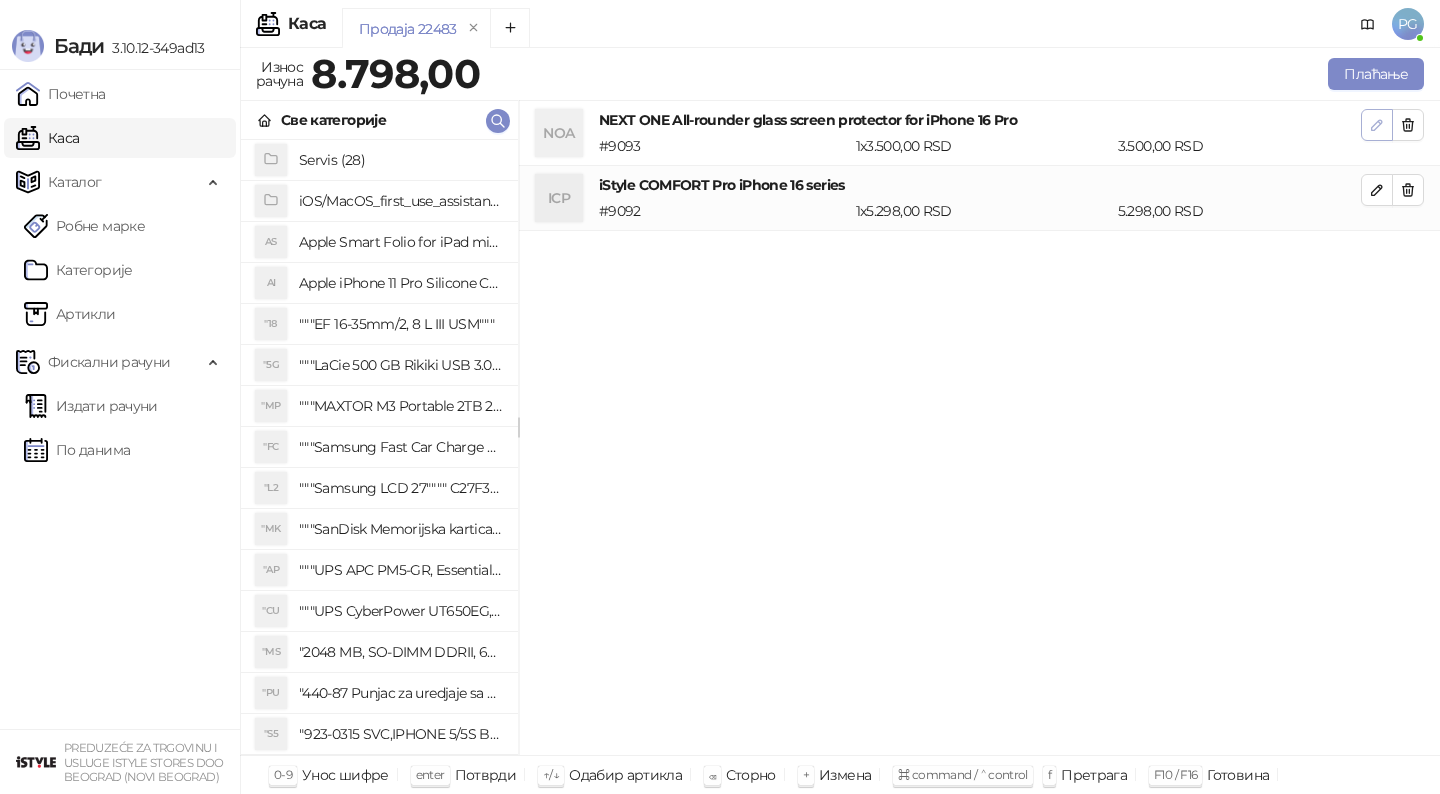 click at bounding box center [1377, 125] 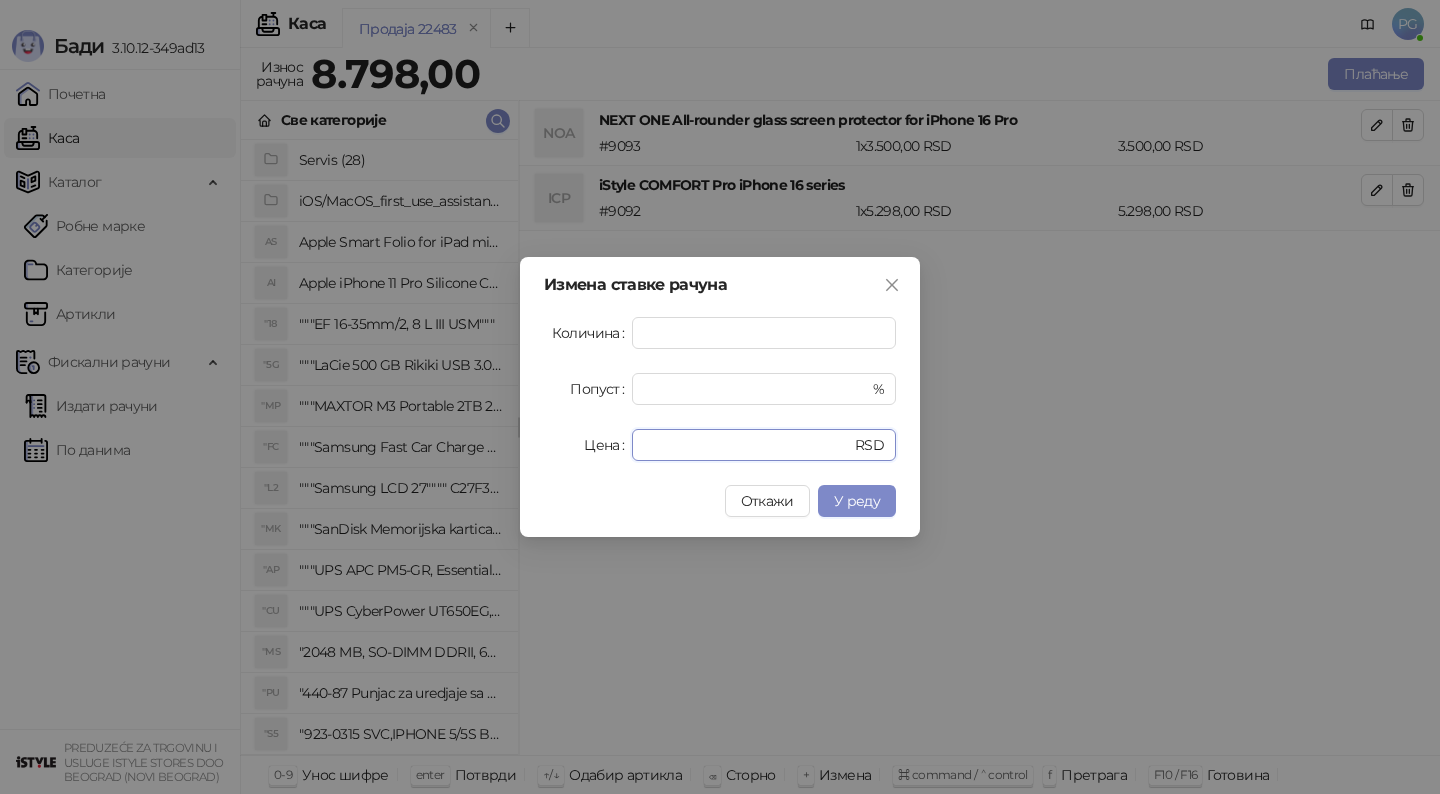 drag, startPoint x: 727, startPoint y: 450, endPoint x: 550, endPoint y: 450, distance: 177 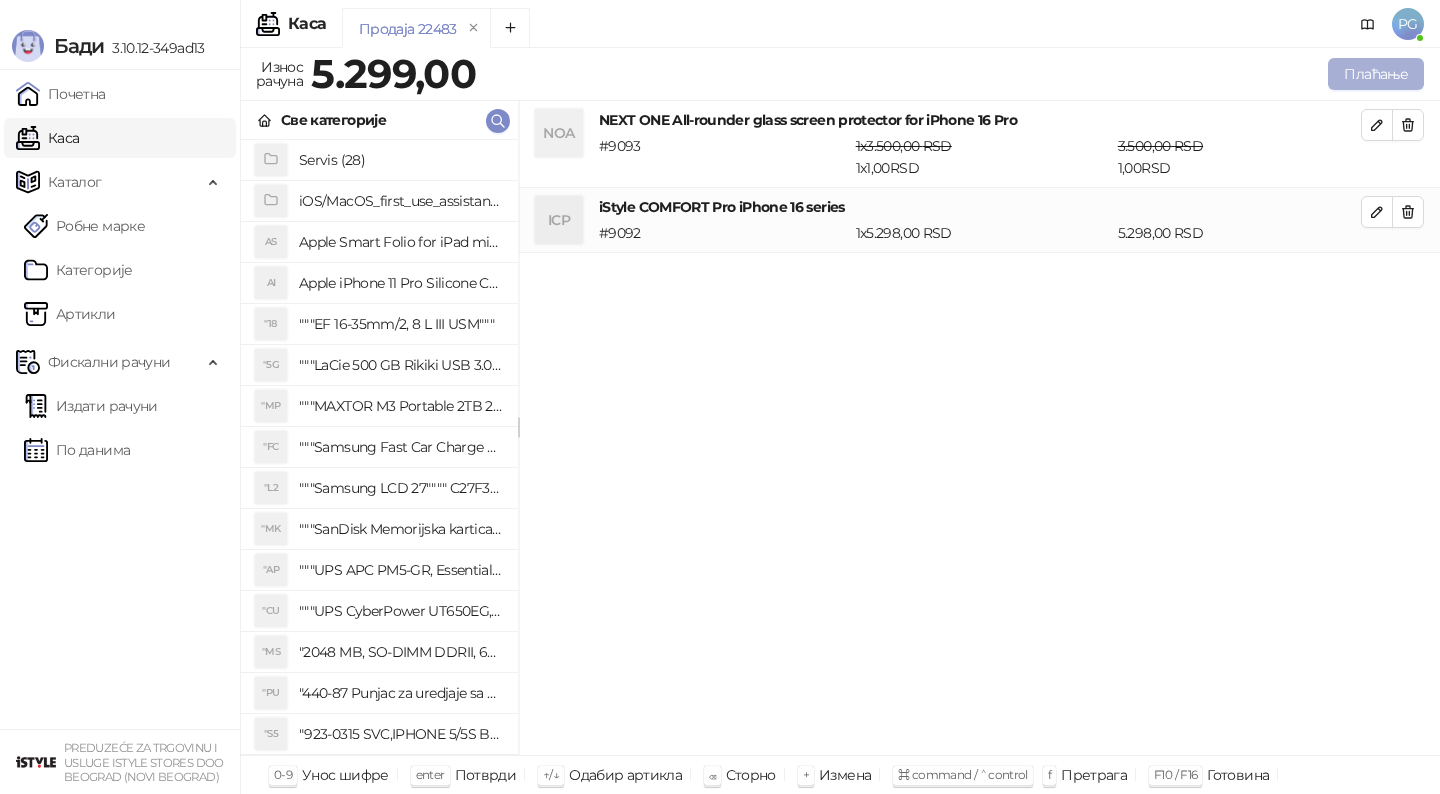 click on "Плаћање" at bounding box center (1376, 74) 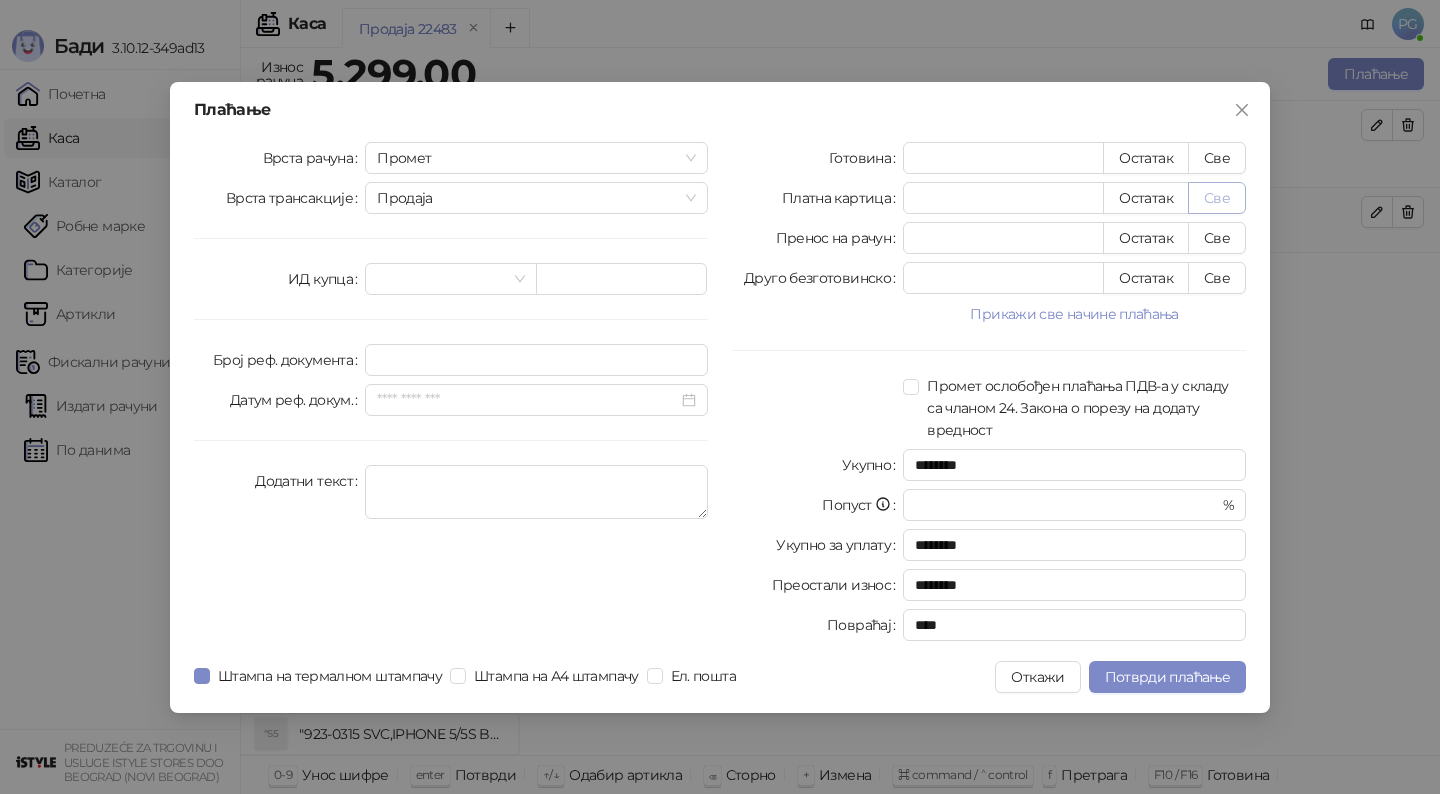 click on "Све" at bounding box center (1217, 198) 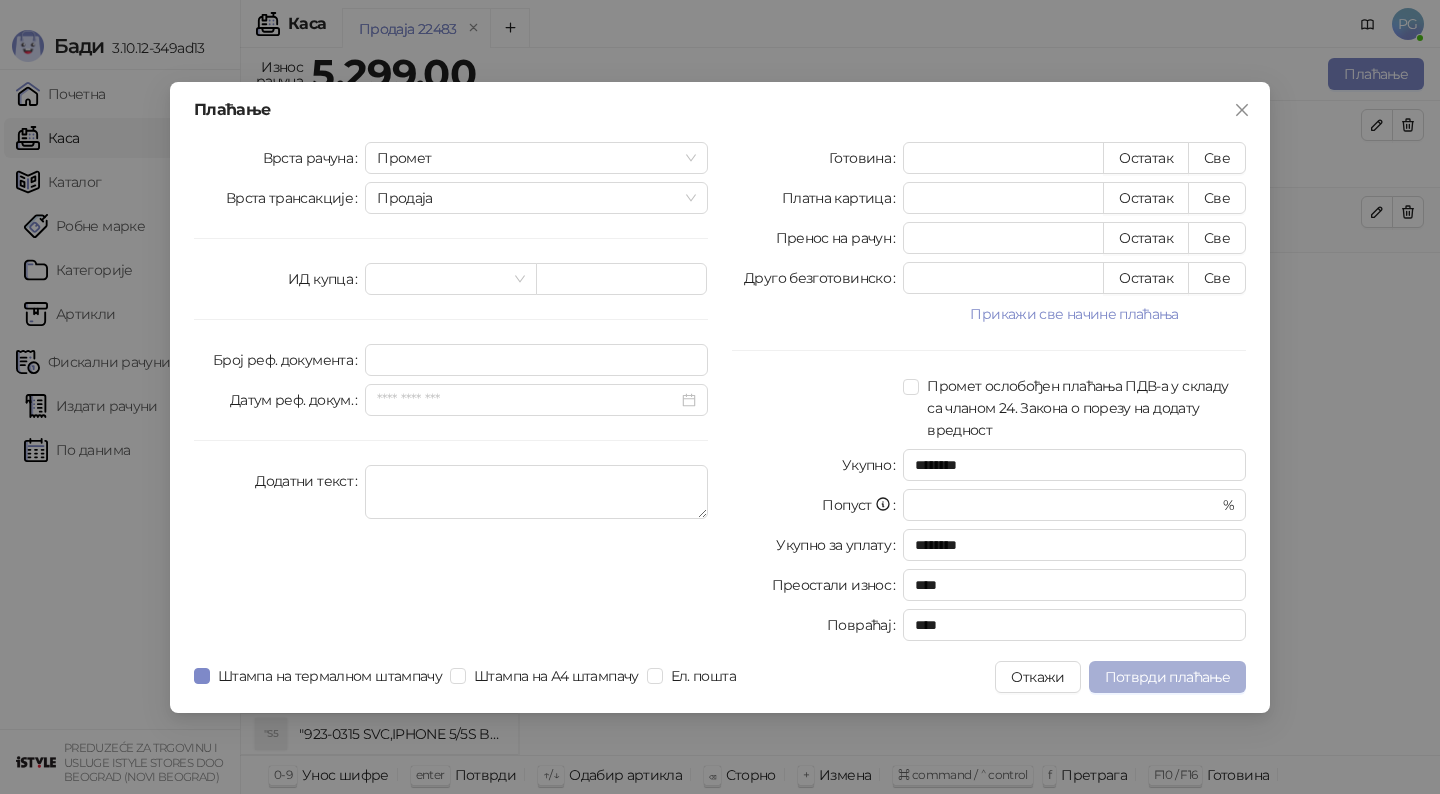 click on "Потврди плаћање" at bounding box center [1167, 677] 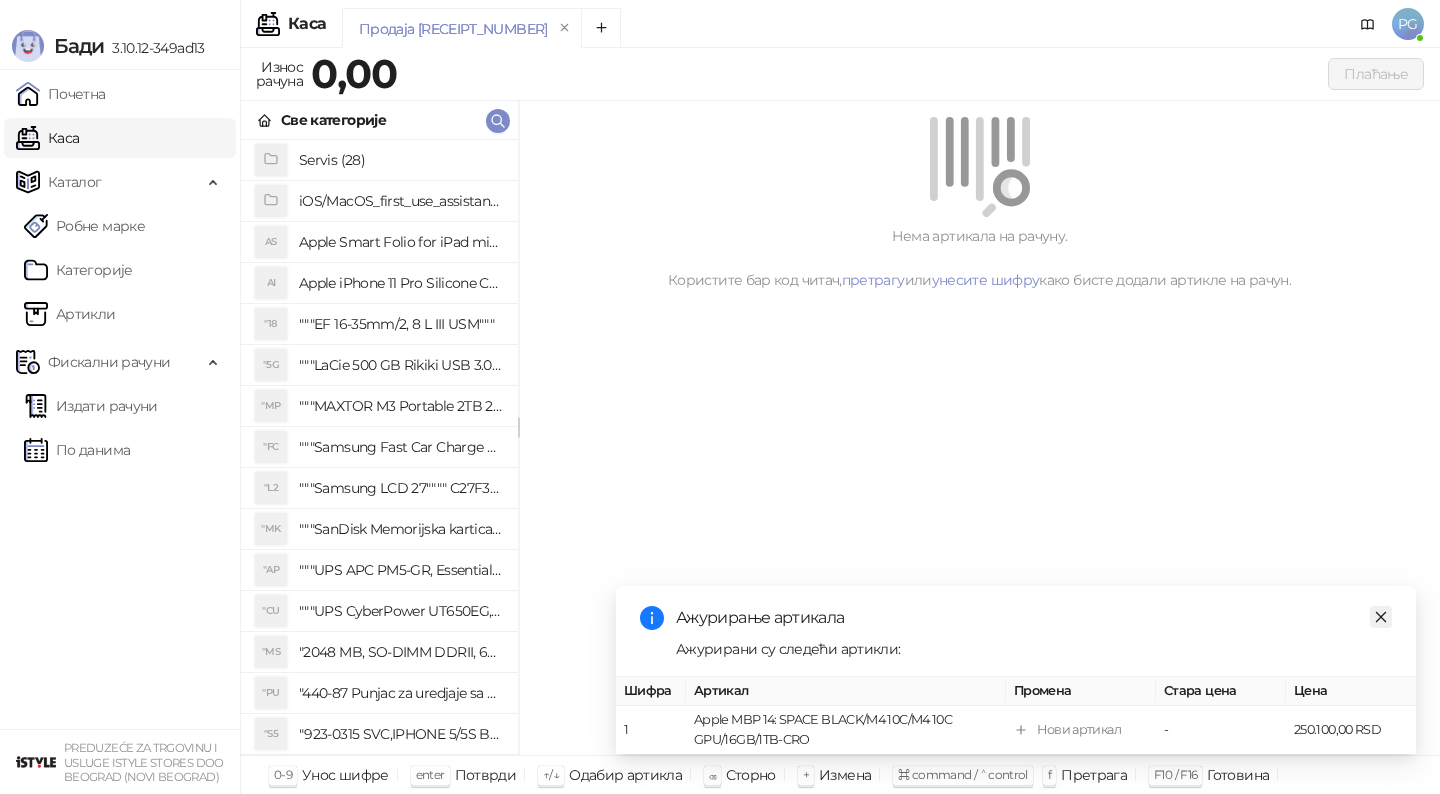 click at bounding box center (1381, 617) 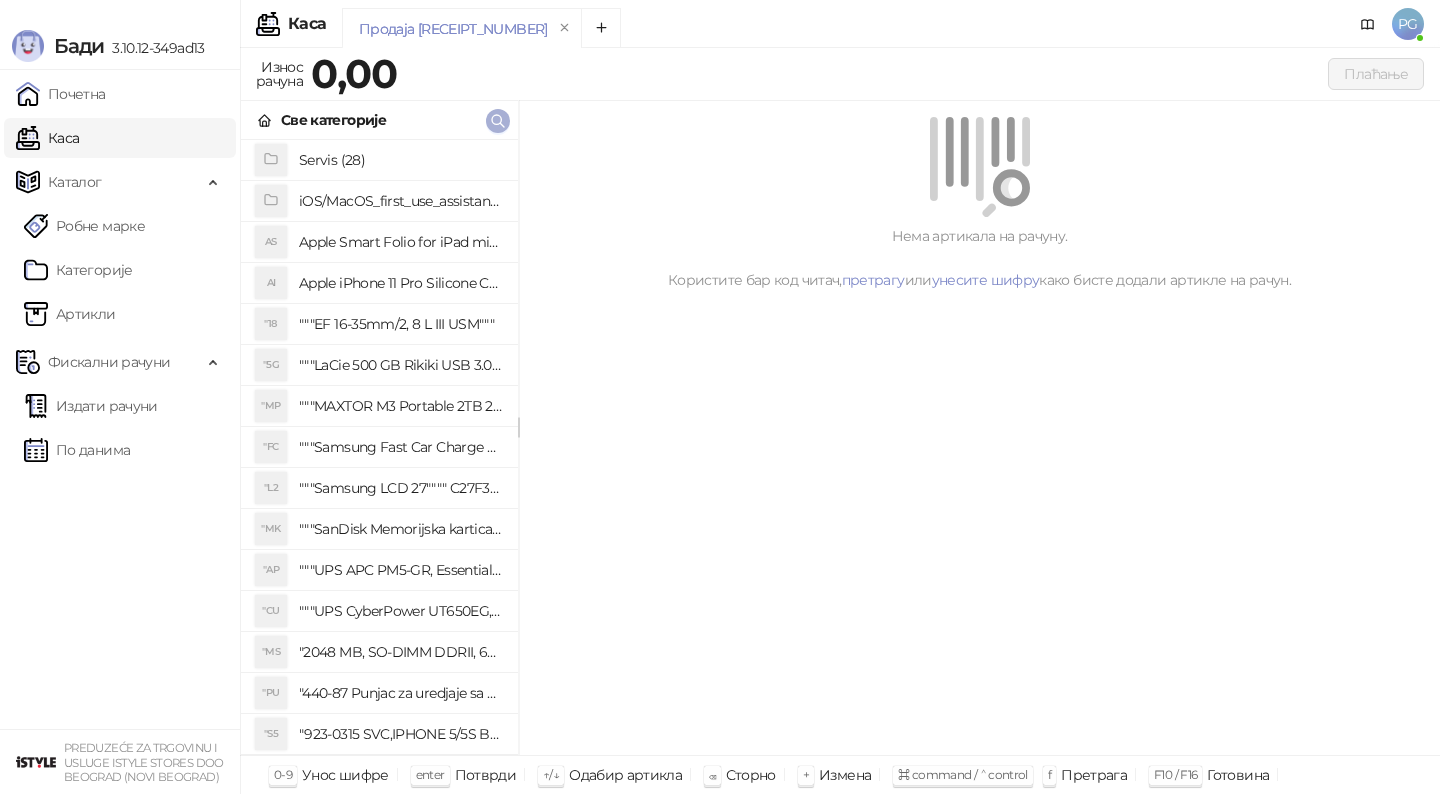 click 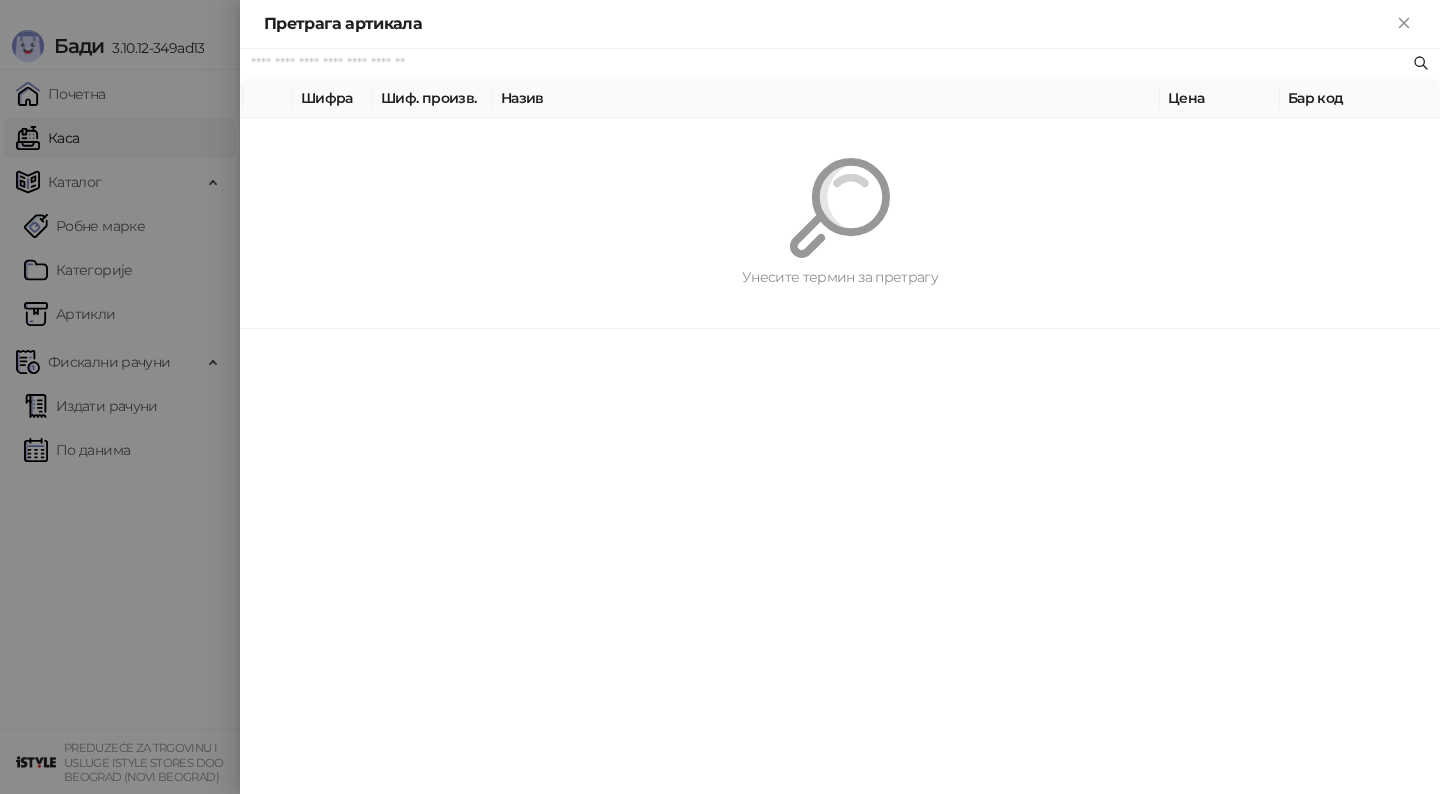 paste on "*********" 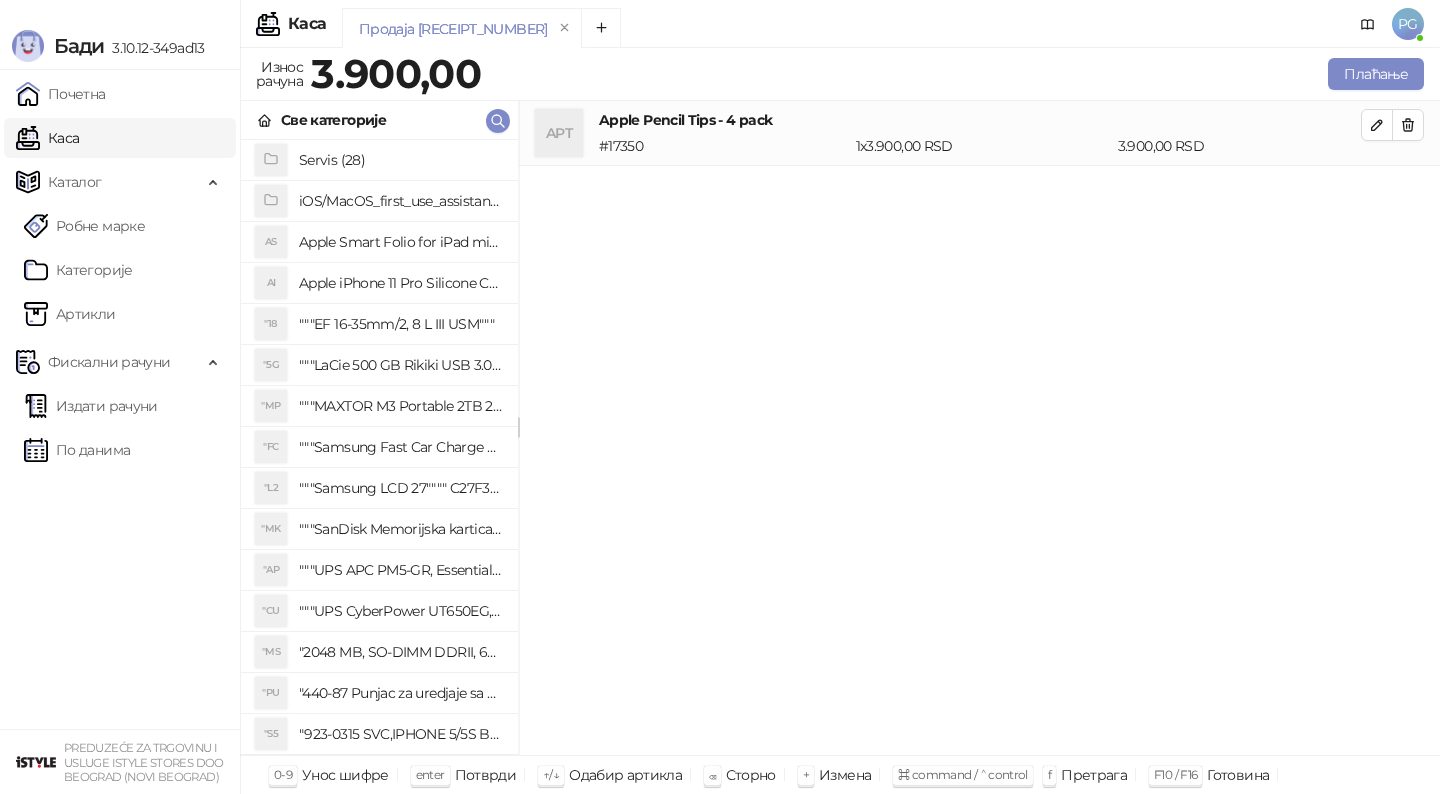 click on "Све категорије" at bounding box center (379, 120) 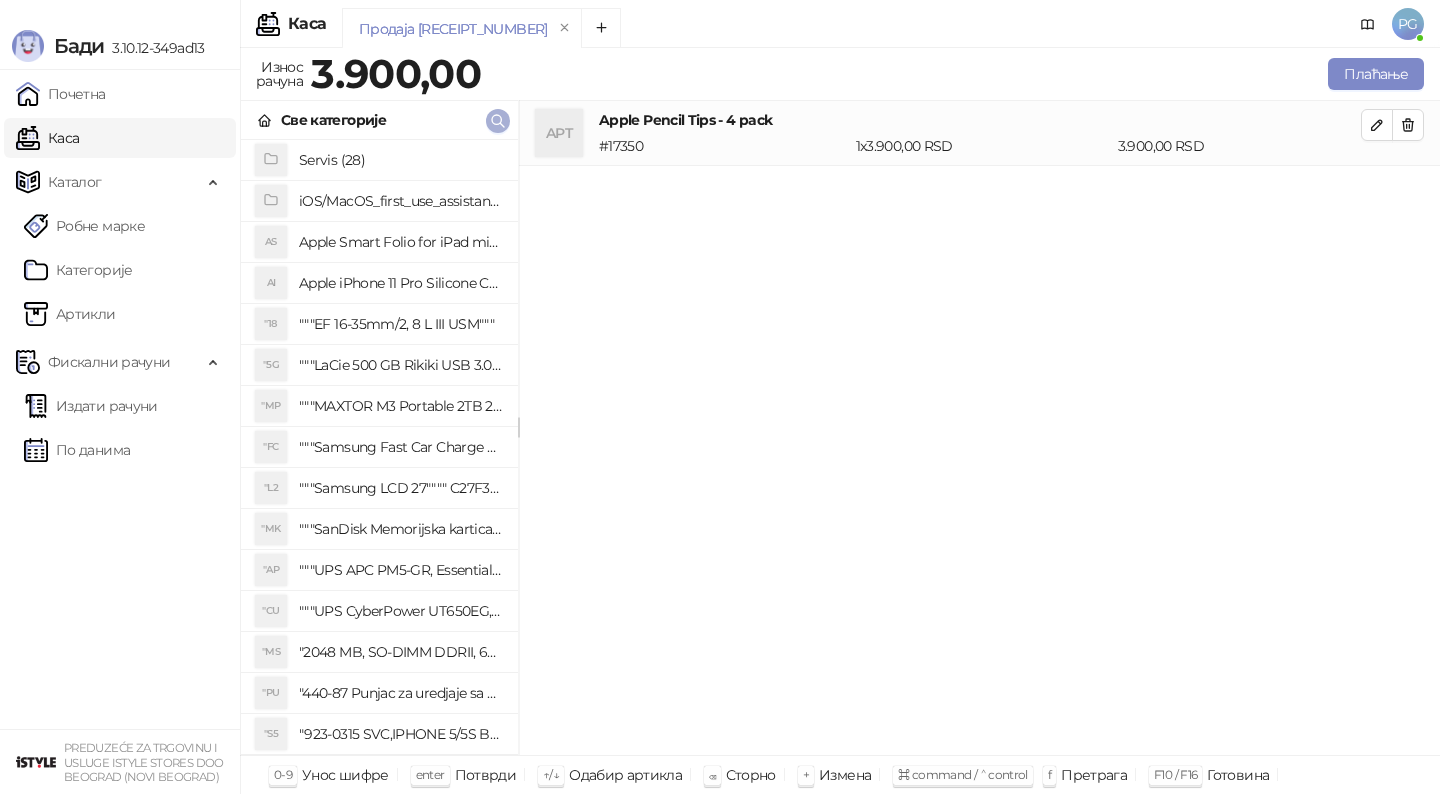 click 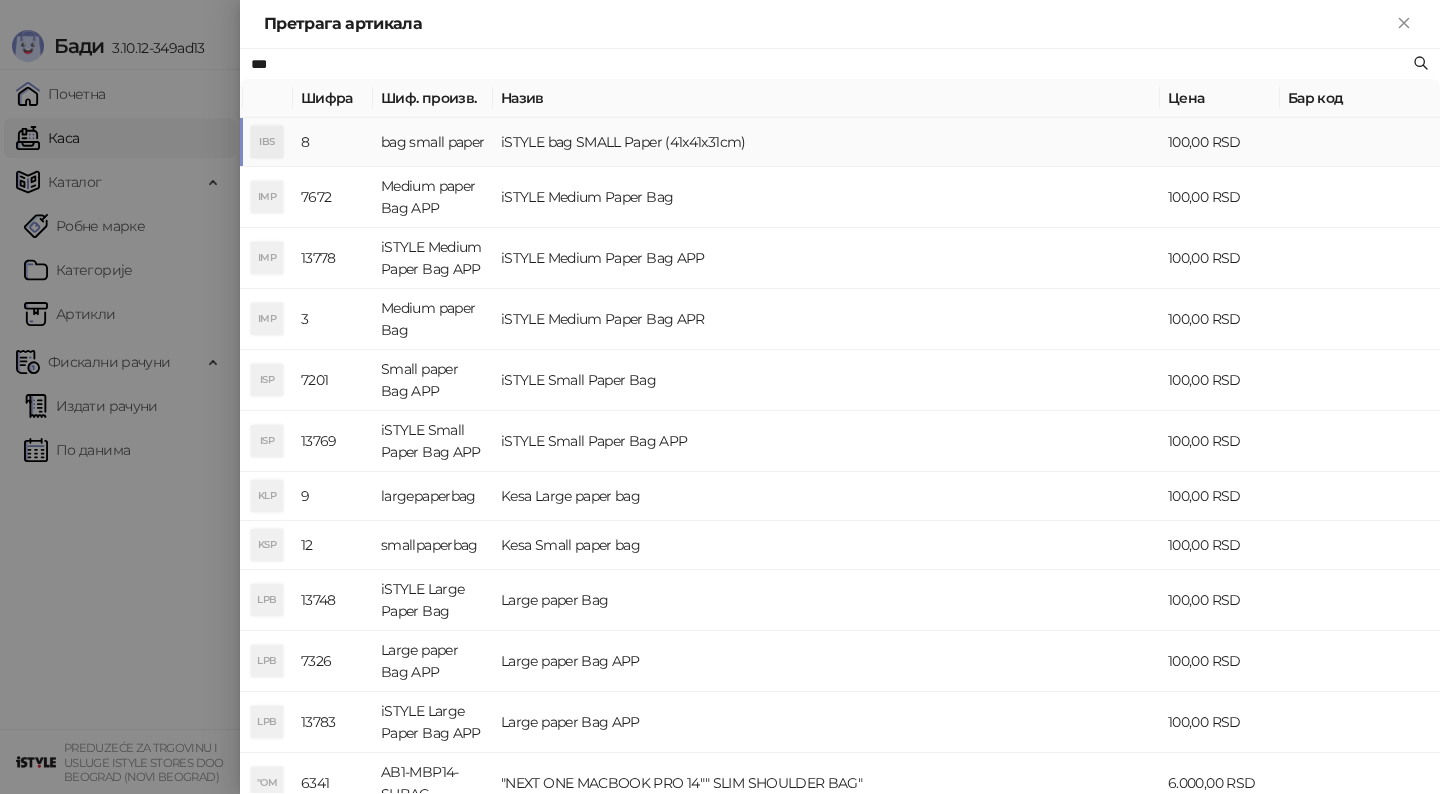 click on "bag small paper" at bounding box center [433, 142] 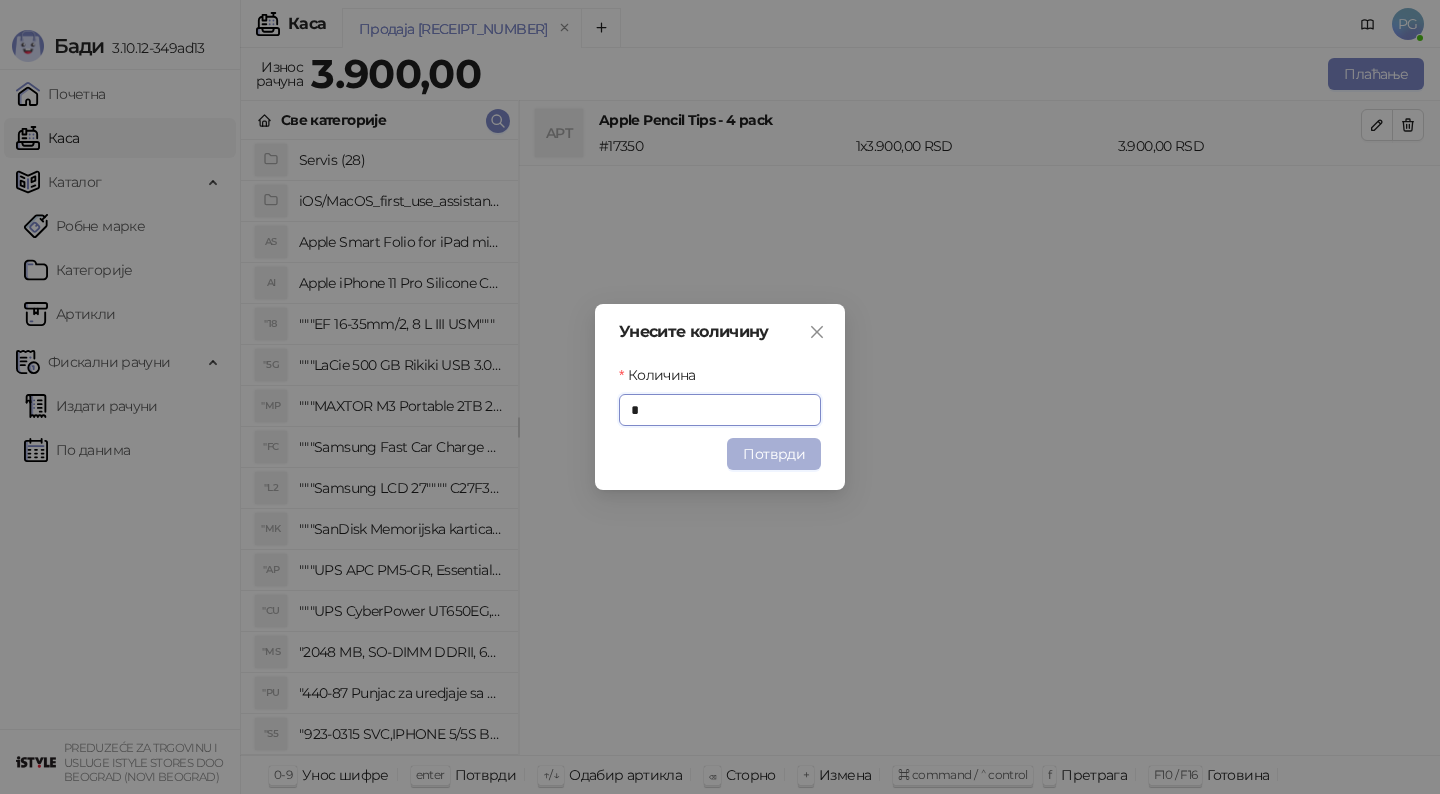 click on "Потврди" at bounding box center [774, 454] 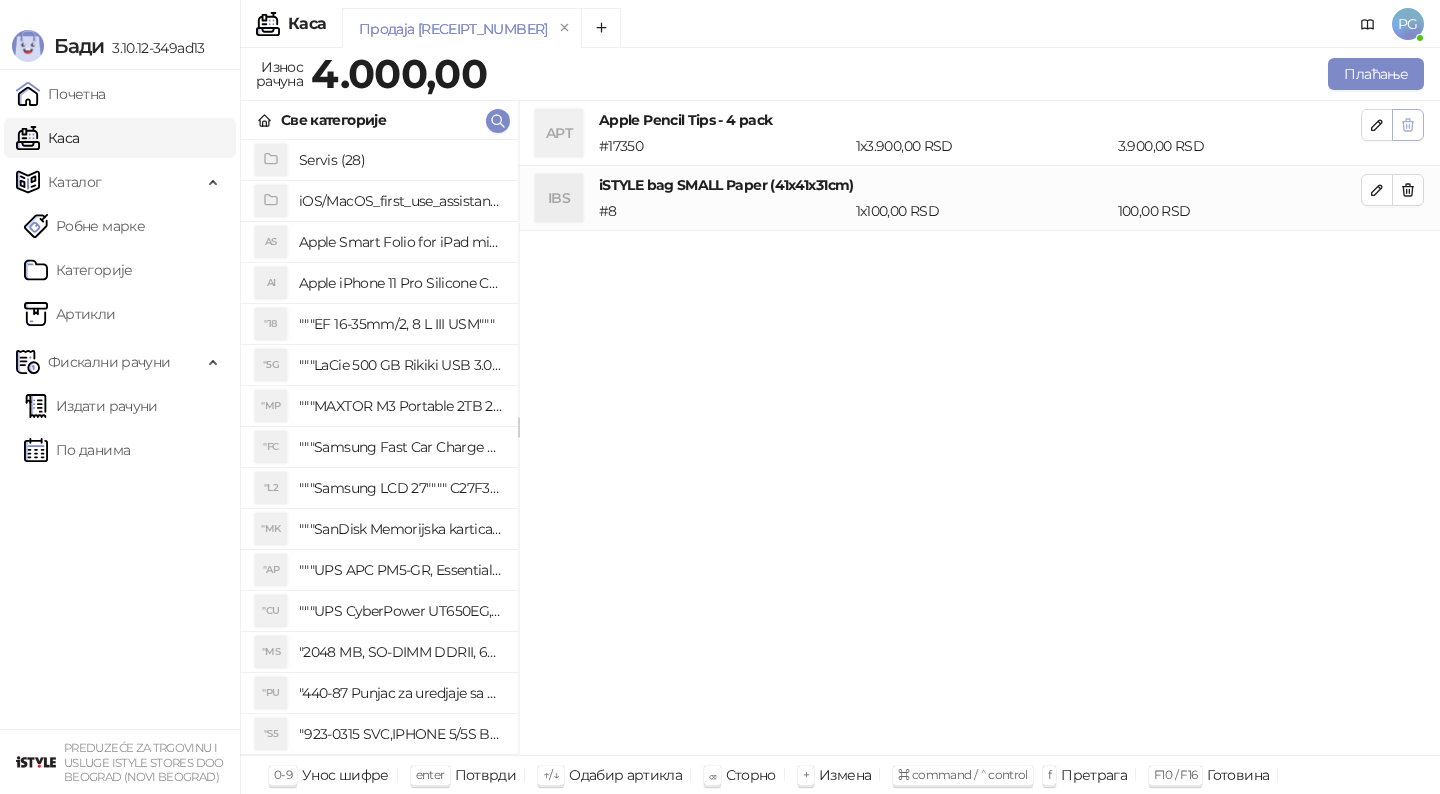 click at bounding box center [1408, 125] 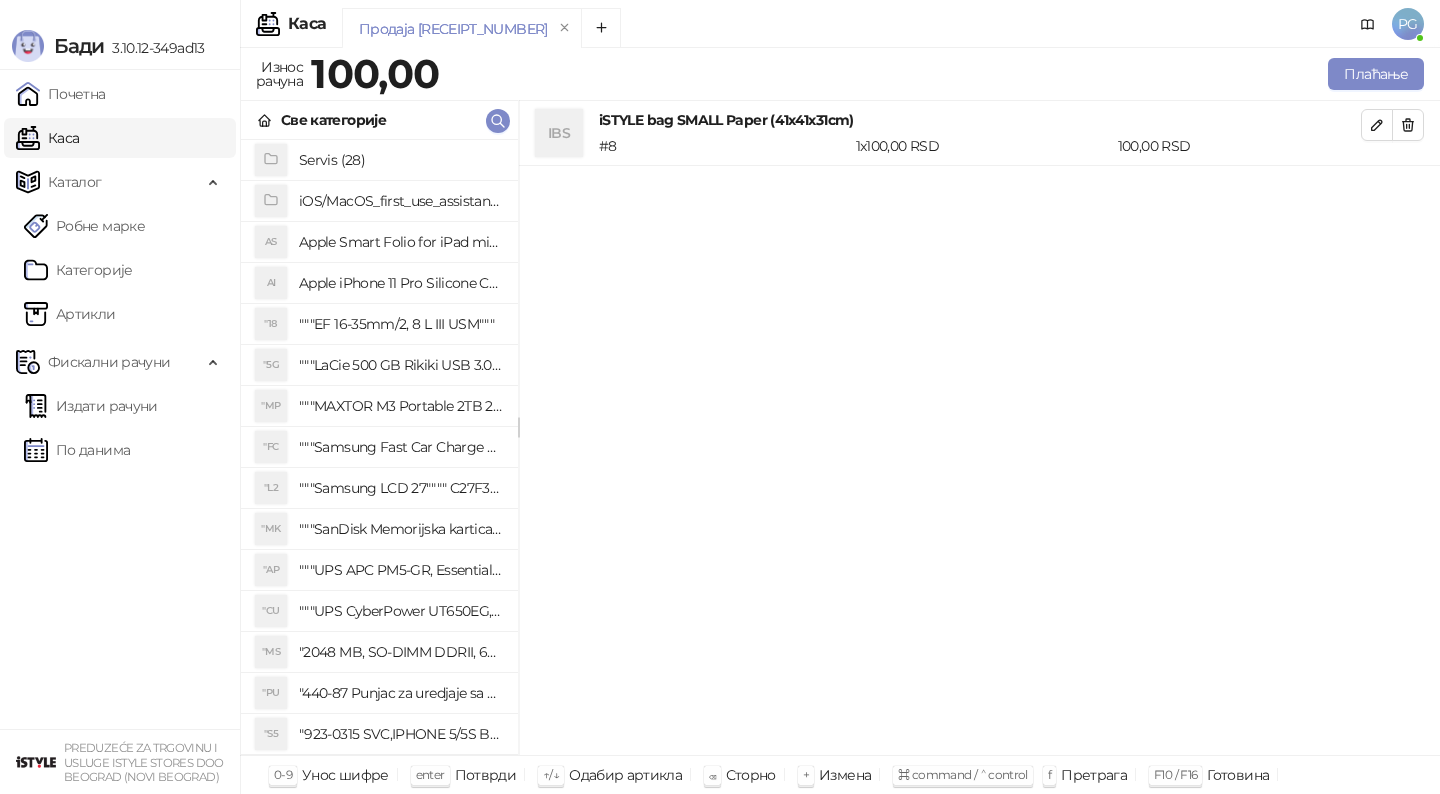 click on "Све категорије" at bounding box center [379, 120] 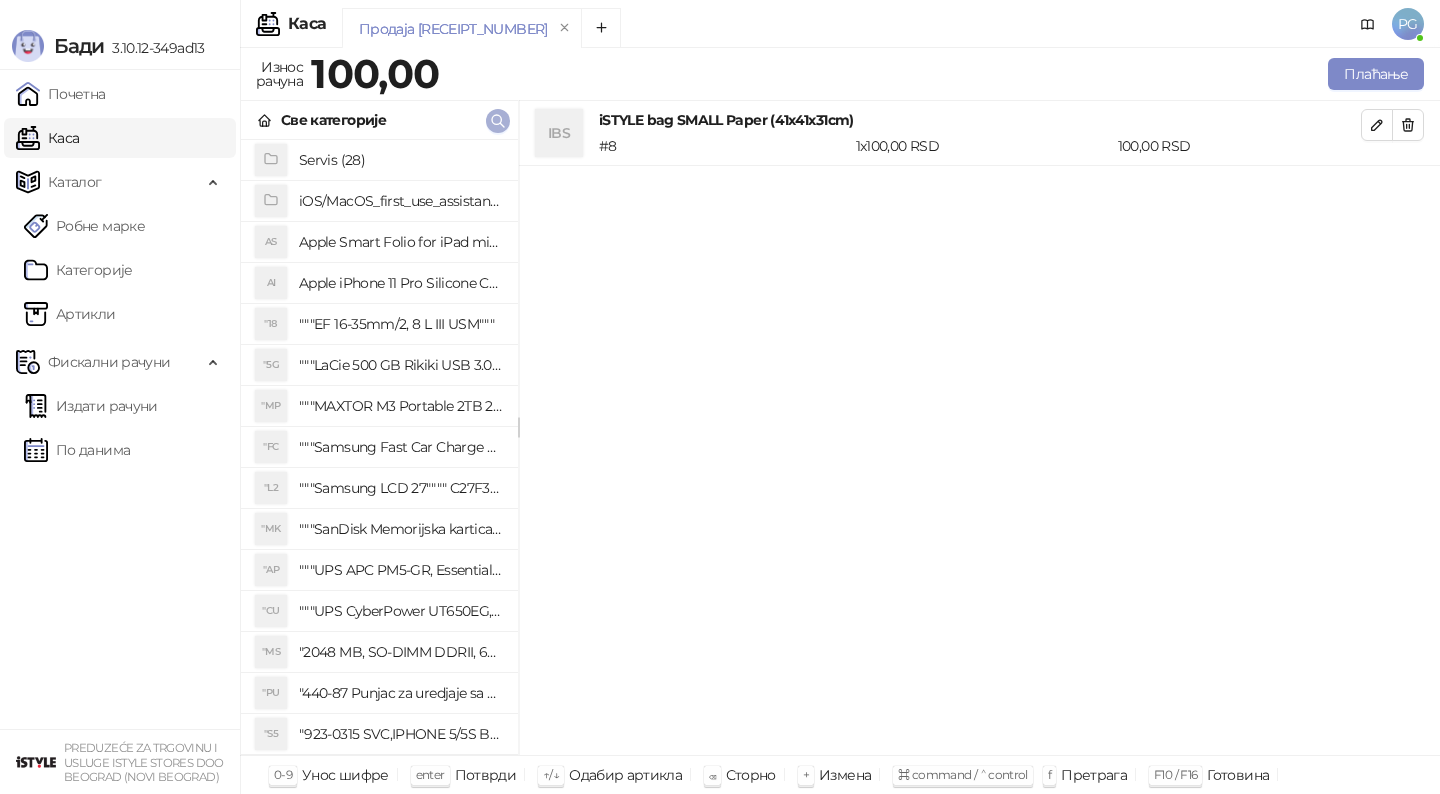click 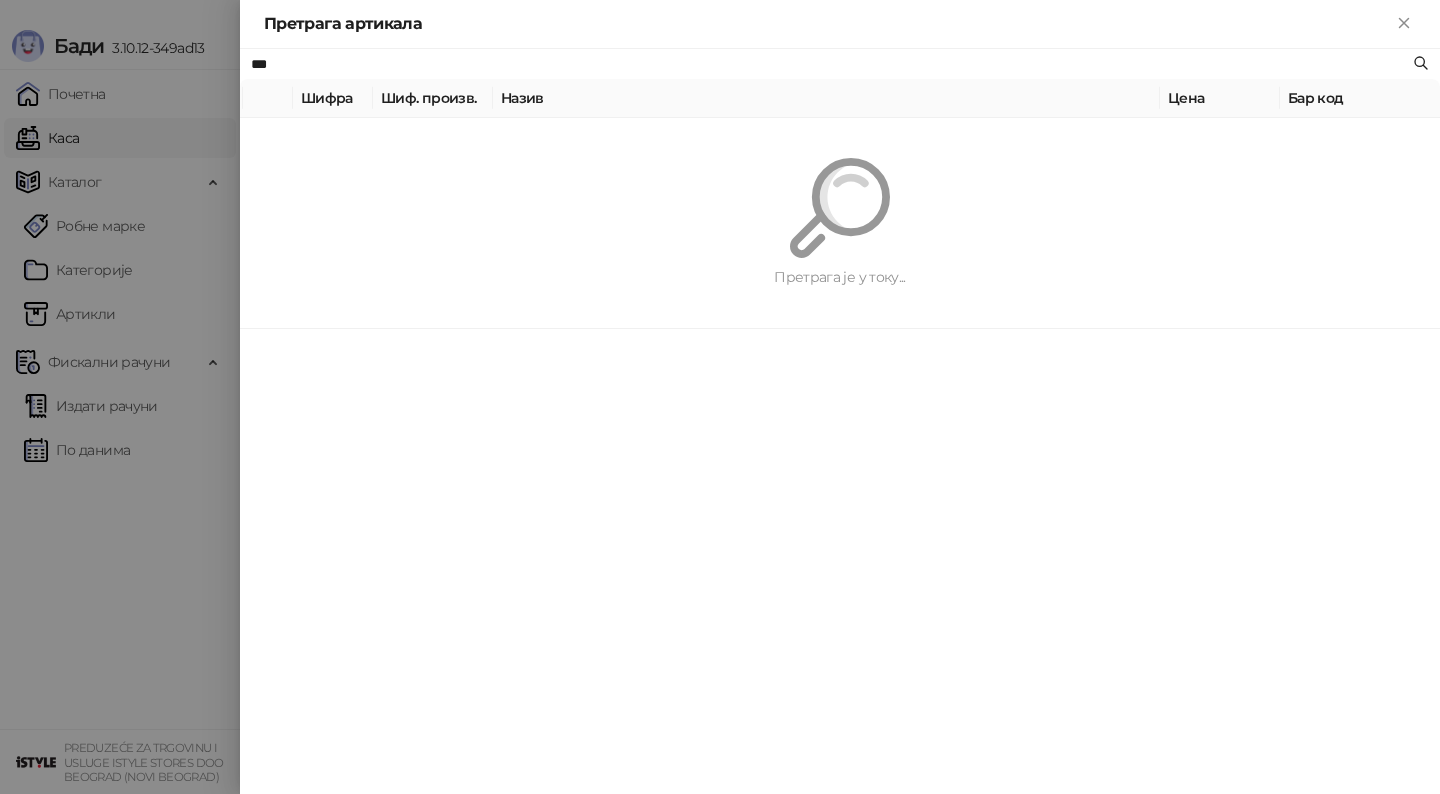 paste on "******" 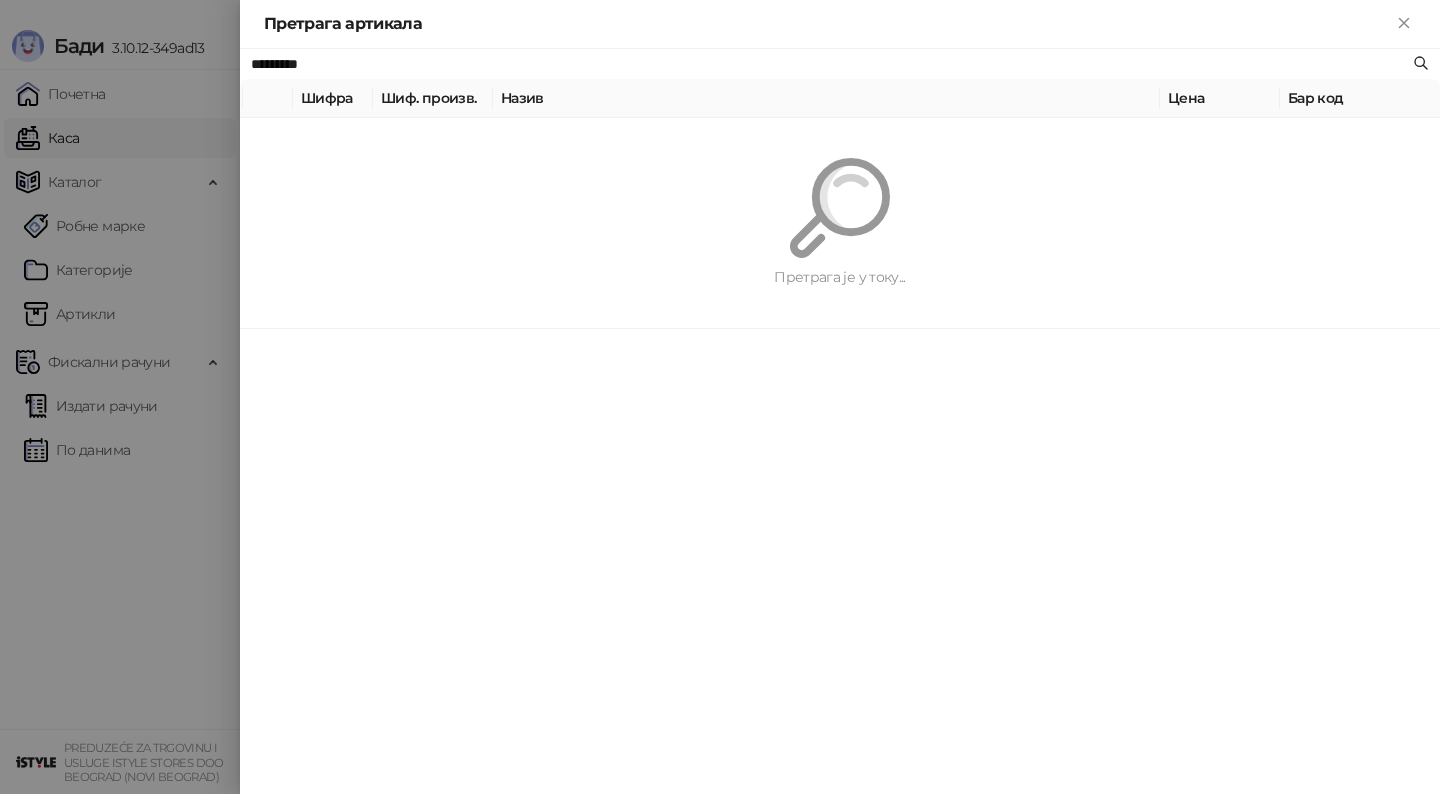type on "*********" 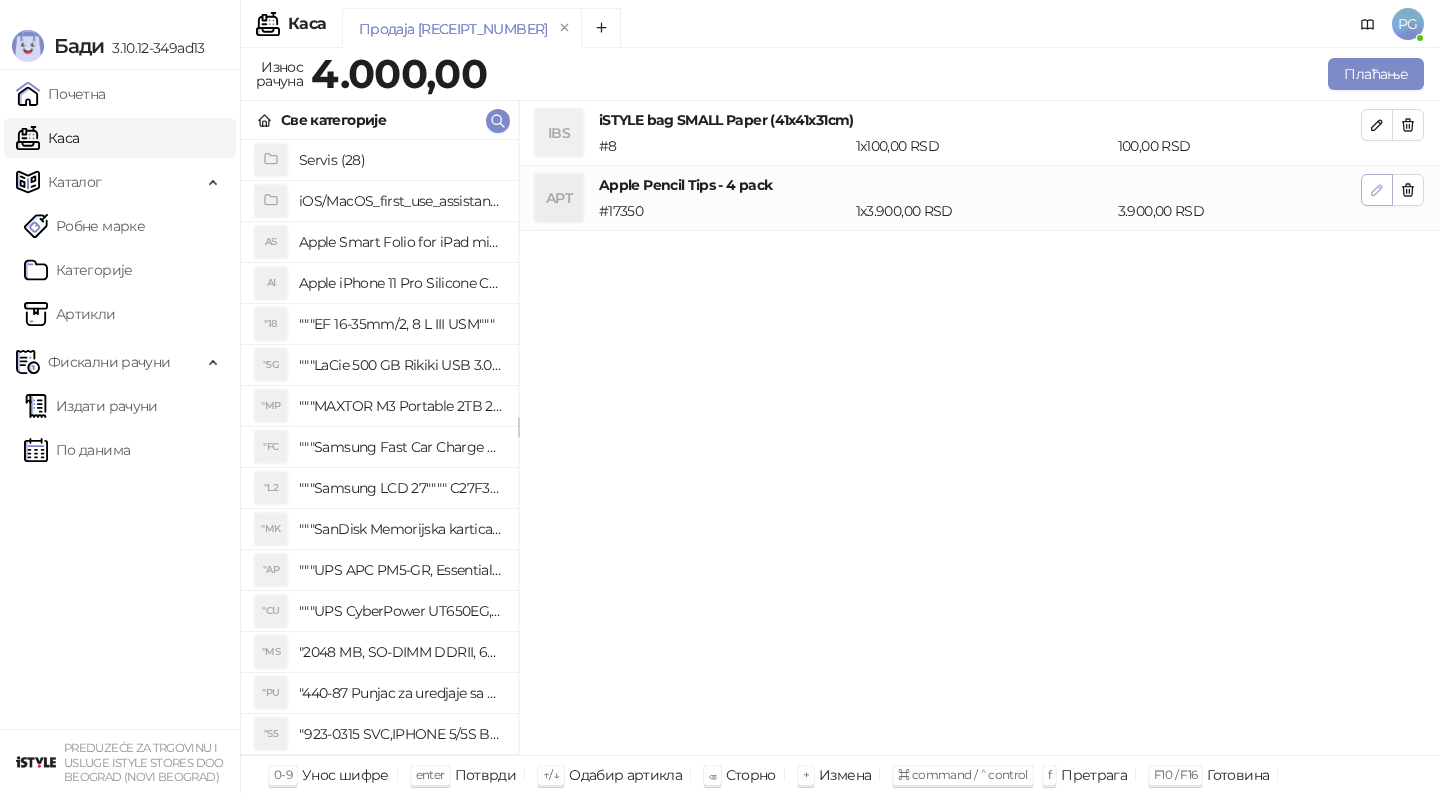 click 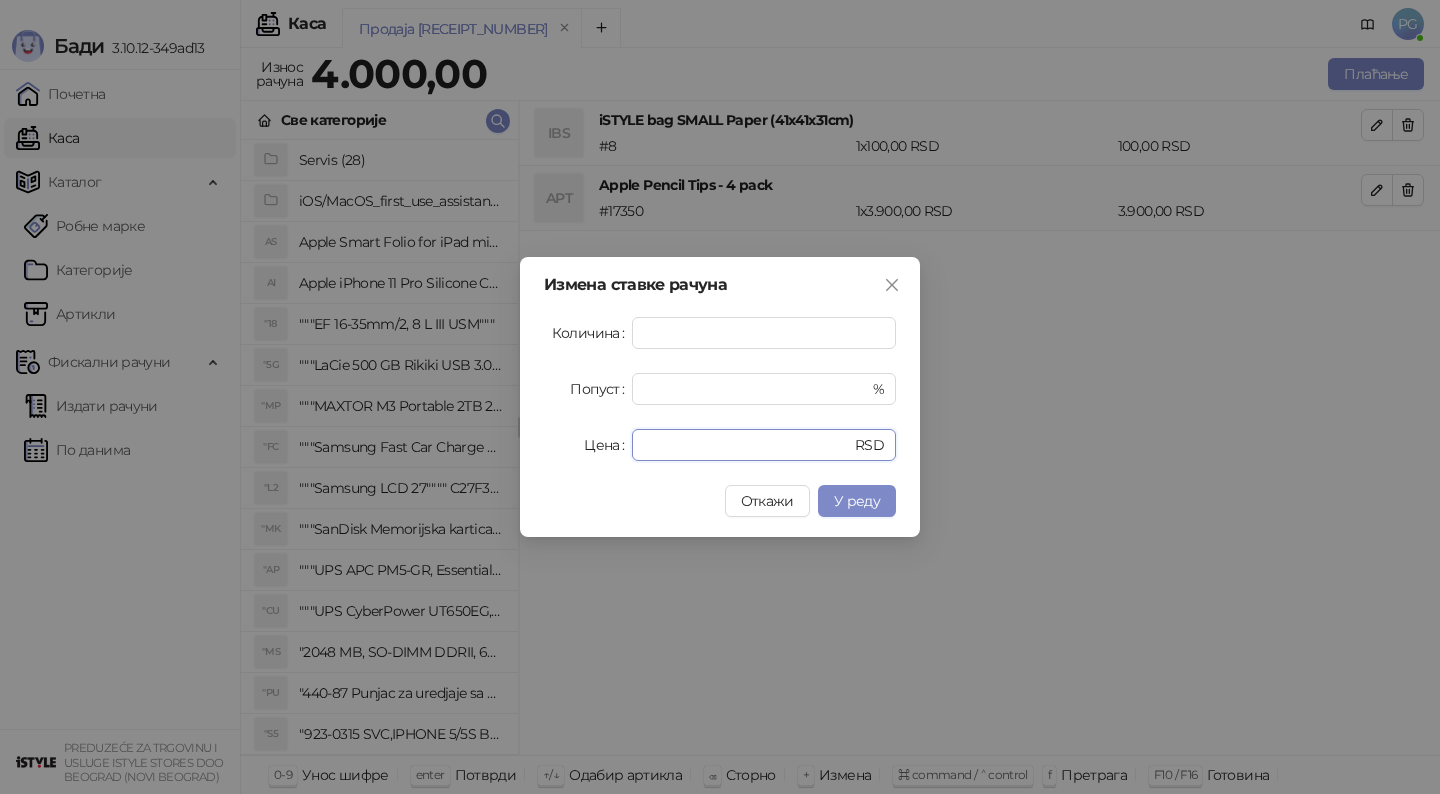 drag, startPoint x: 698, startPoint y: 449, endPoint x: 598, endPoint y: 449, distance: 100 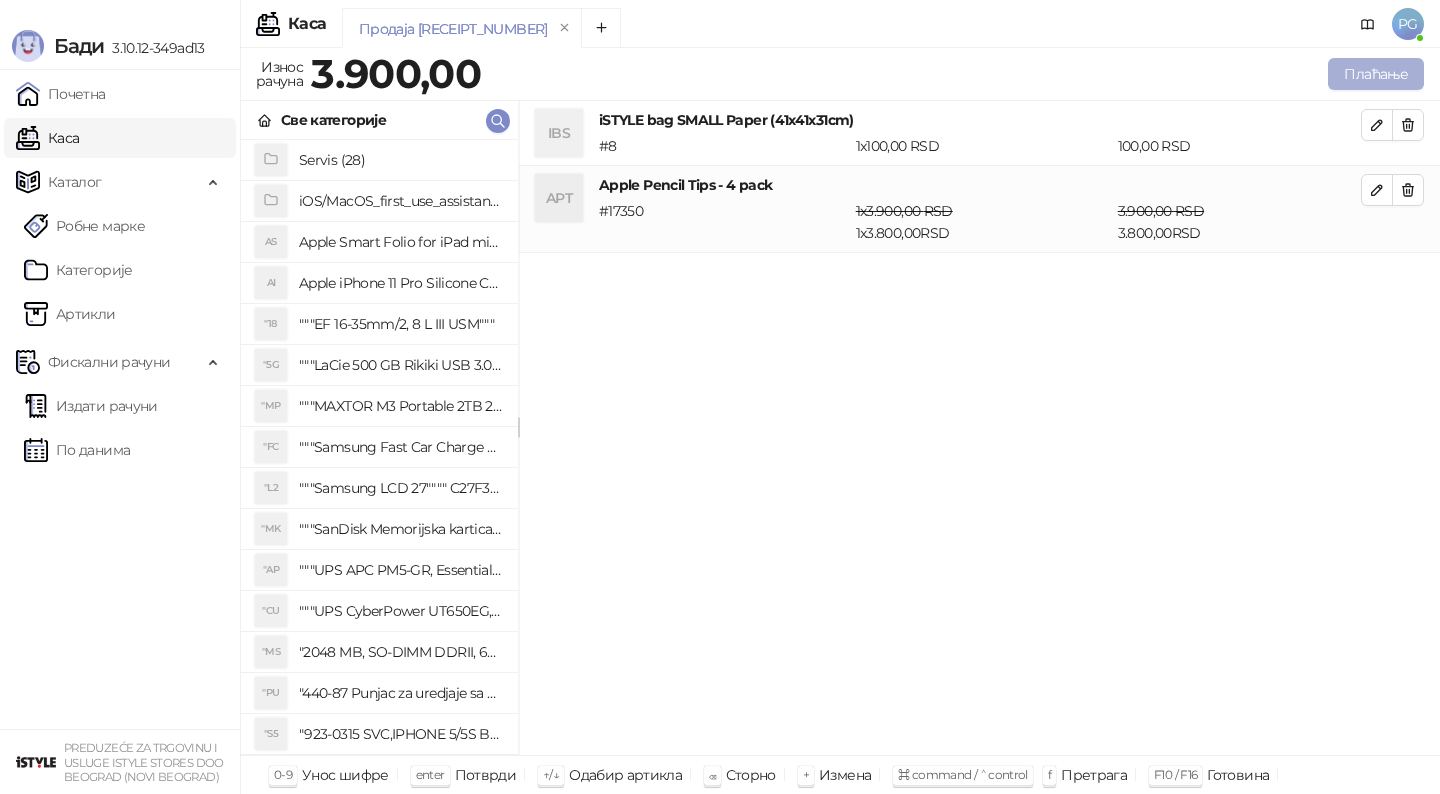 click on "Плаћање" at bounding box center (1376, 74) 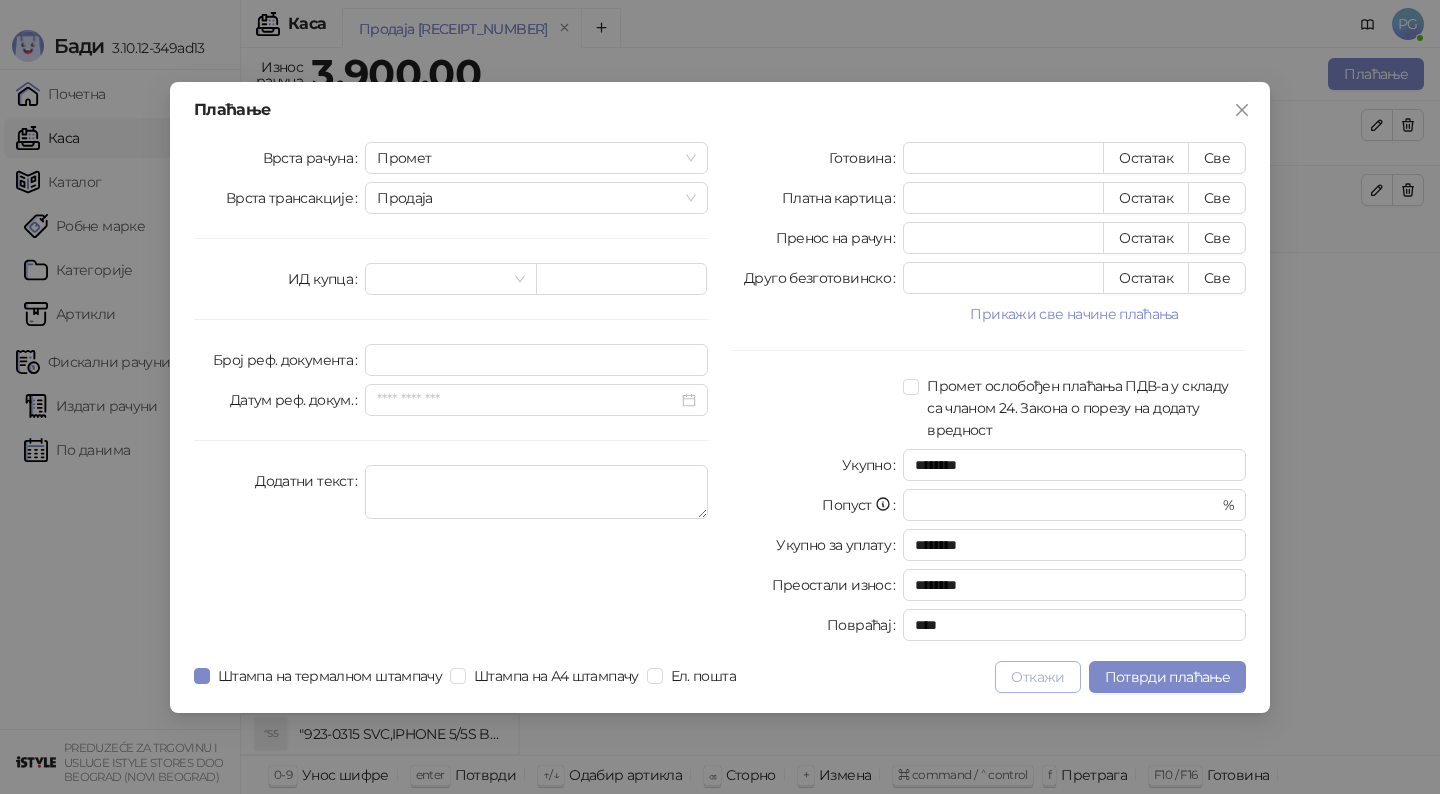 click on "Откажи" at bounding box center [1037, 677] 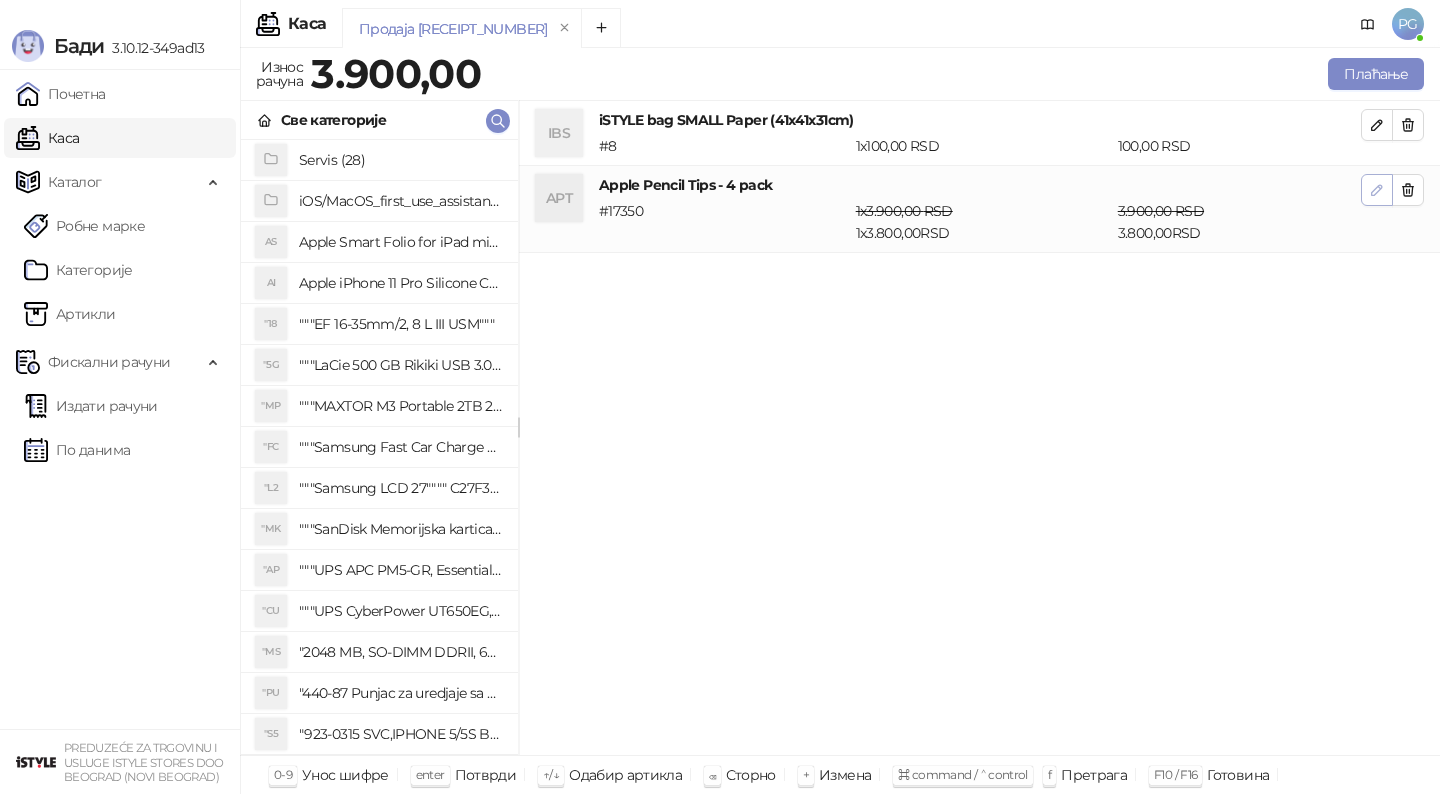 click at bounding box center [1377, 190] 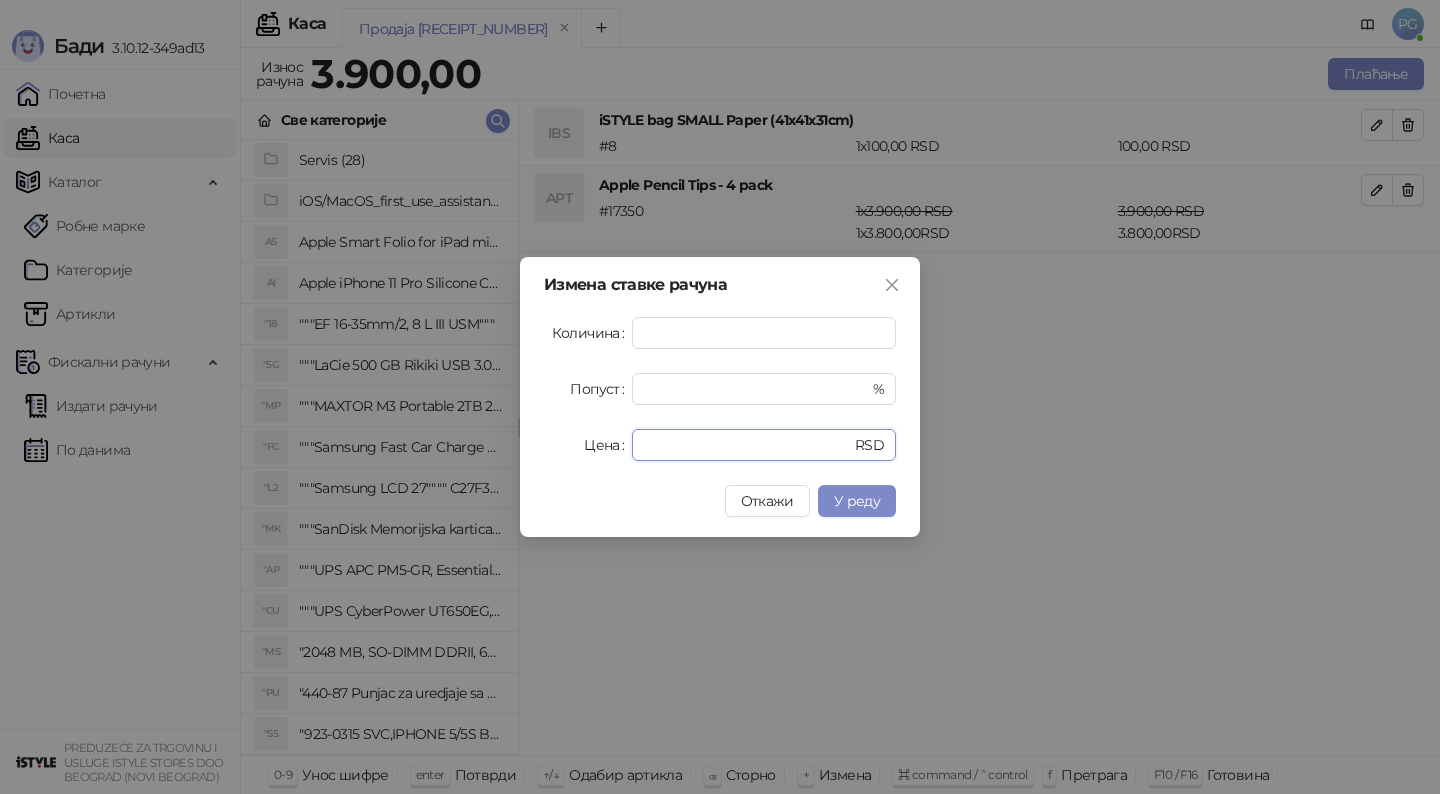 drag, startPoint x: 714, startPoint y: 450, endPoint x: 528, endPoint y: 450, distance: 186 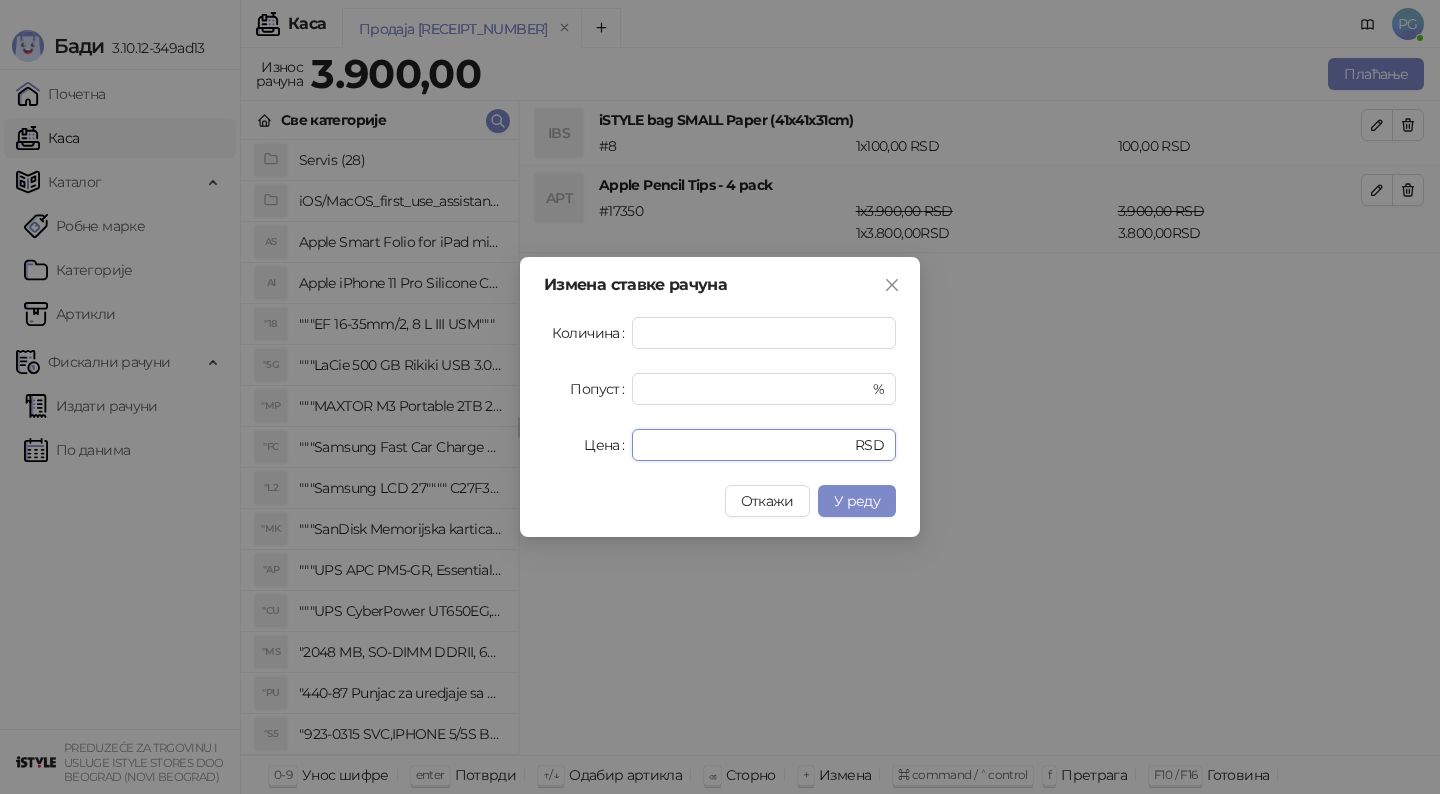 type on "****" 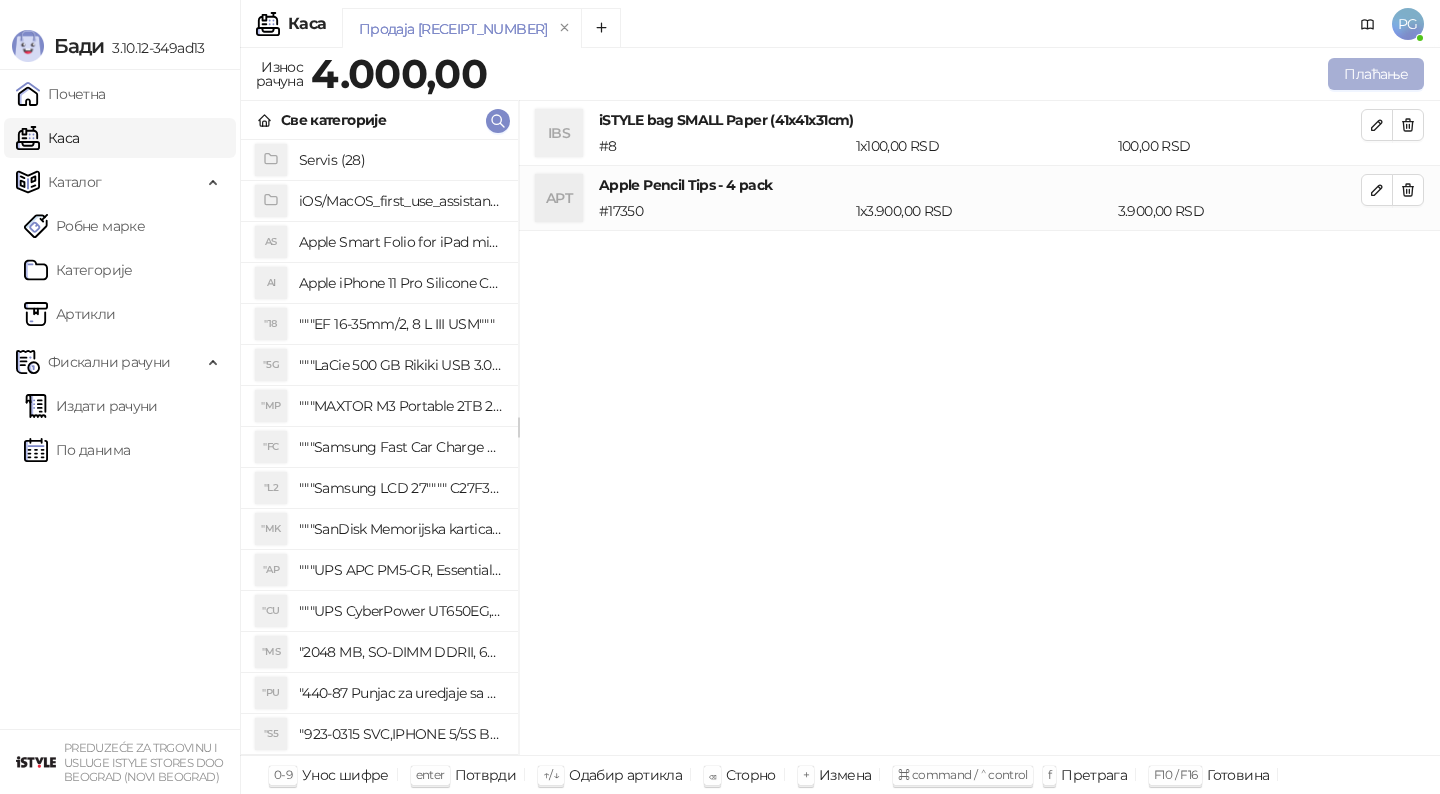 click on "Плаћање" at bounding box center [1376, 74] 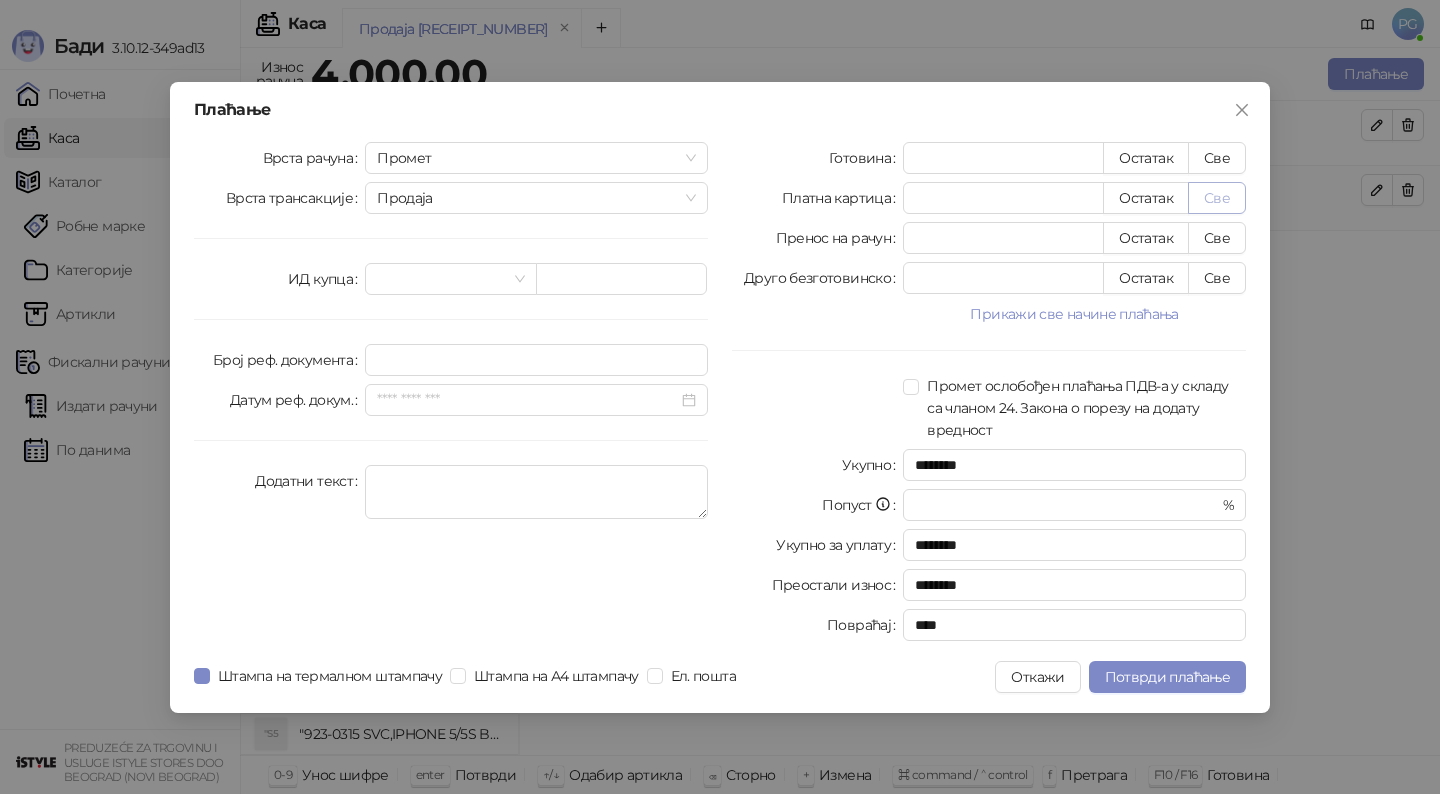 click on "Све" at bounding box center (1217, 198) 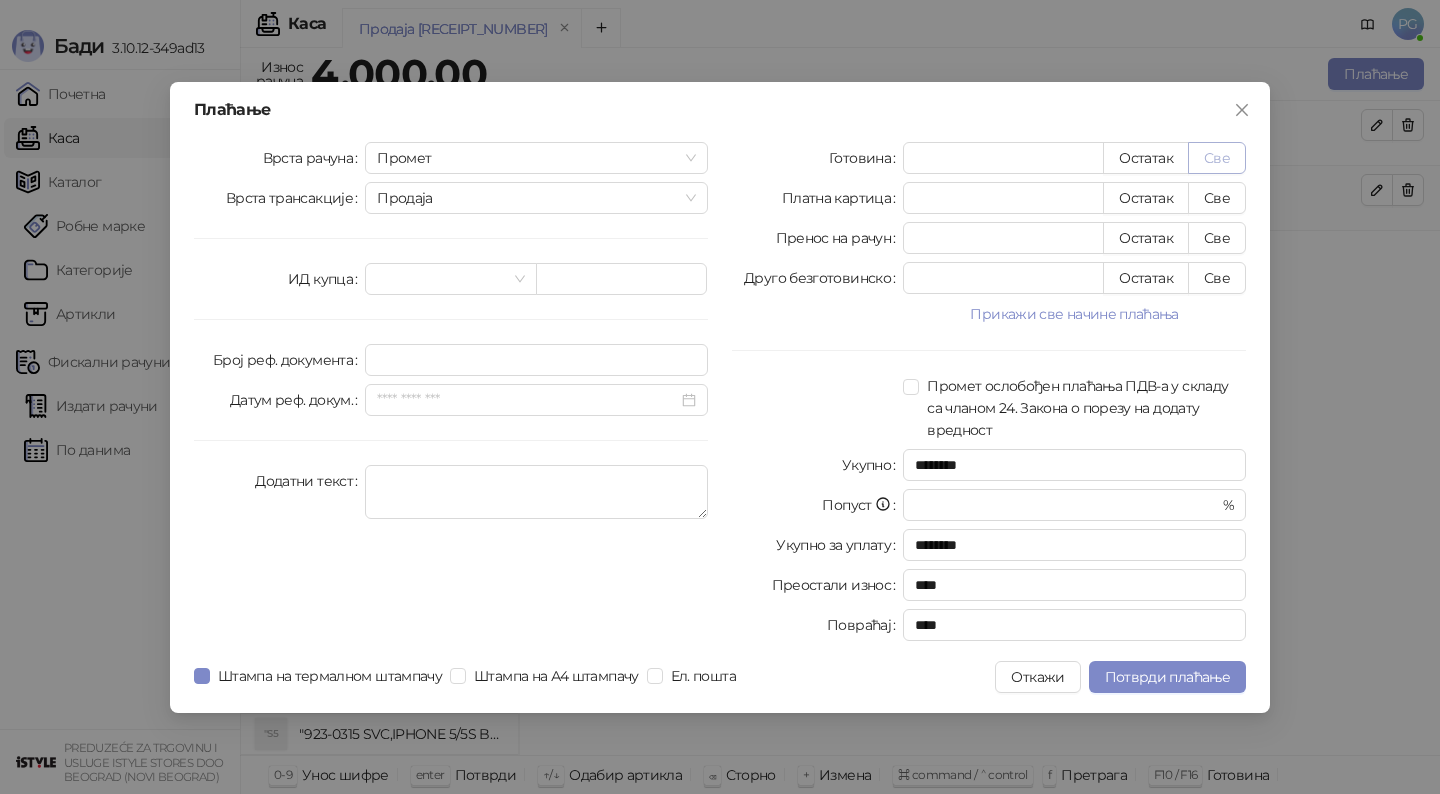 click on "Све" at bounding box center [1217, 158] 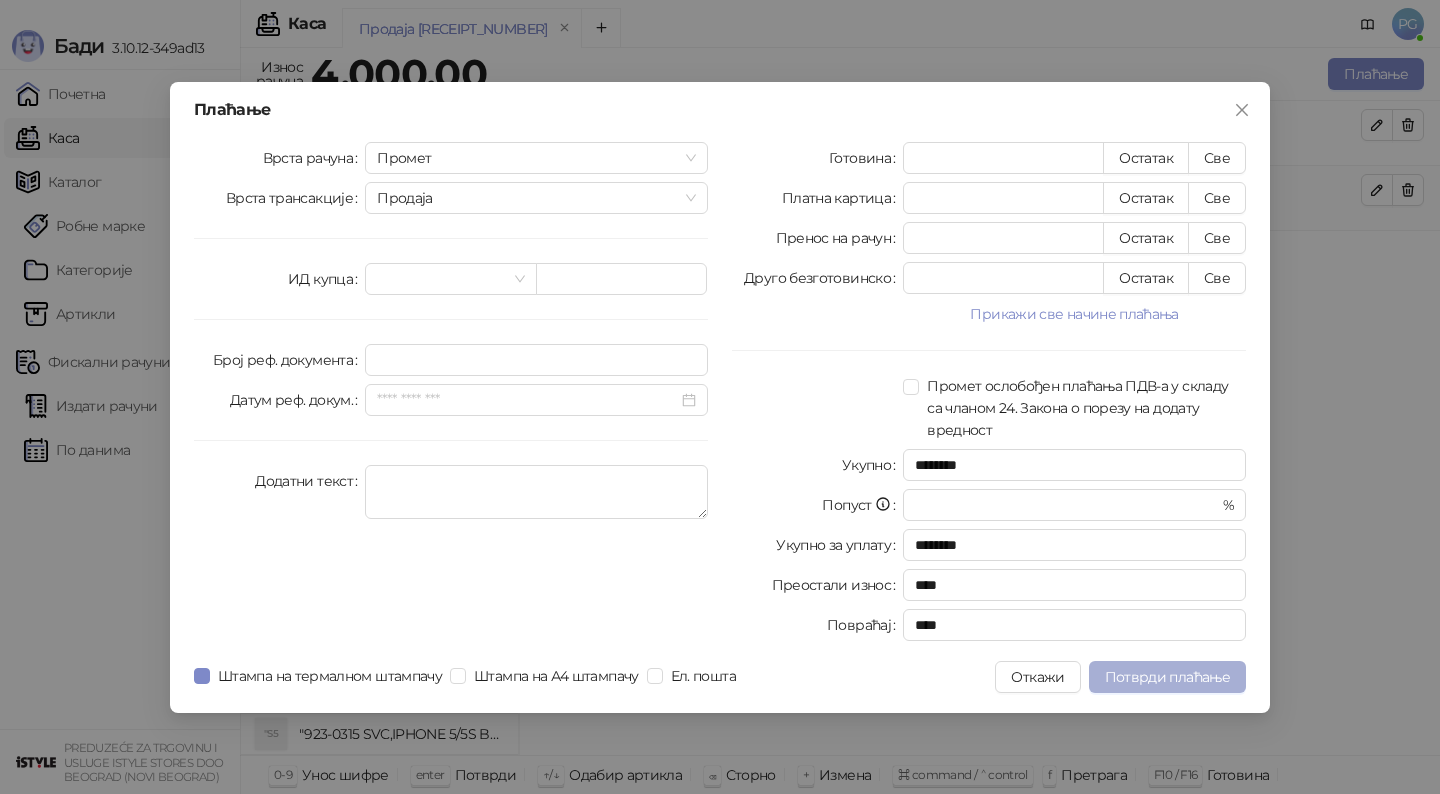 click on "Потврди плаћање" at bounding box center (1167, 677) 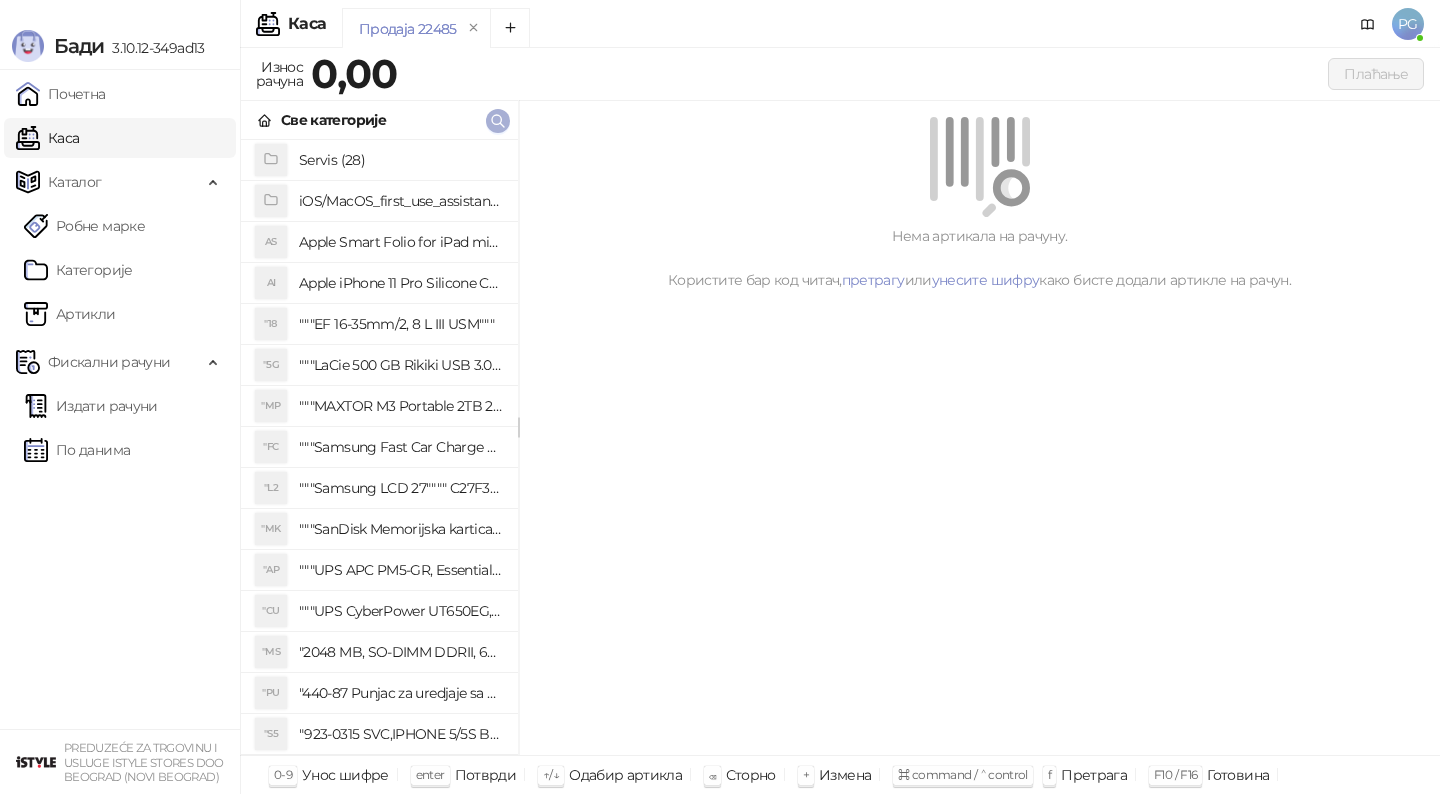 click 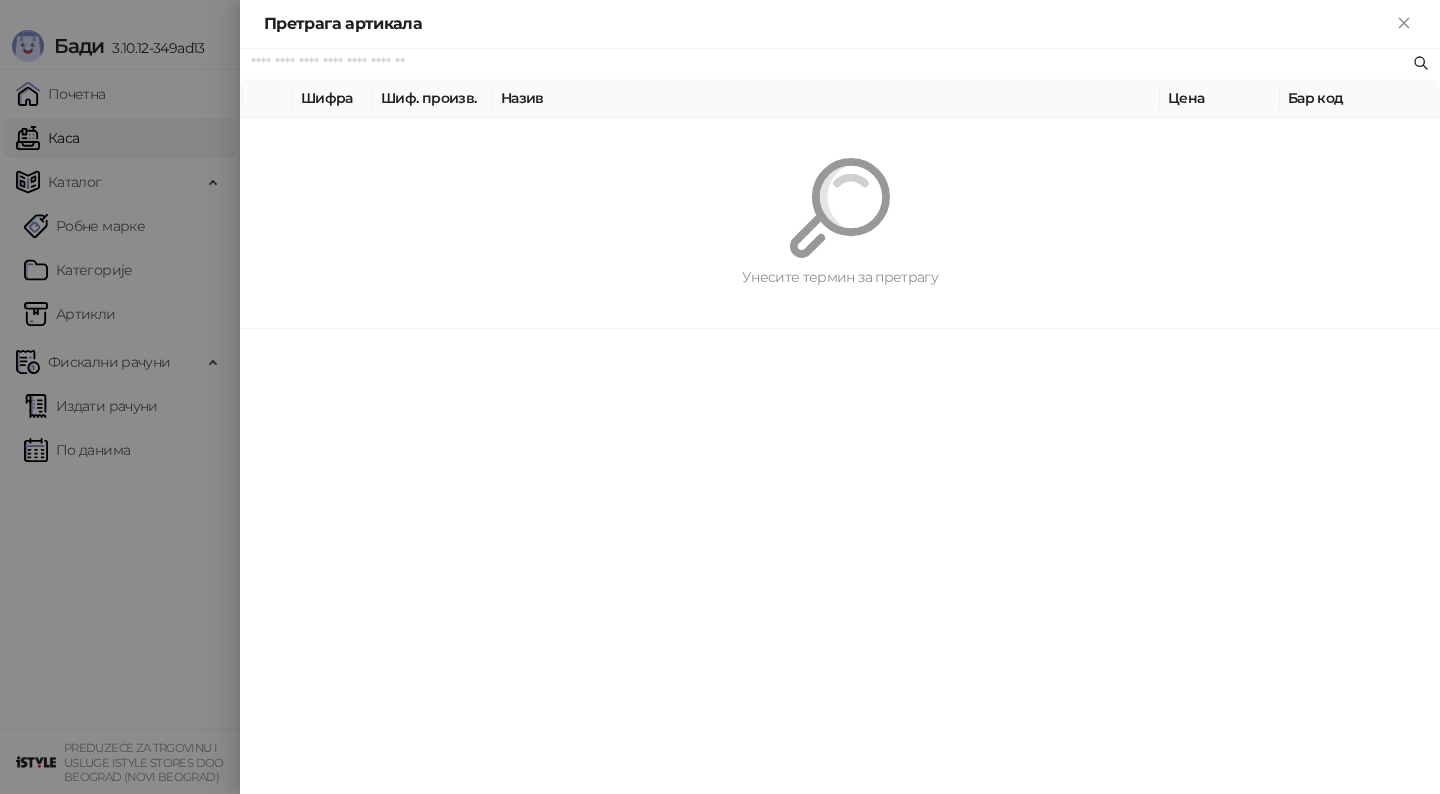 paste on "*********" 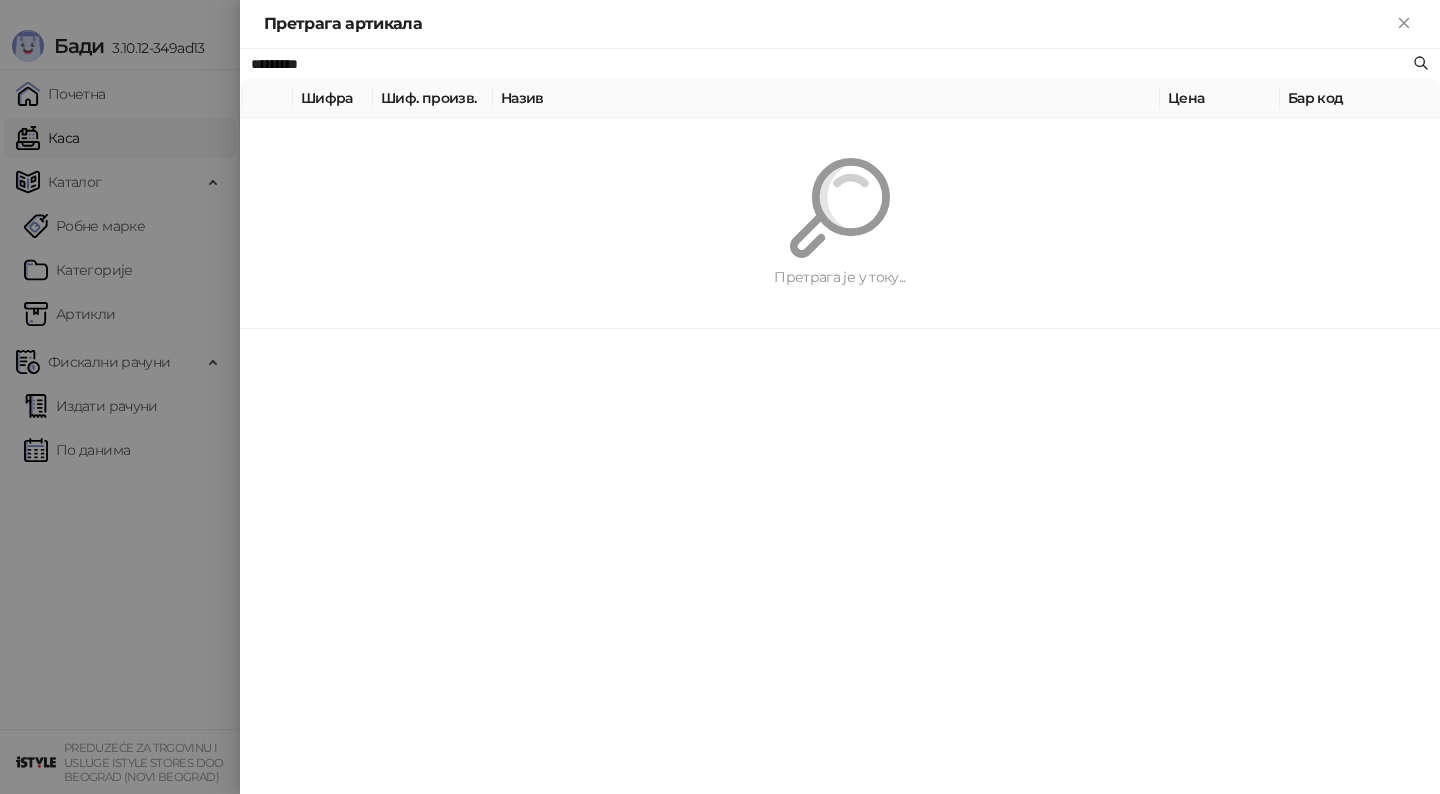 type on "*********" 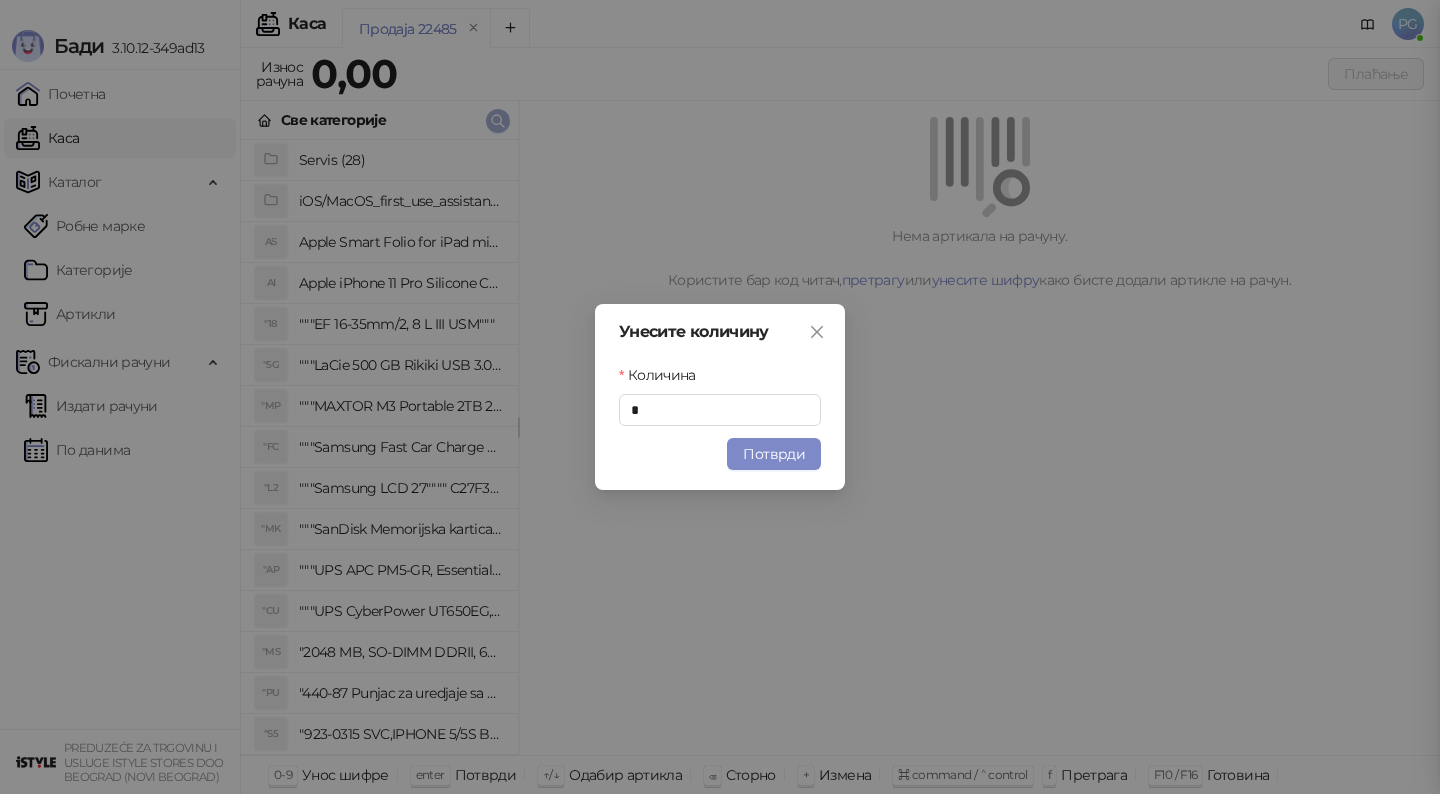 type 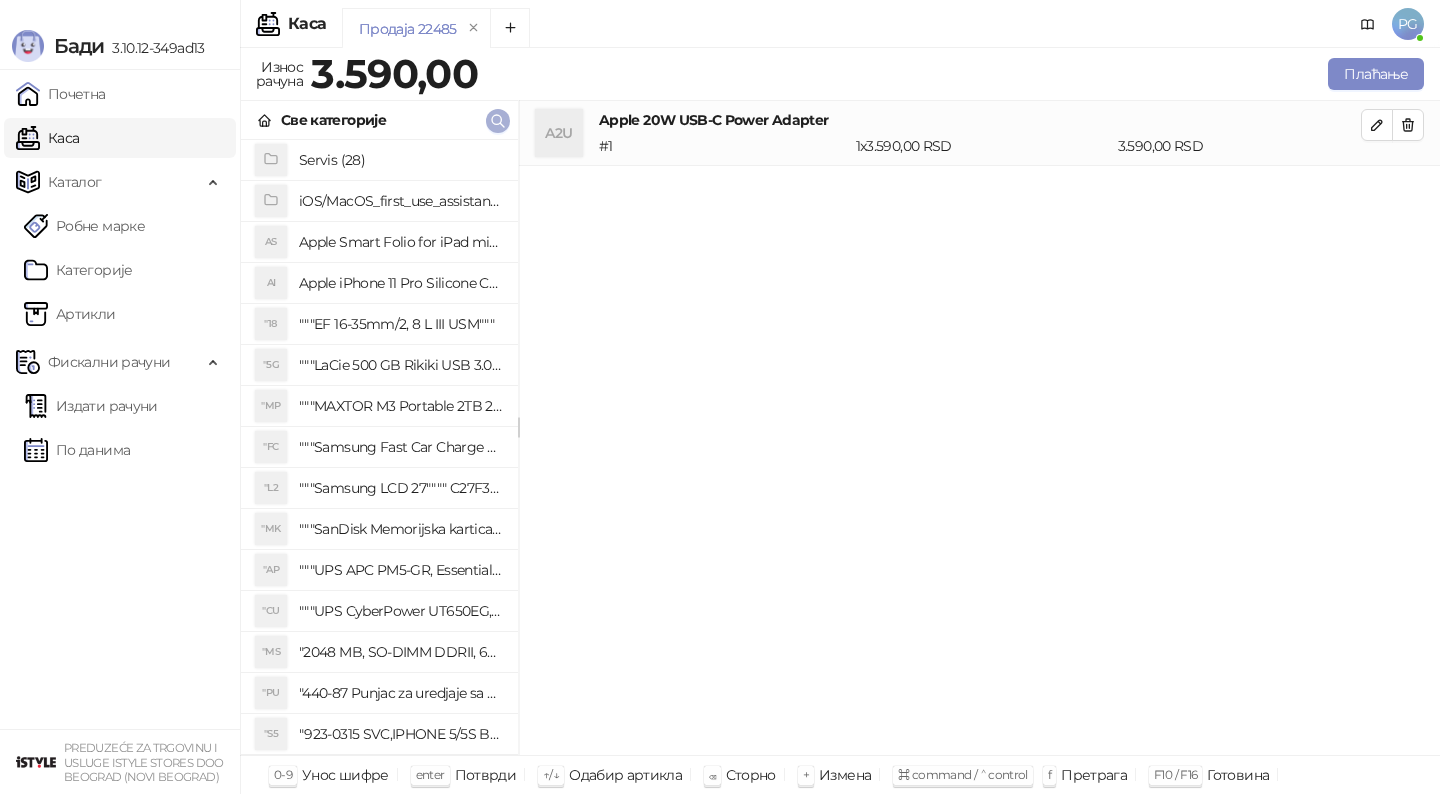 click 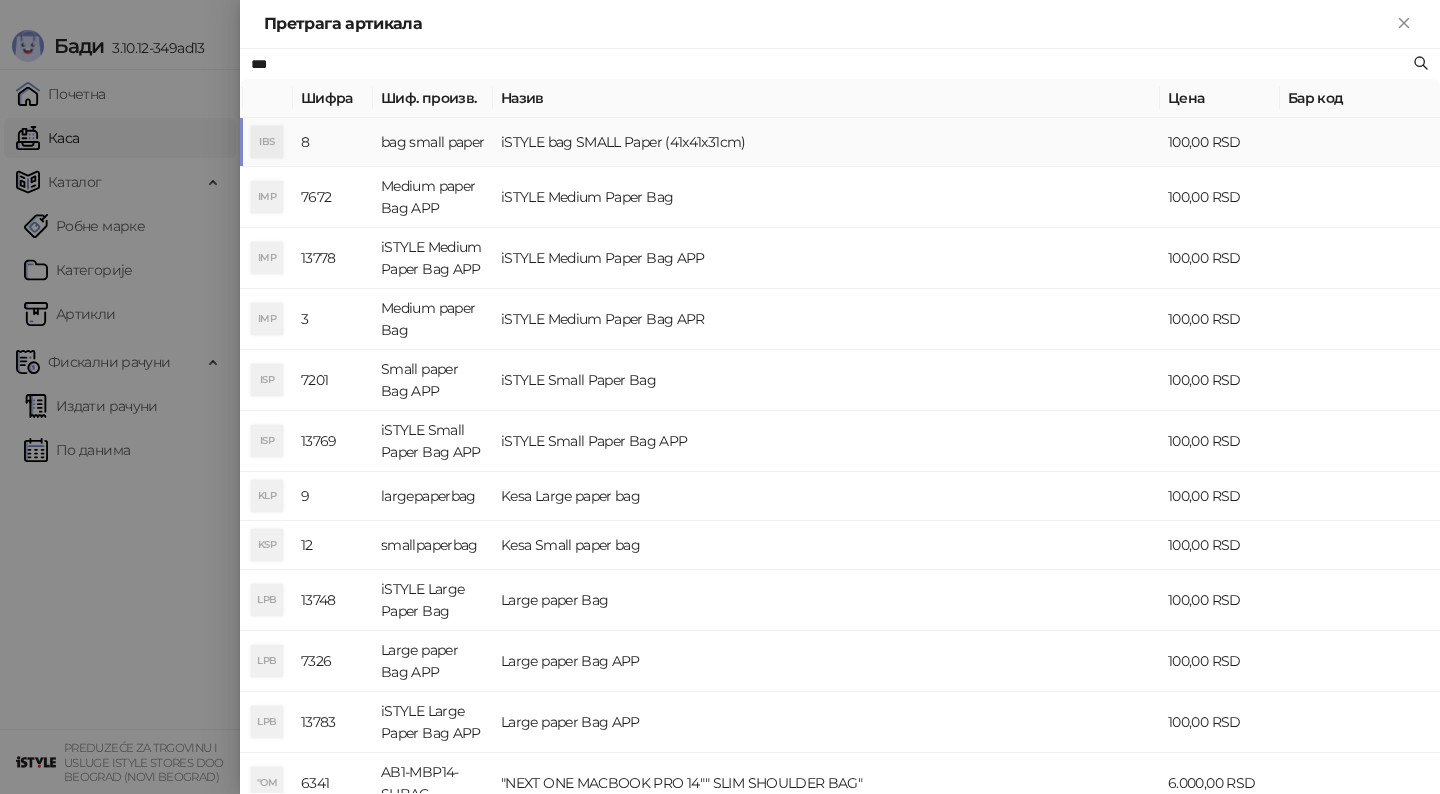 type on "***" 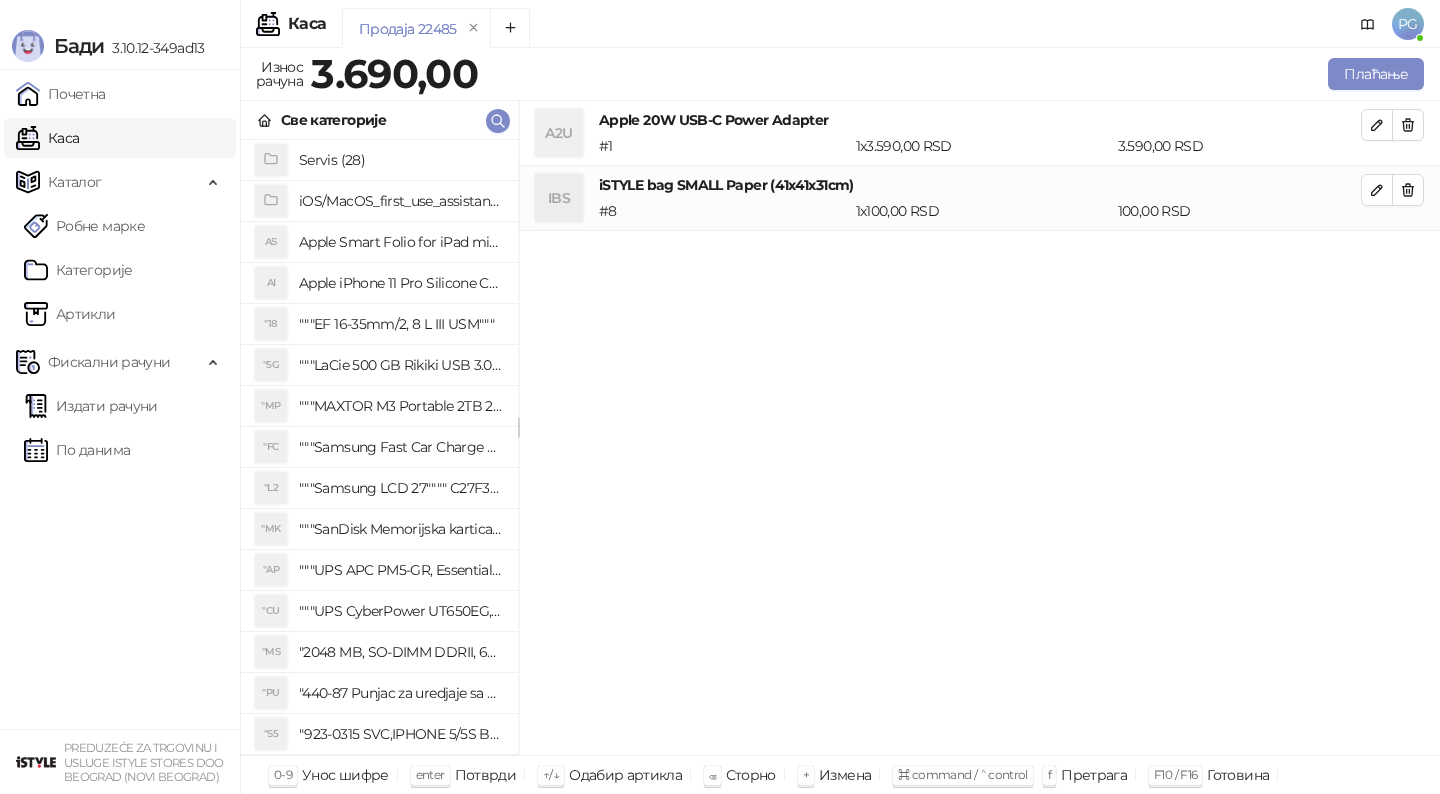 click on "A2U Apple 20W USB-C Power Adapter    # 1 1  x  3.590,00 RSD 3.590,00 RSD" at bounding box center (979, 133) 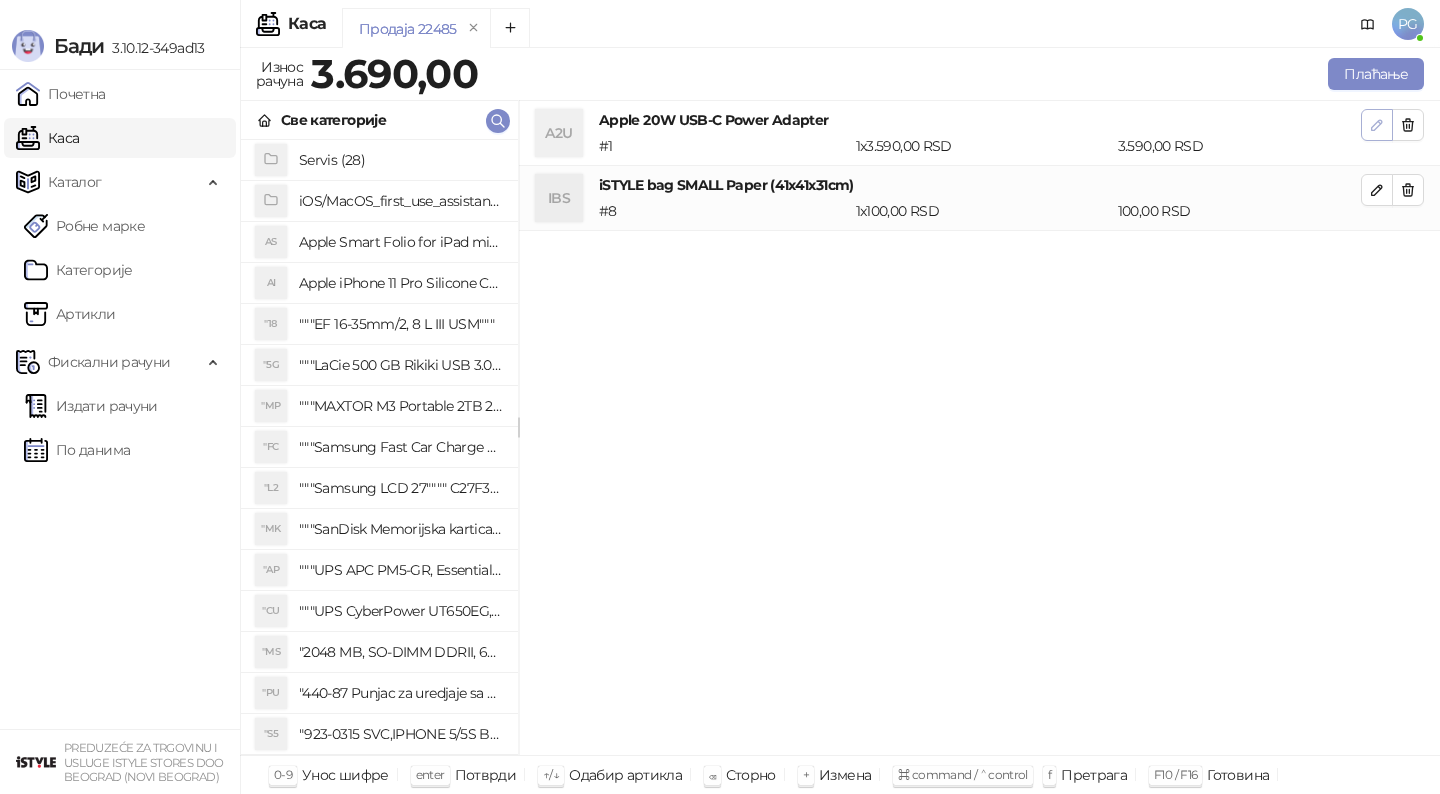 click 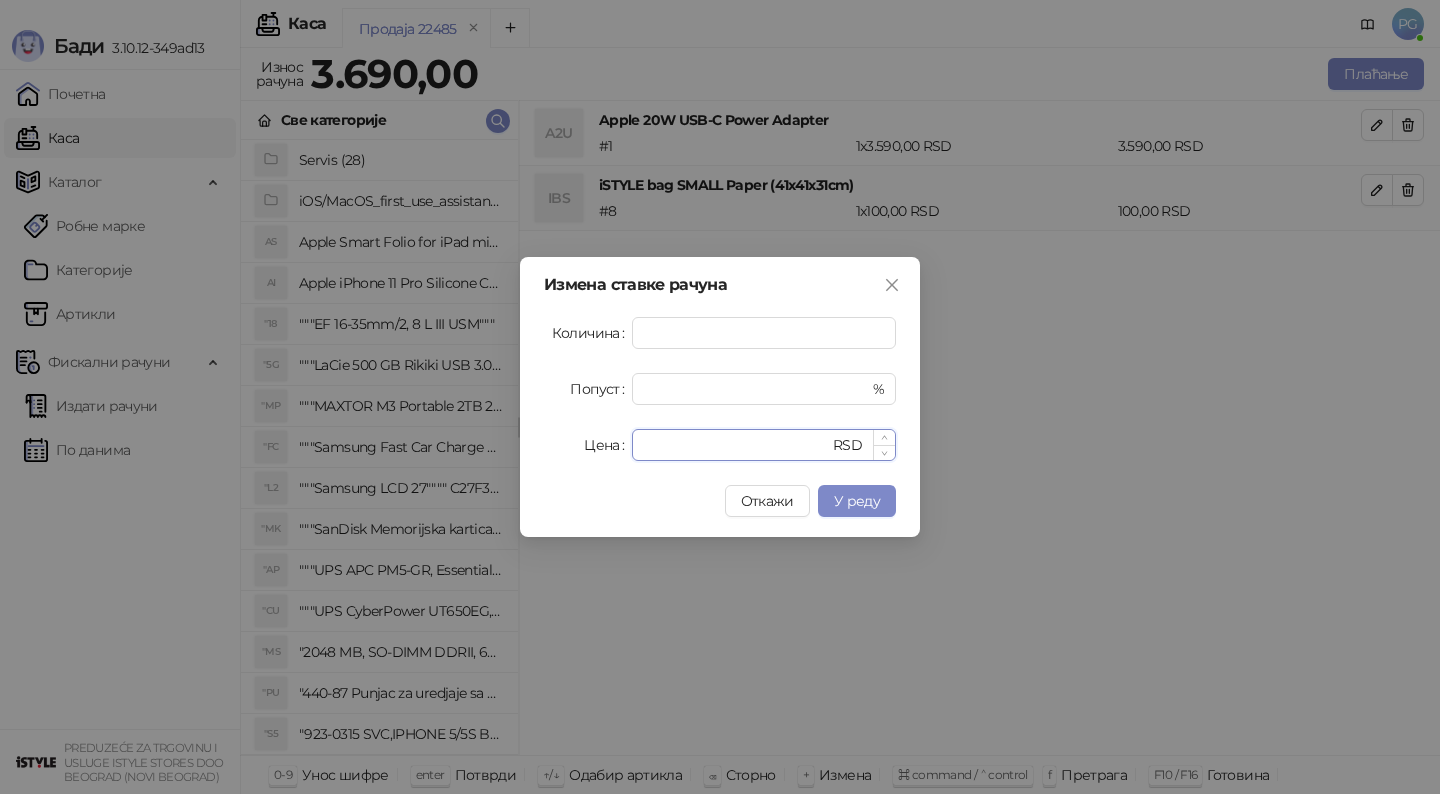 click on "****" at bounding box center [736, 445] 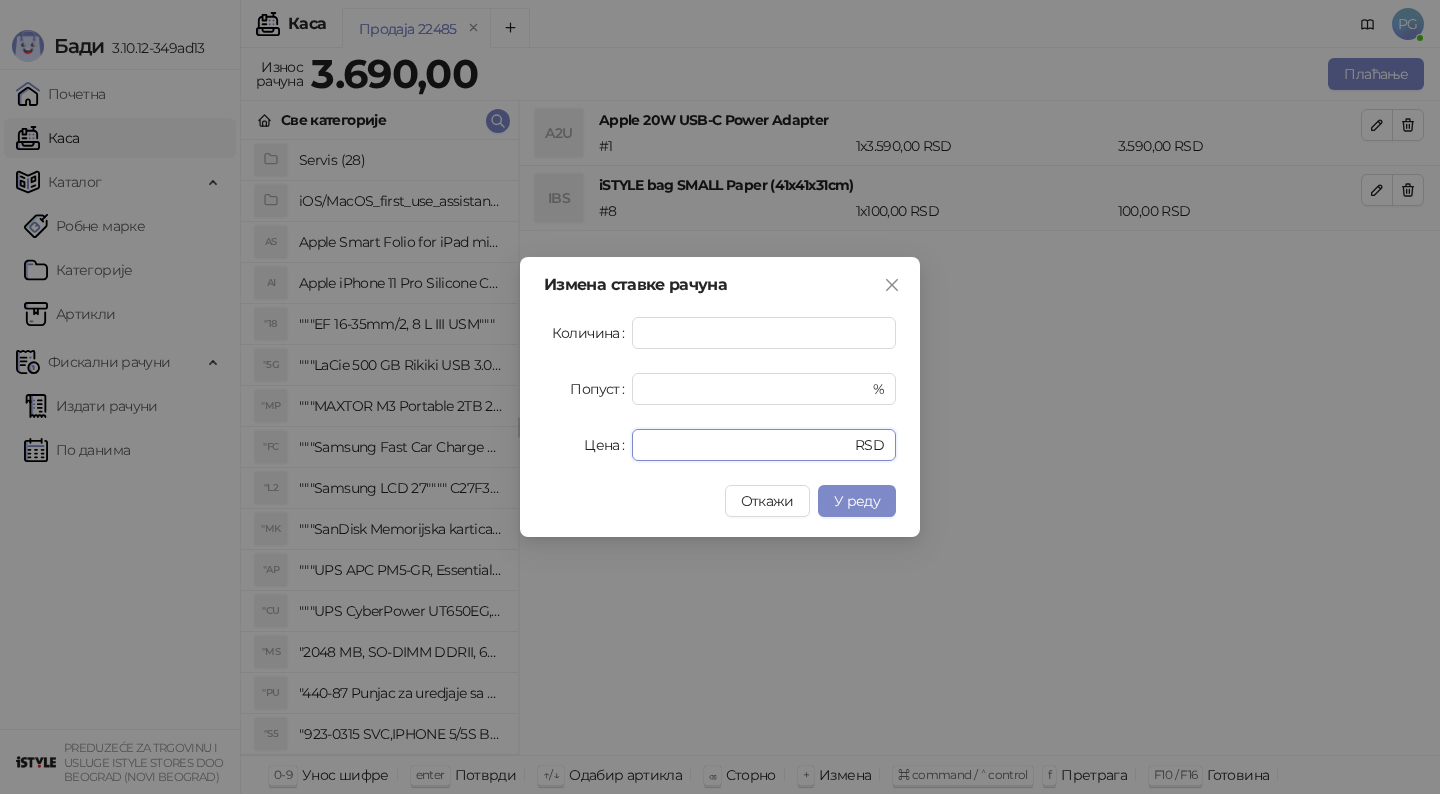 type on "****" 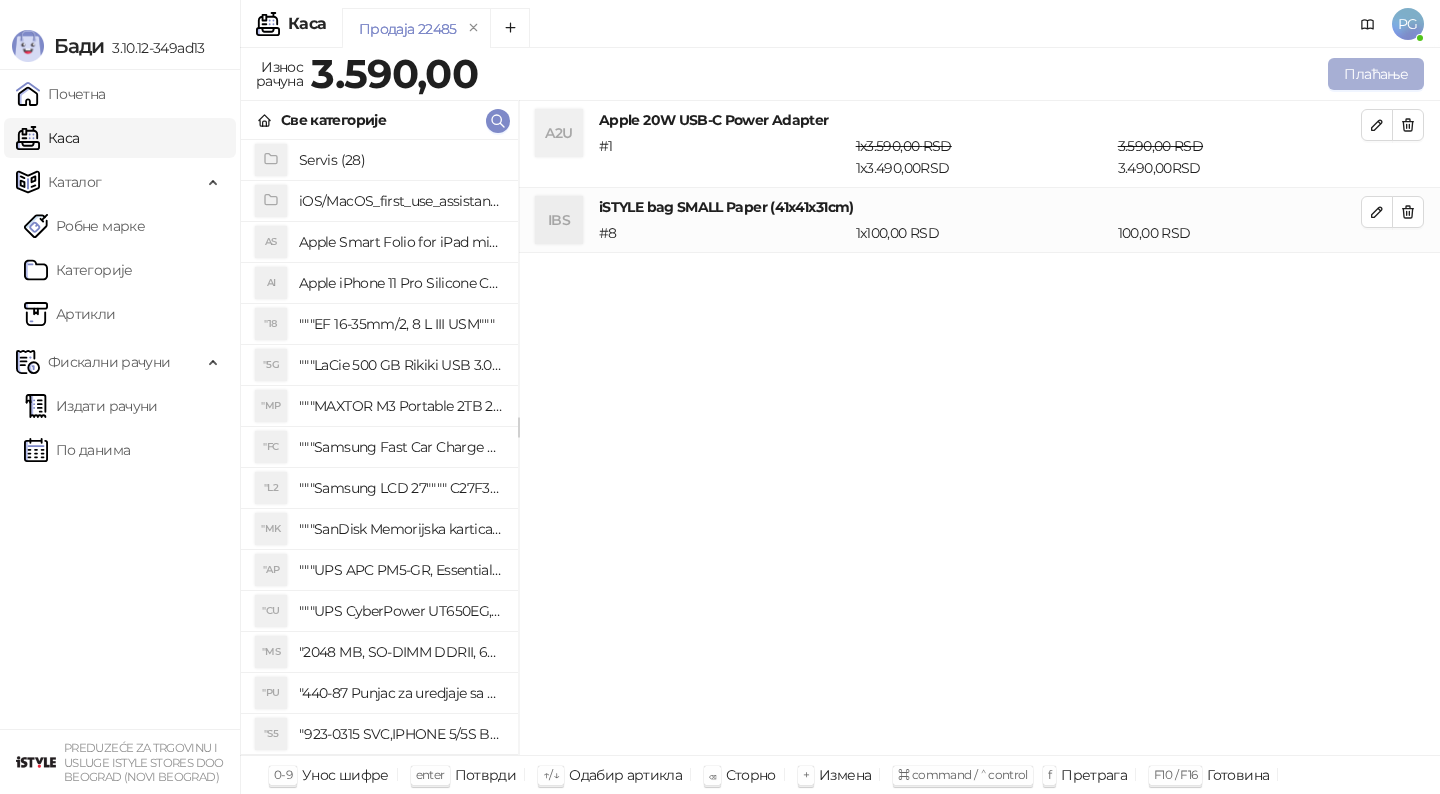 click on "Плаћање" at bounding box center (1376, 74) 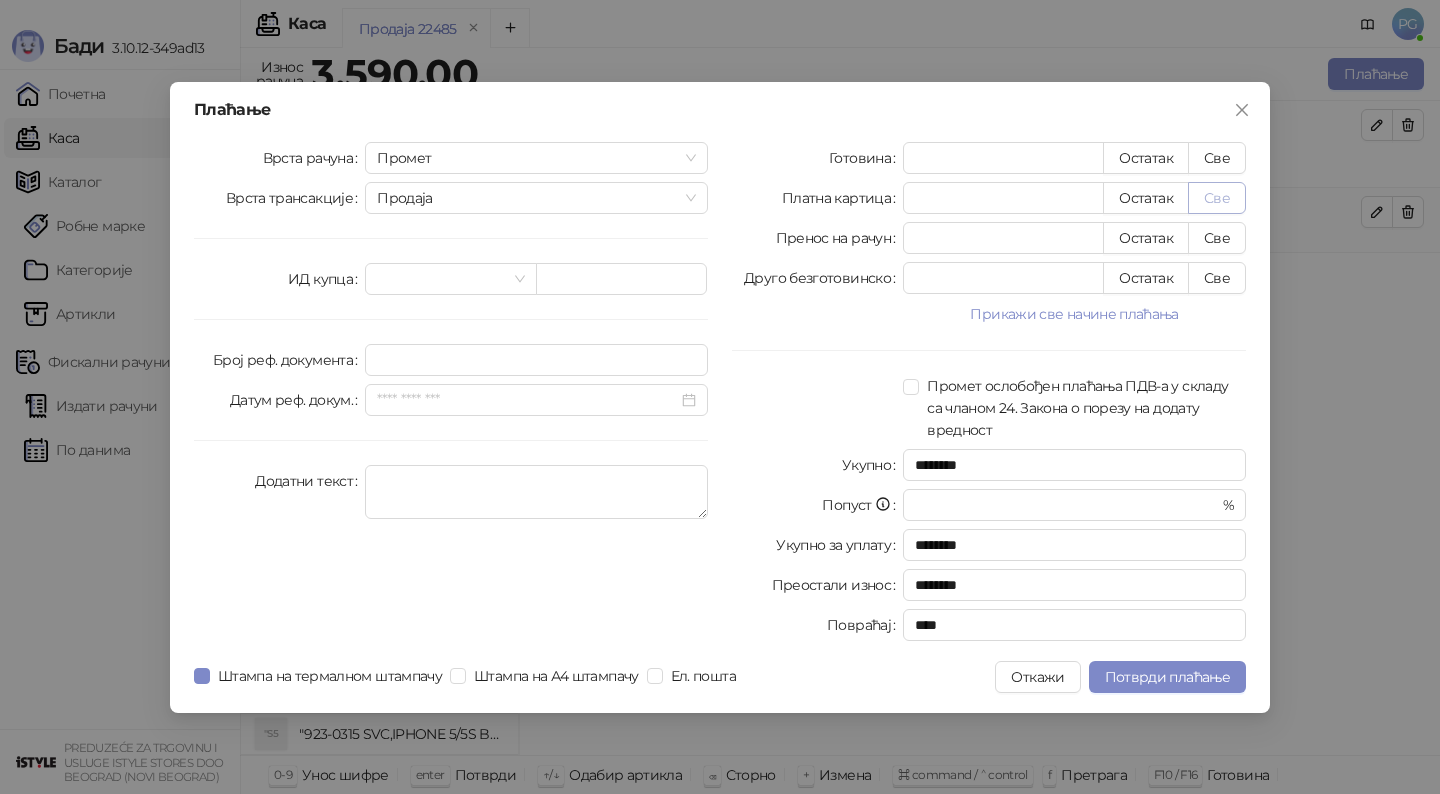 click on "Све" at bounding box center (1217, 198) 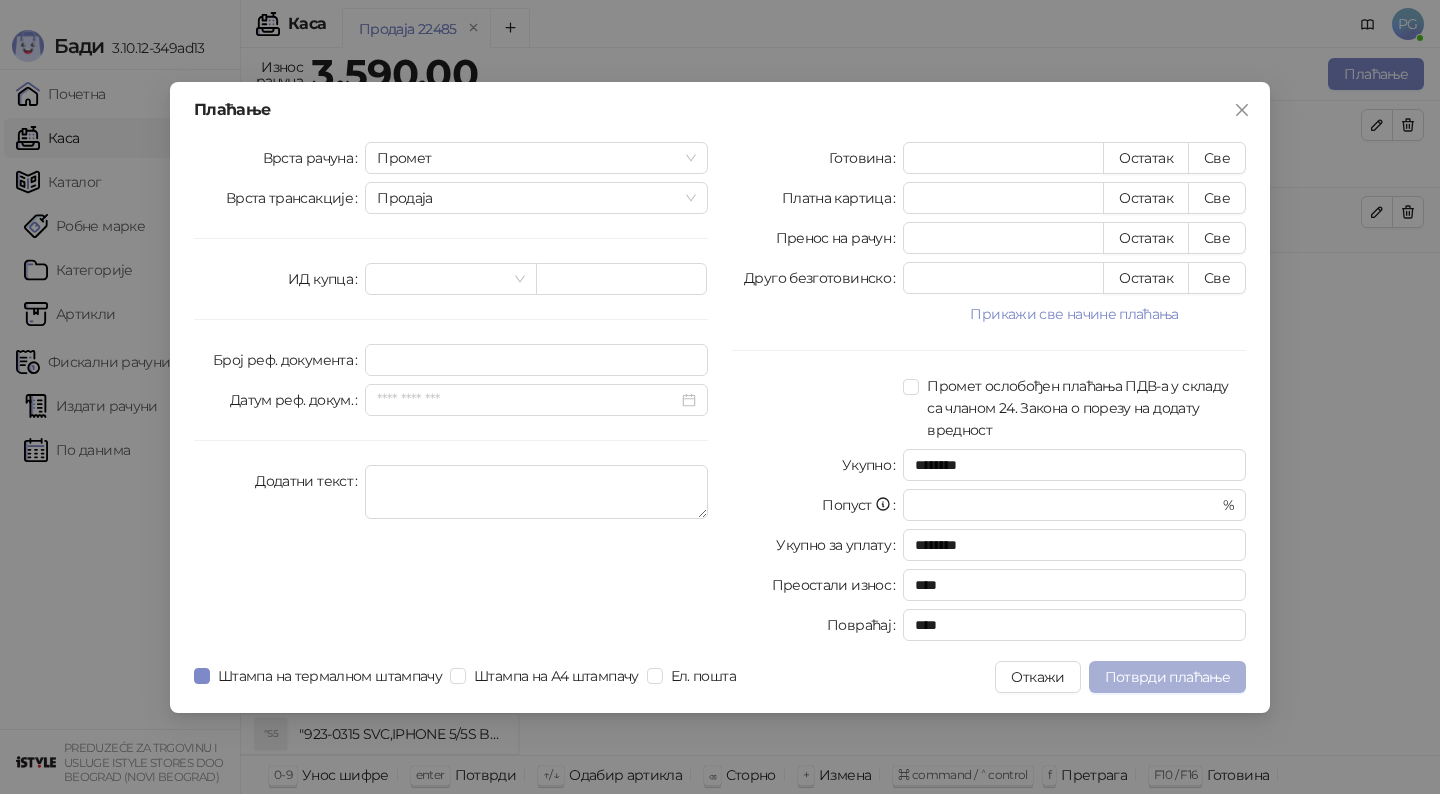 click on "Потврди плаћање" at bounding box center [1167, 677] 